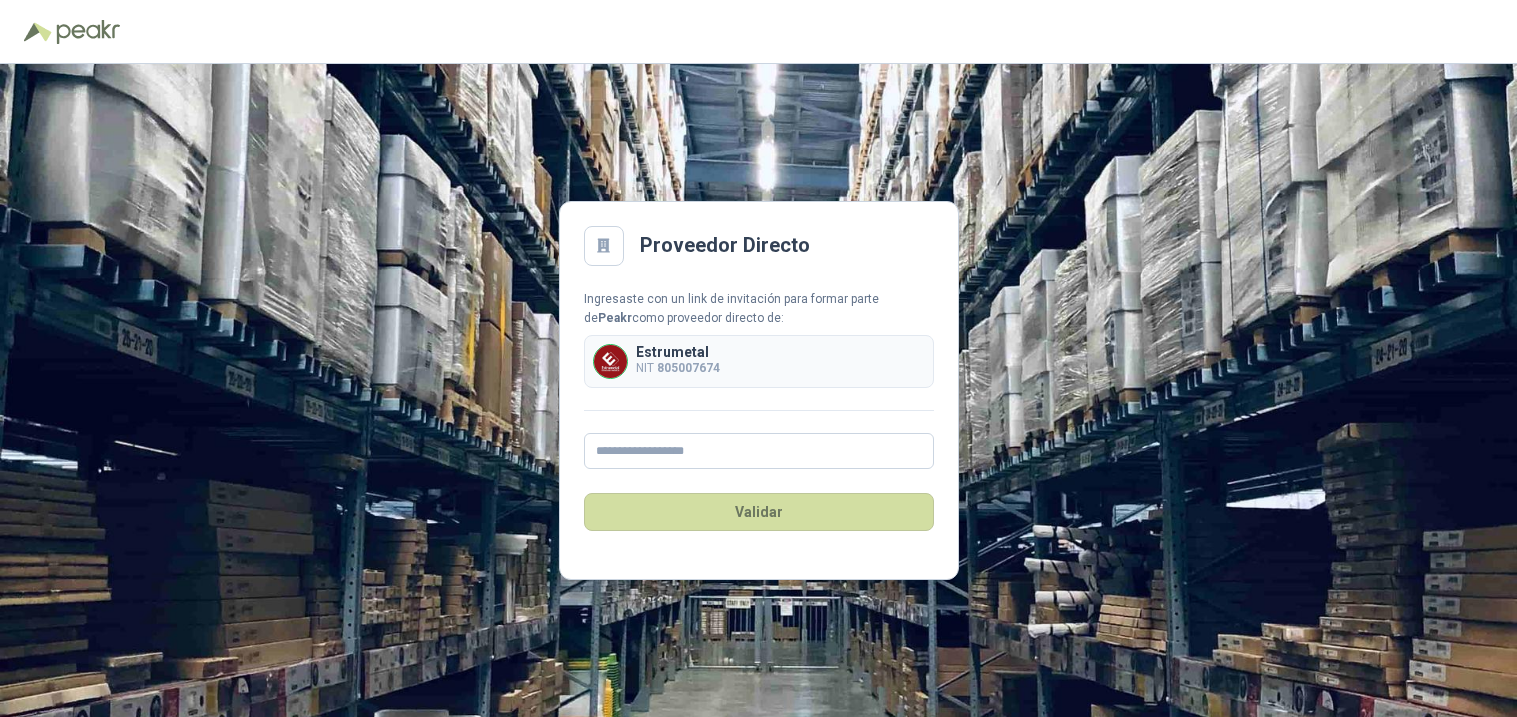 scroll, scrollTop: 0, scrollLeft: 0, axis: both 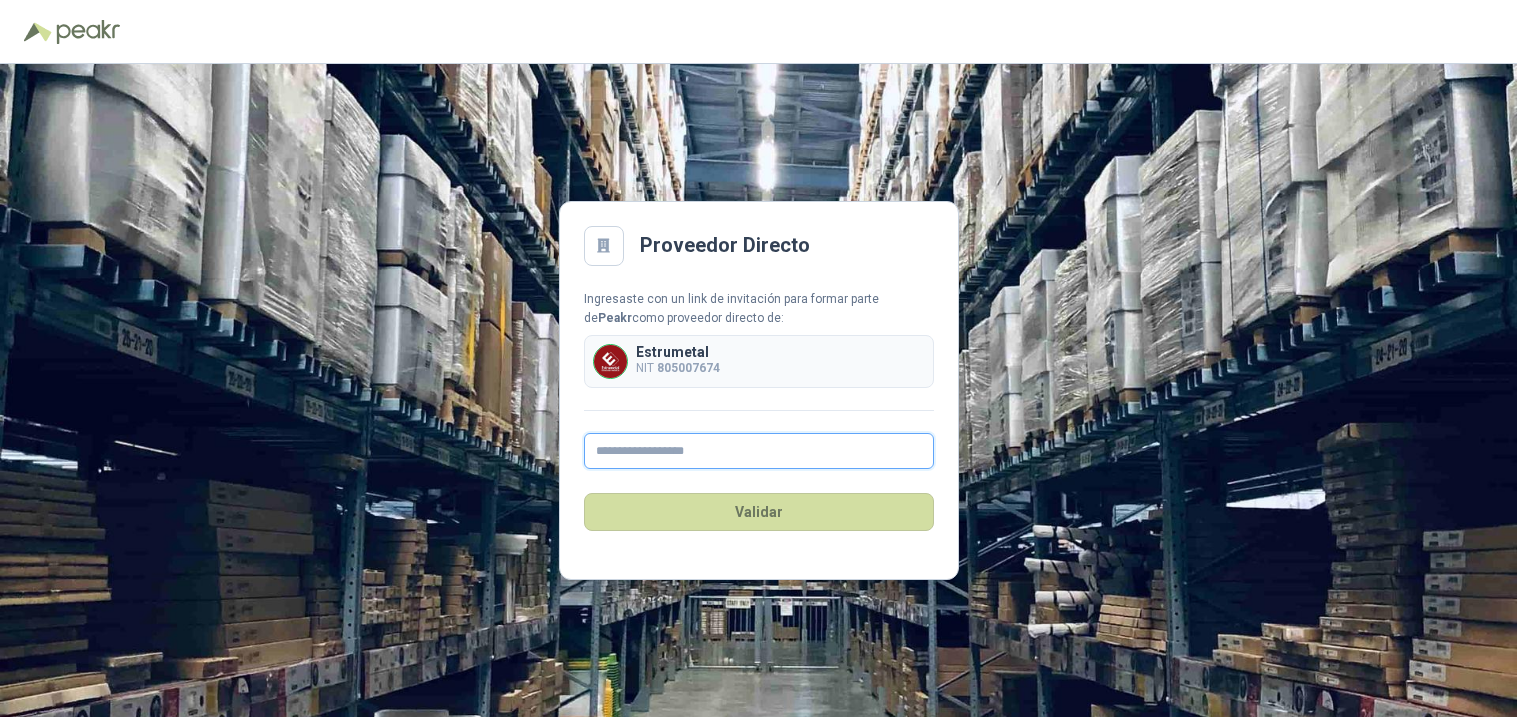 click at bounding box center [759, 451] 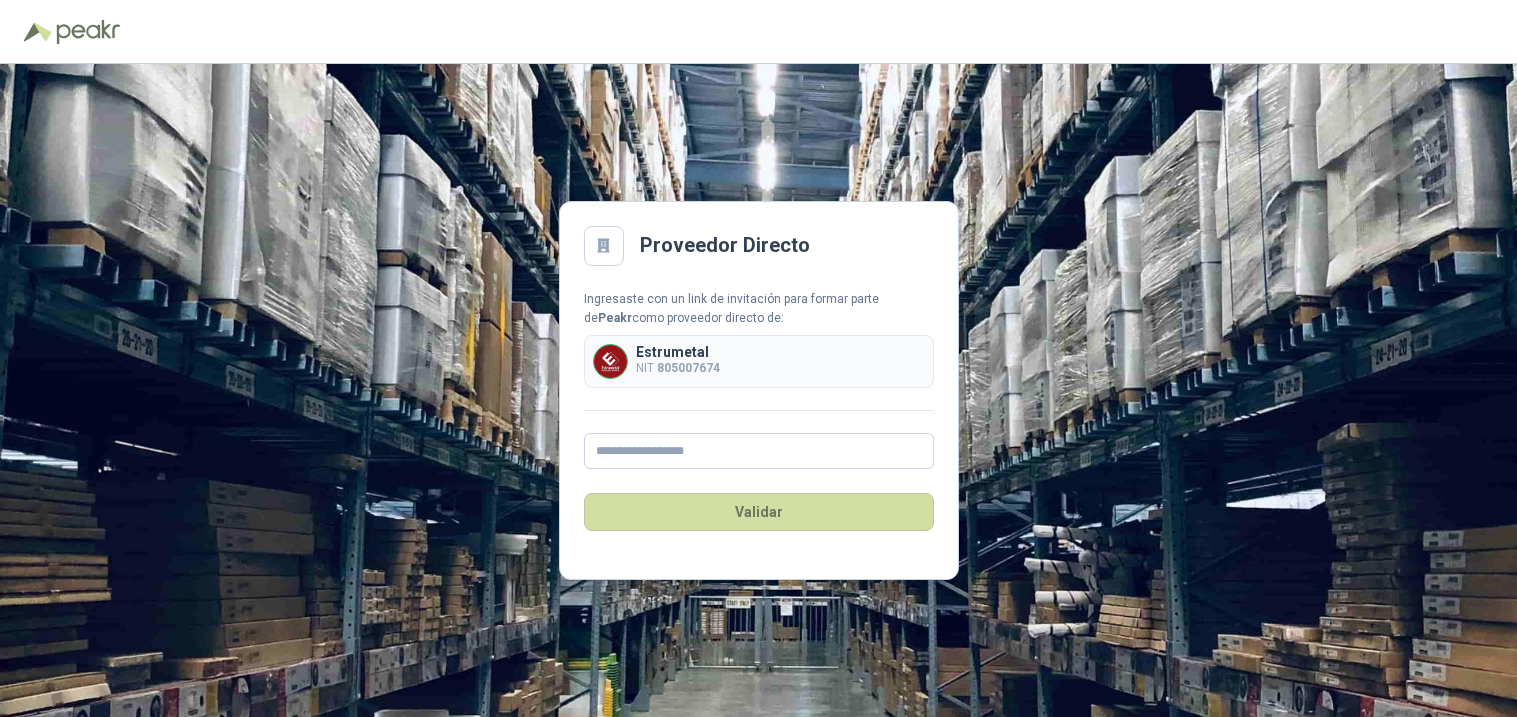 click on "Ingresaste con un link de invitación para formar parte de  Peakr  como proveedor directo de:" at bounding box center (759, 309) 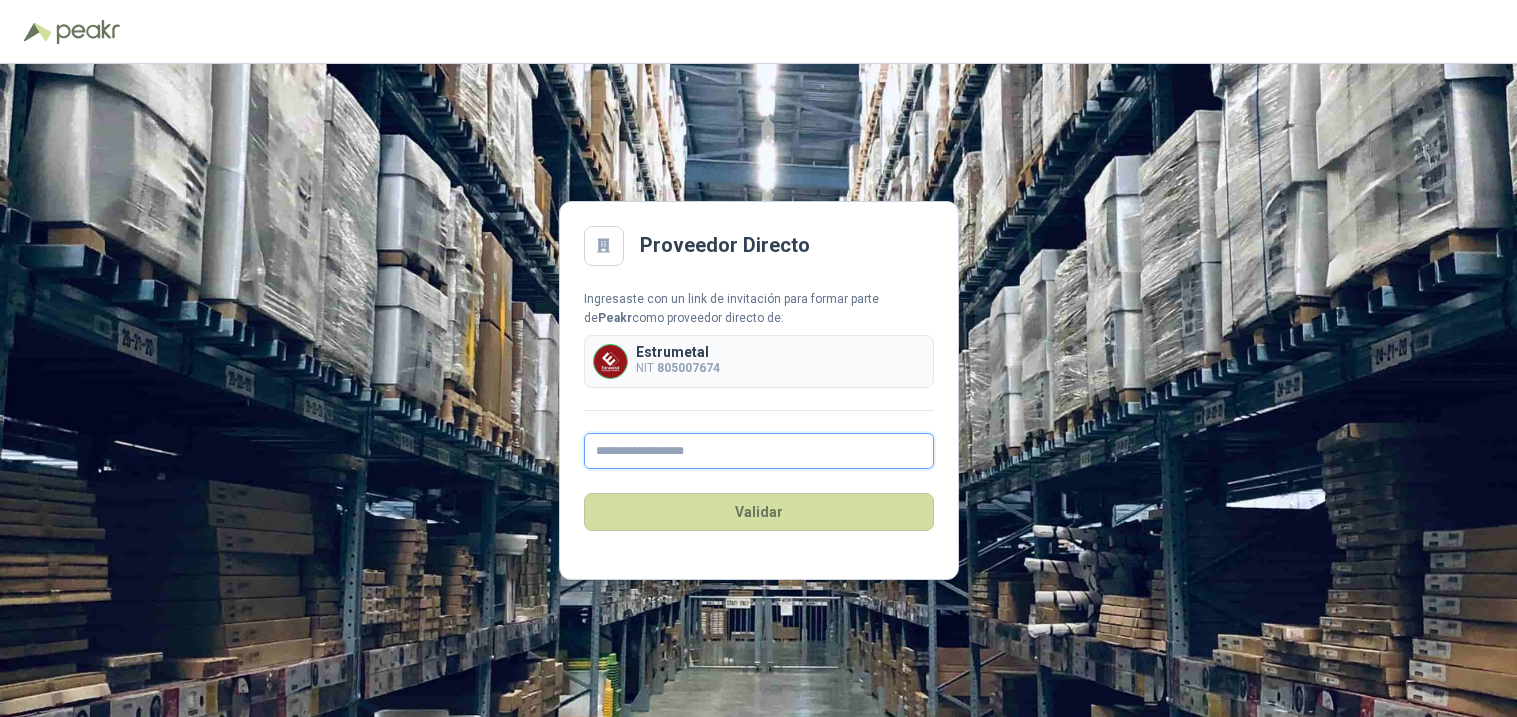 click at bounding box center [759, 451] 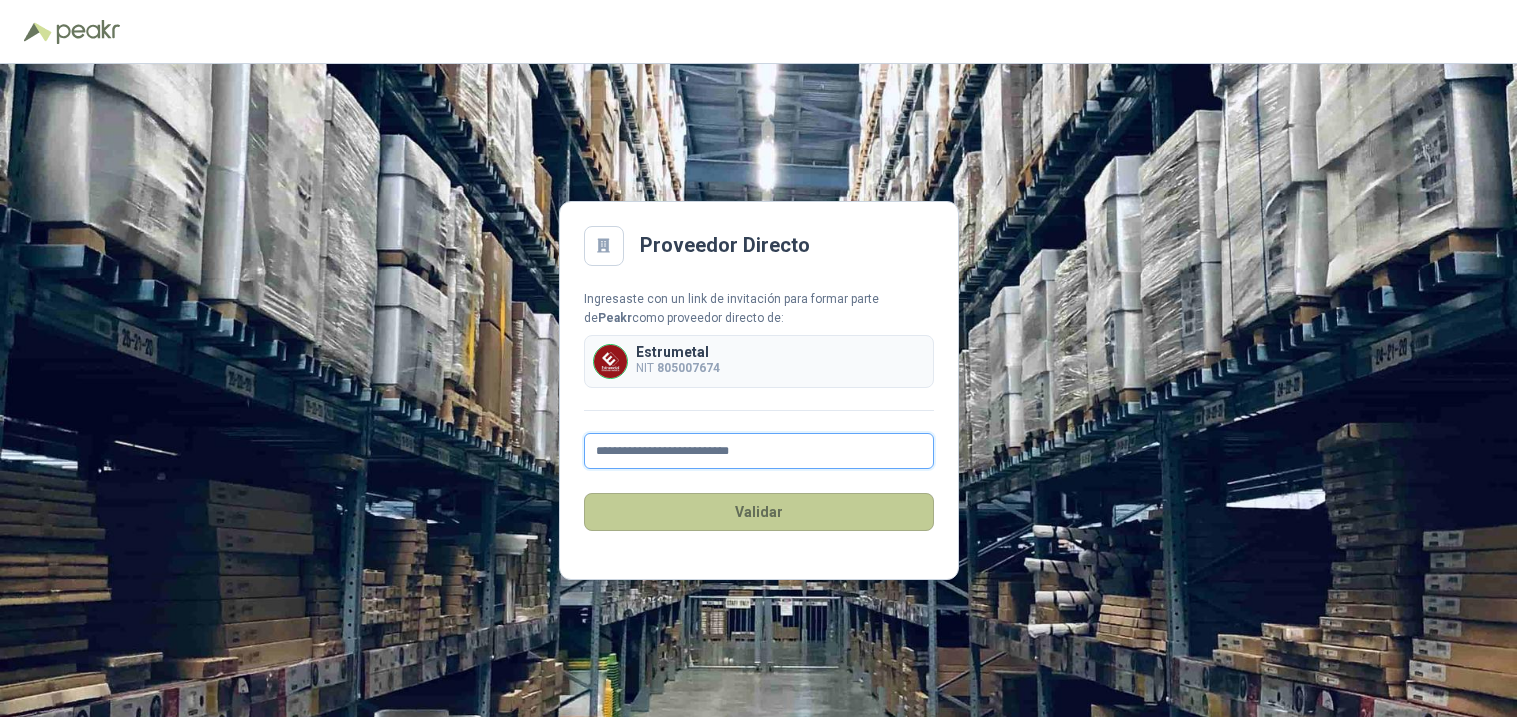 type on "**********" 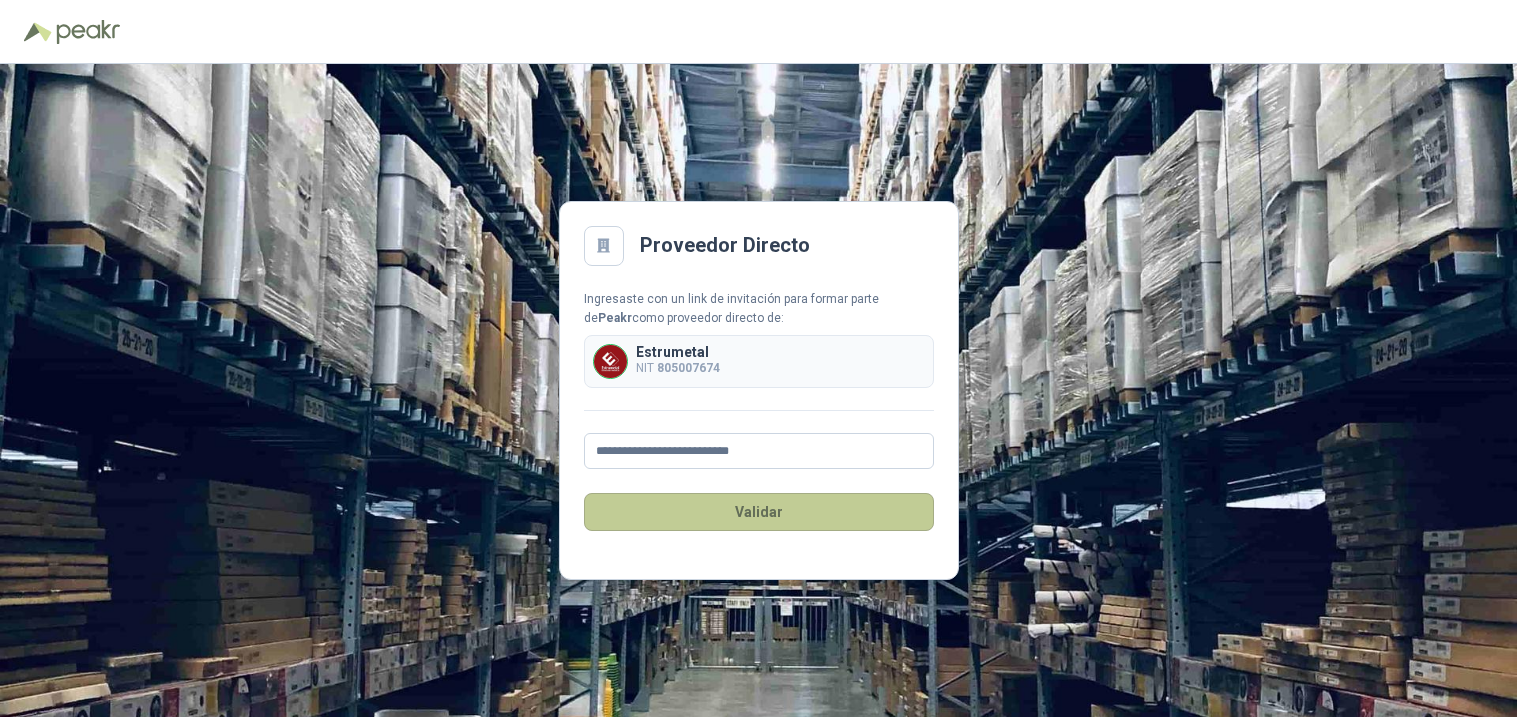click on "Validar" at bounding box center [759, 512] 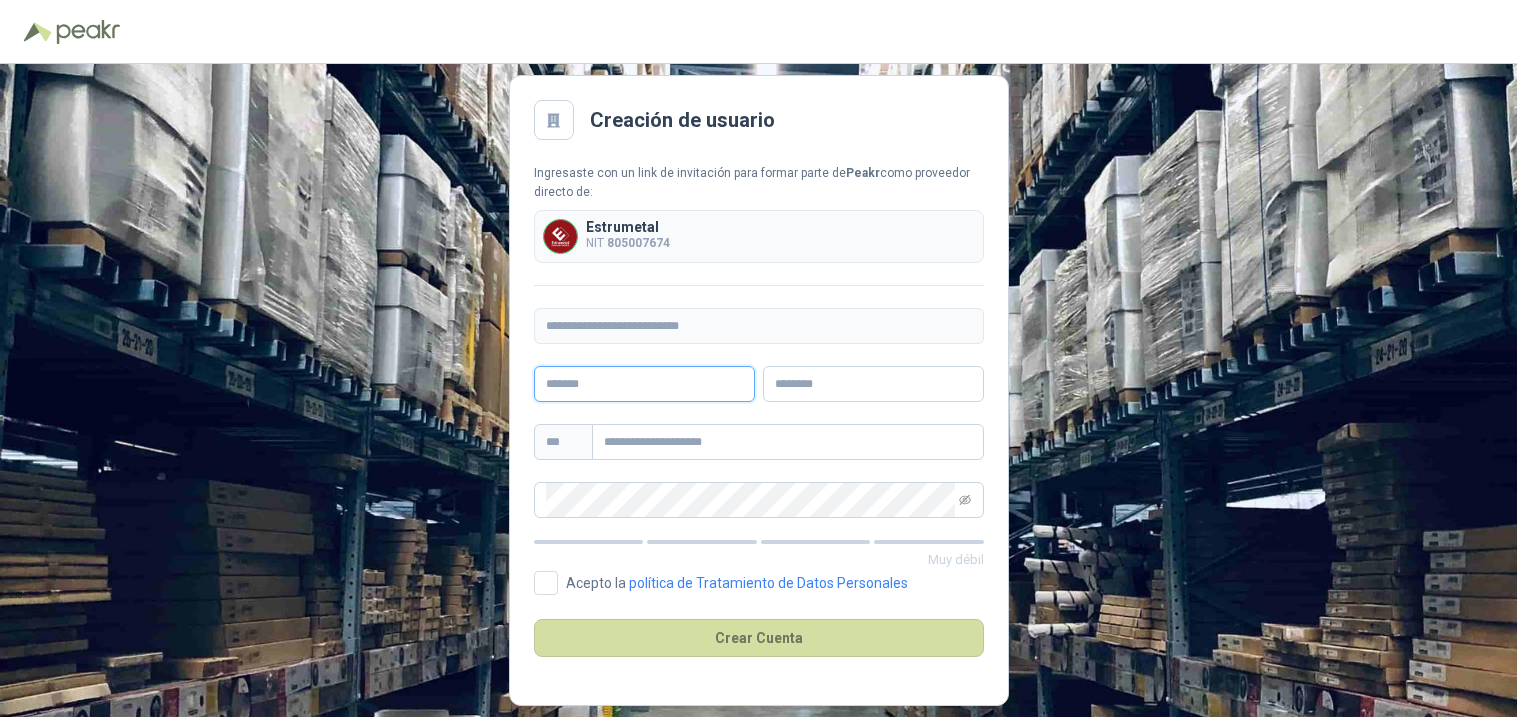 click at bounding box center (644, 384) 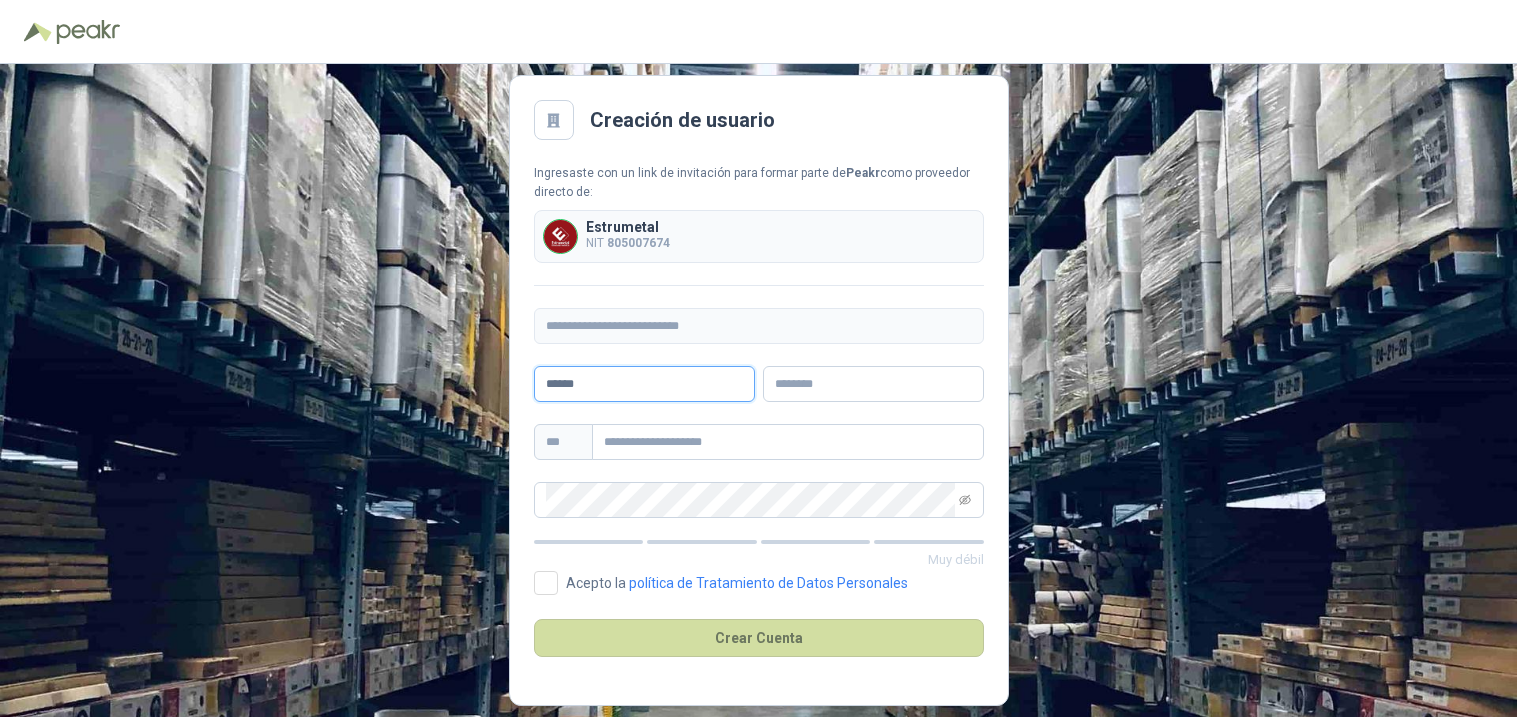 type on "******" 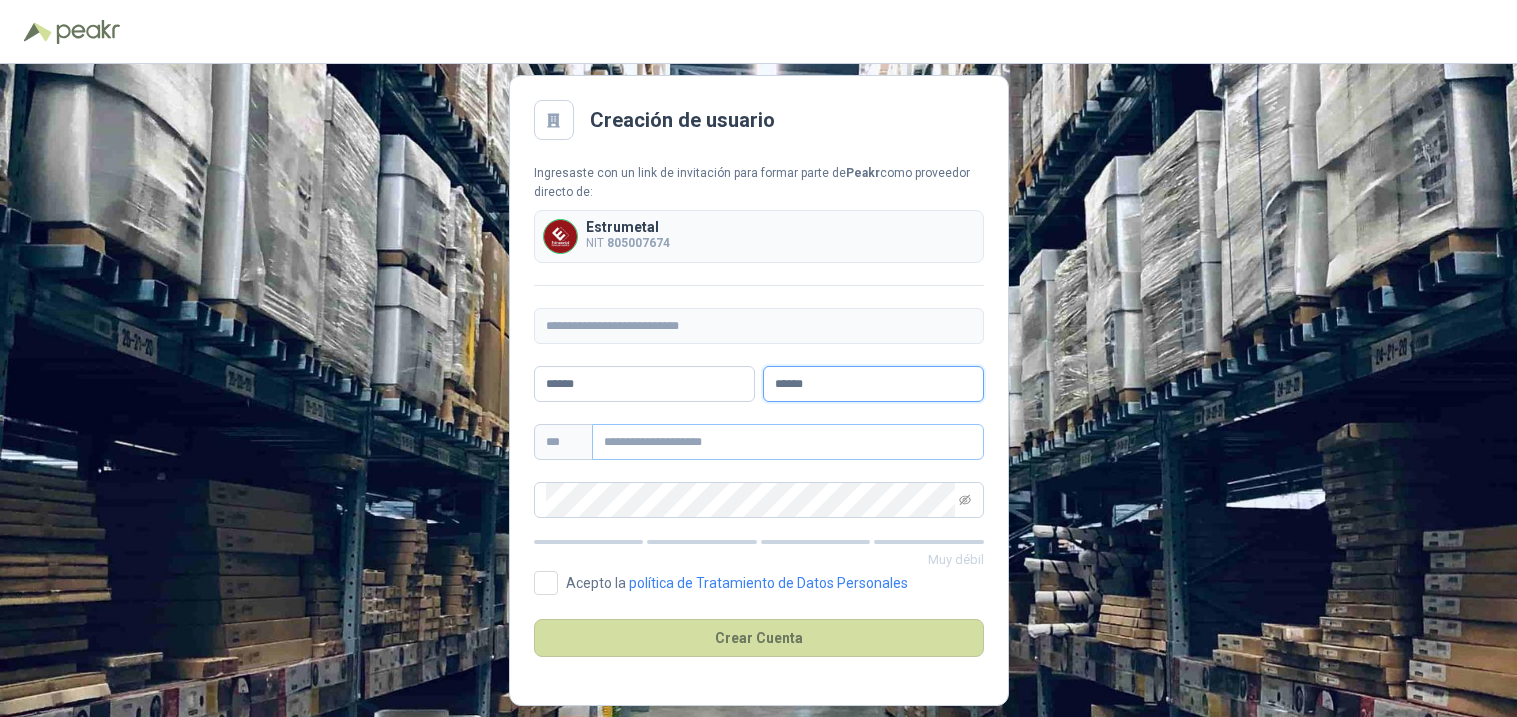 type on "******" 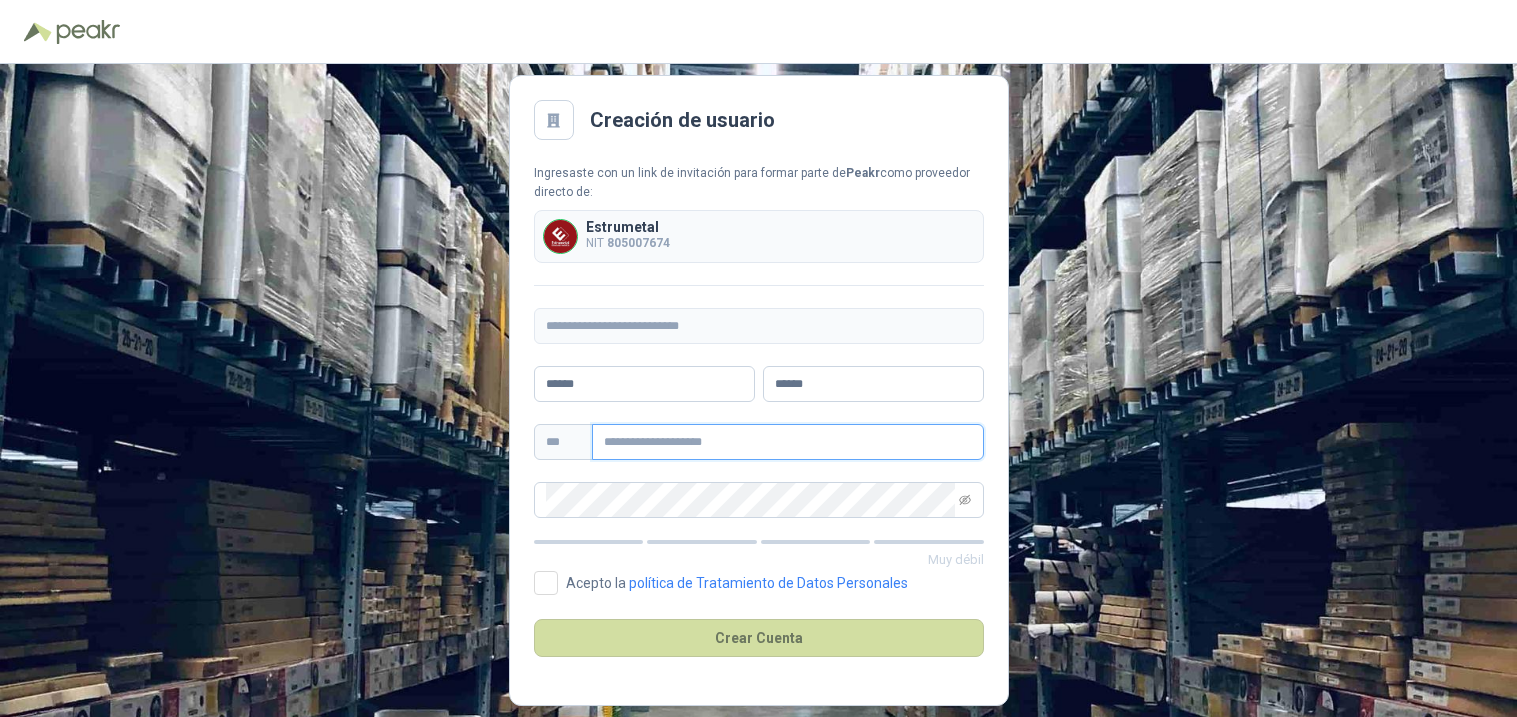 click at bounding box center (788, 442) 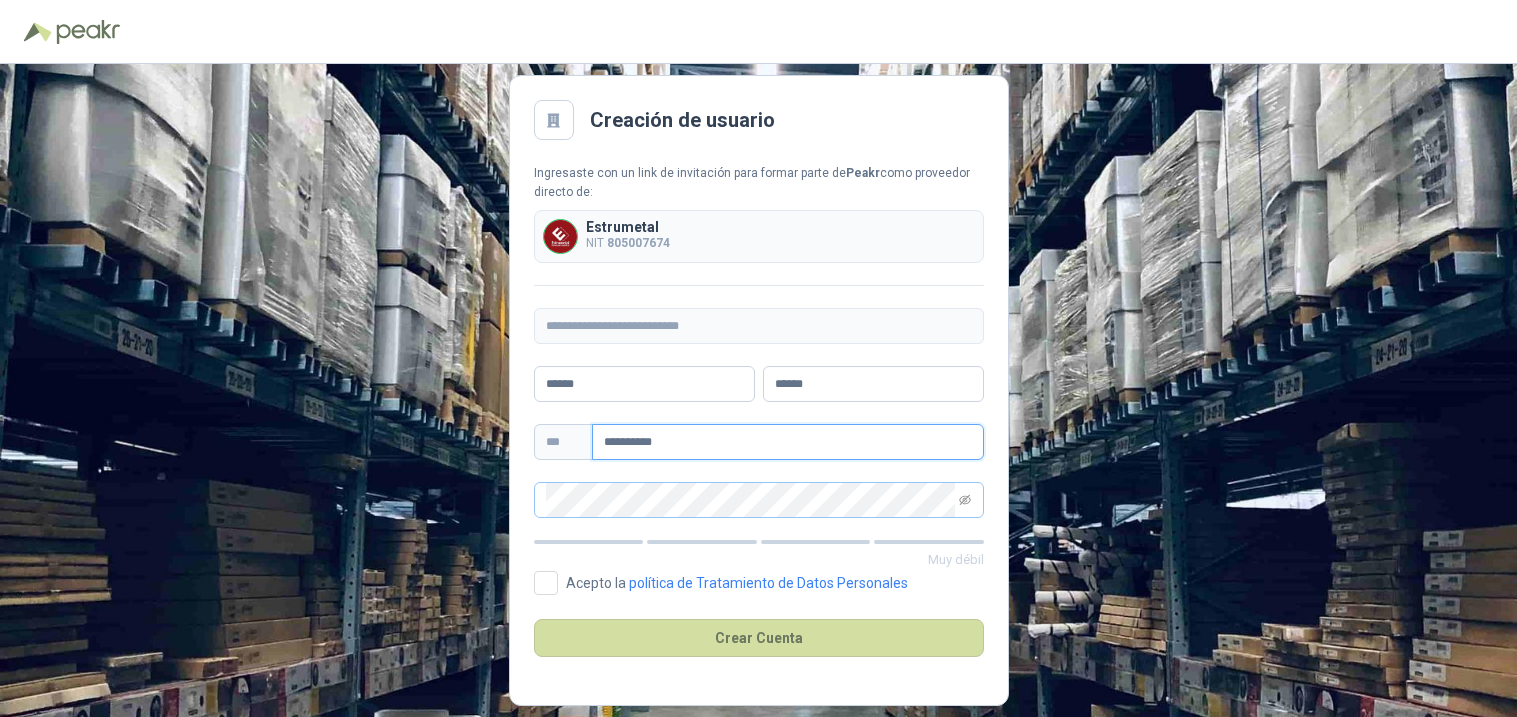 type on "**********" 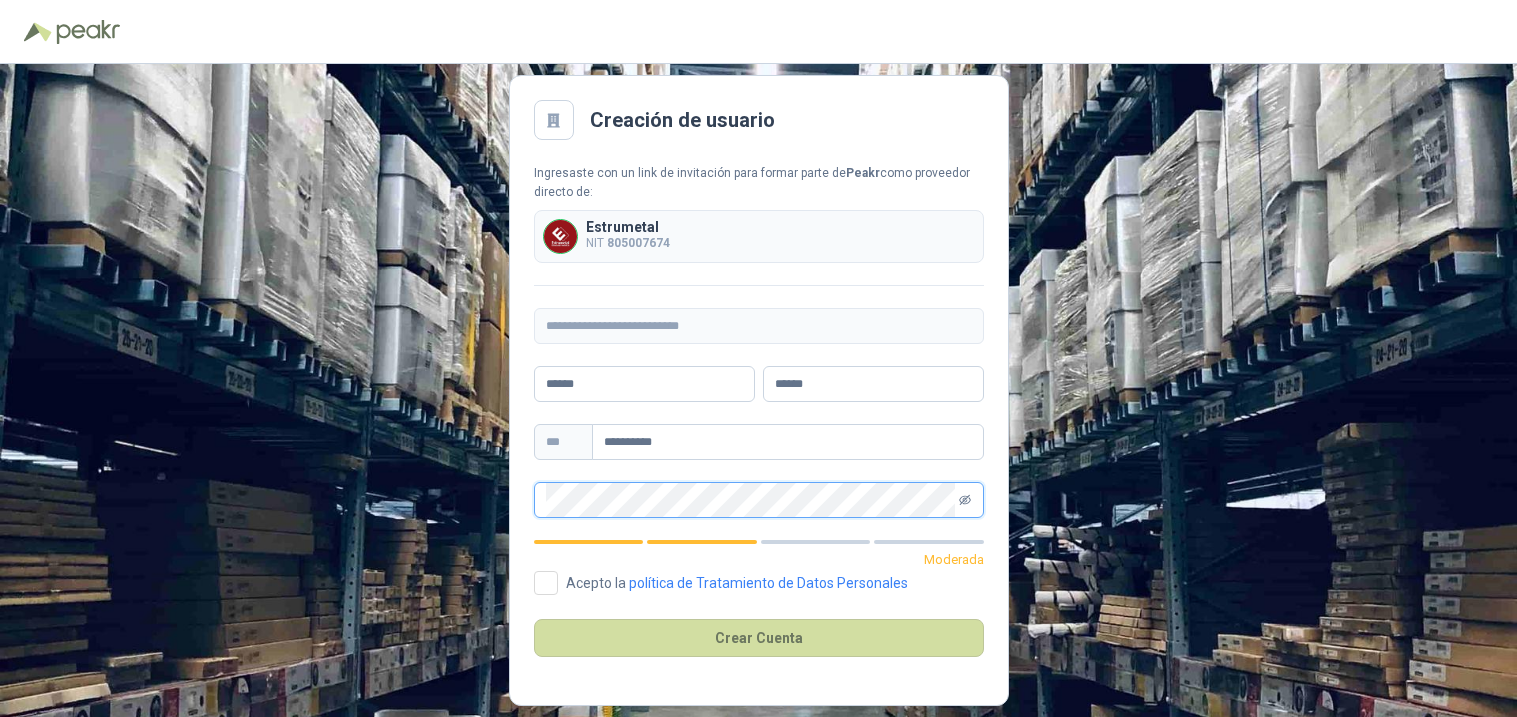 click at bounding box center [965, 500] 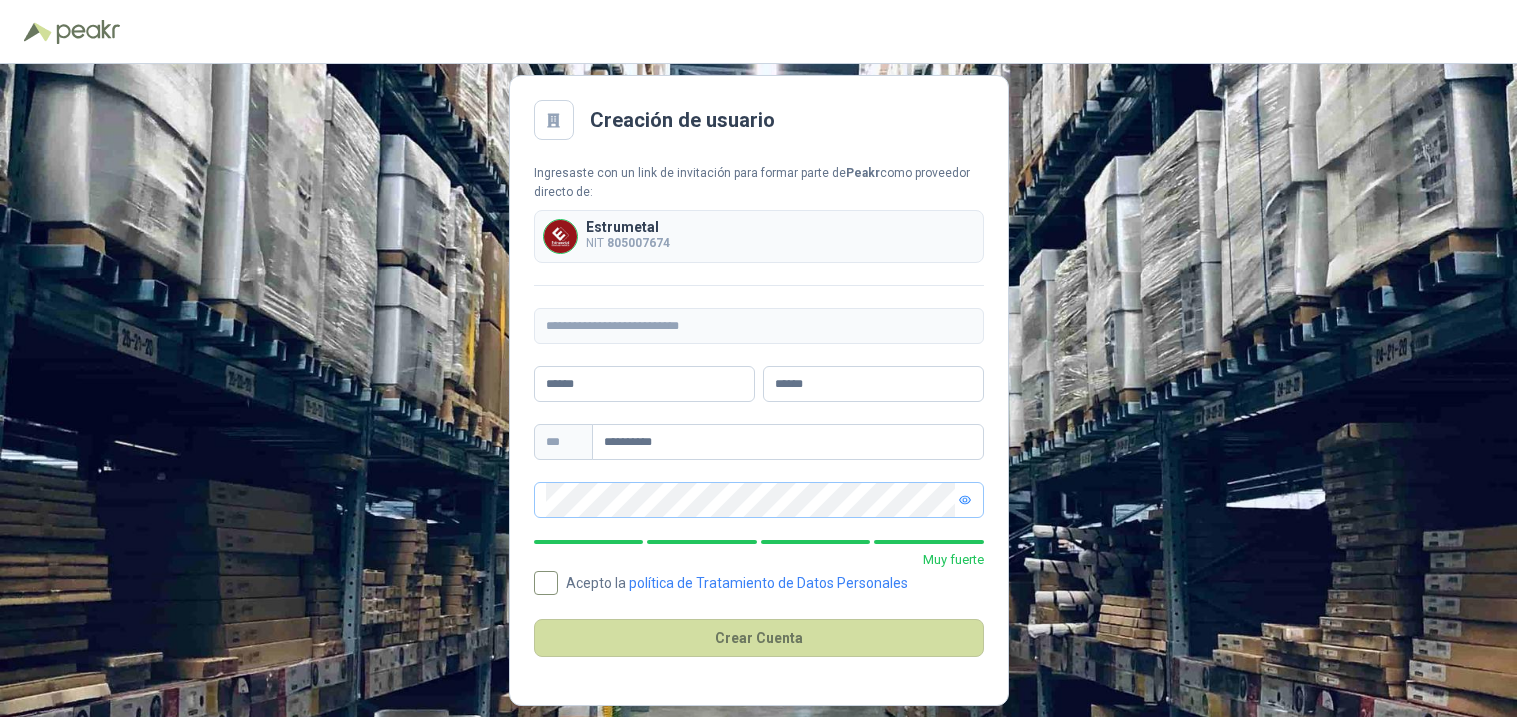 click on "Acepto la   política de Tratamiento de Datos Personales" at bounding box center [737, 583] 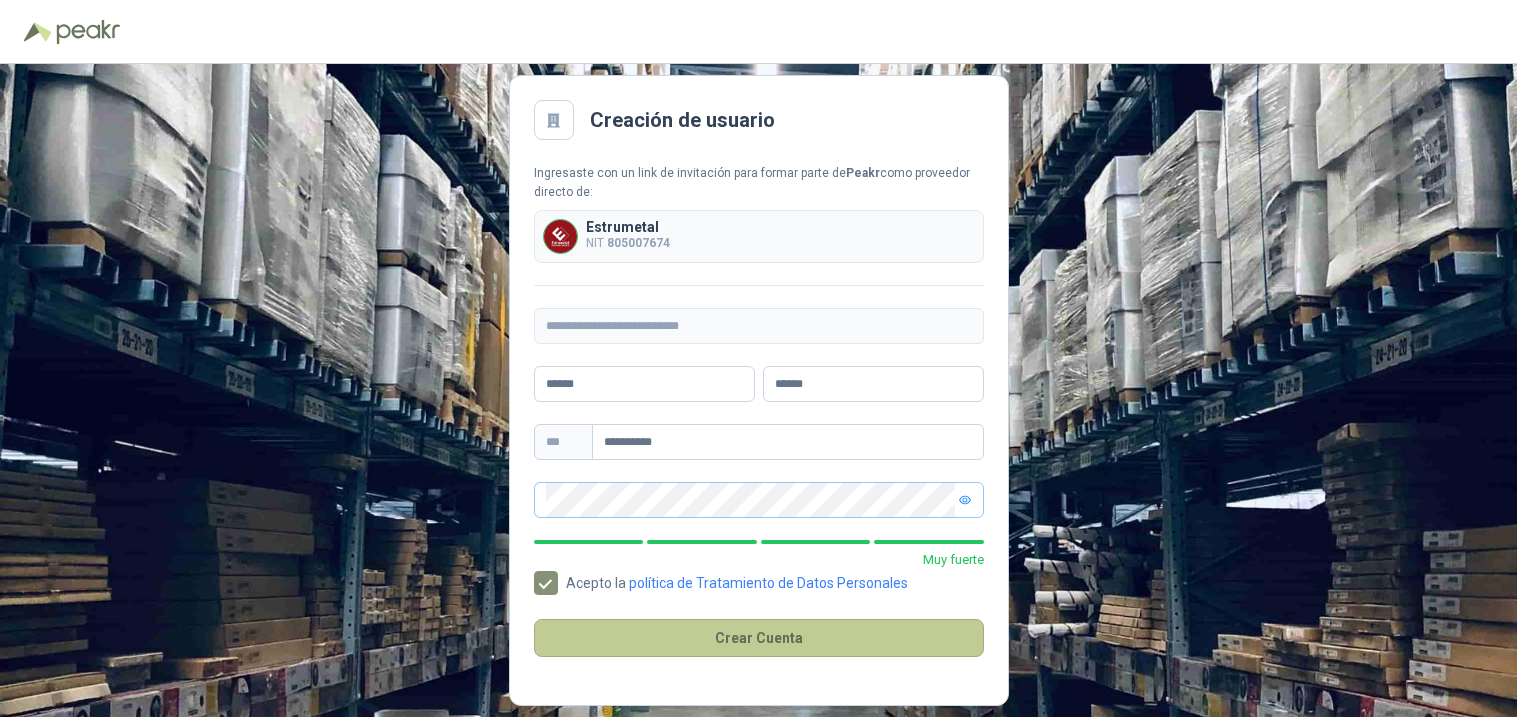 click on "Crear Cuenta" at bounding box center [759, 638] 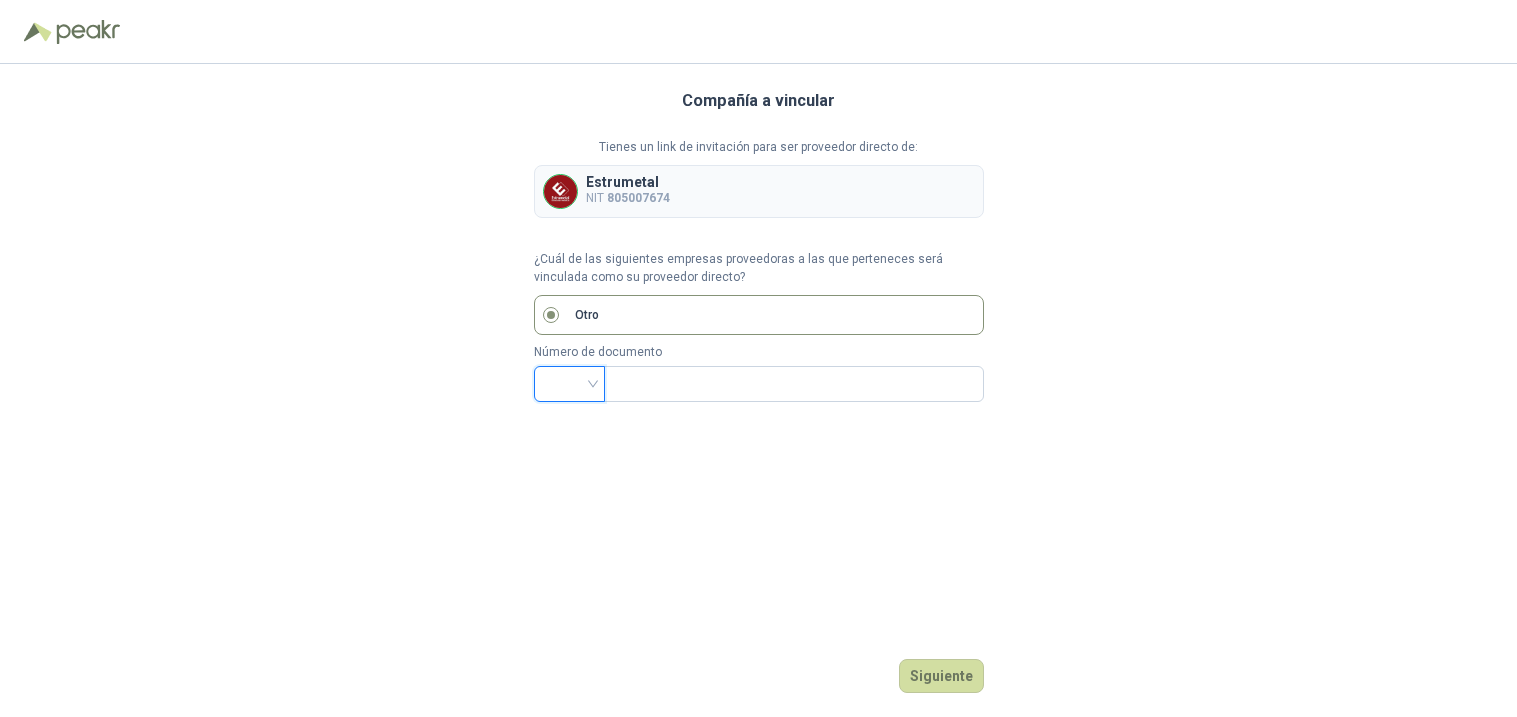 click at bounding box center (569, 382) 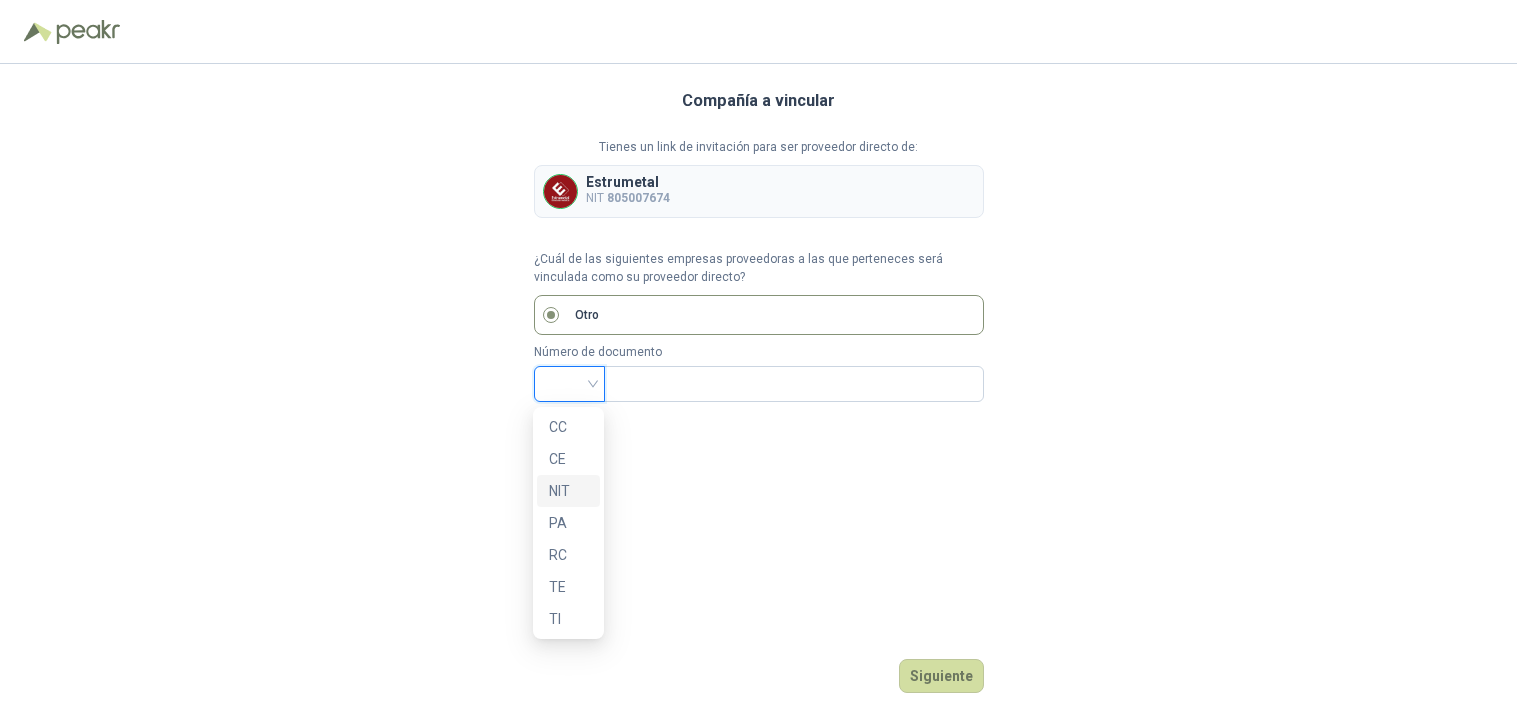 click on "NIT" at bounding box center [568, 491] 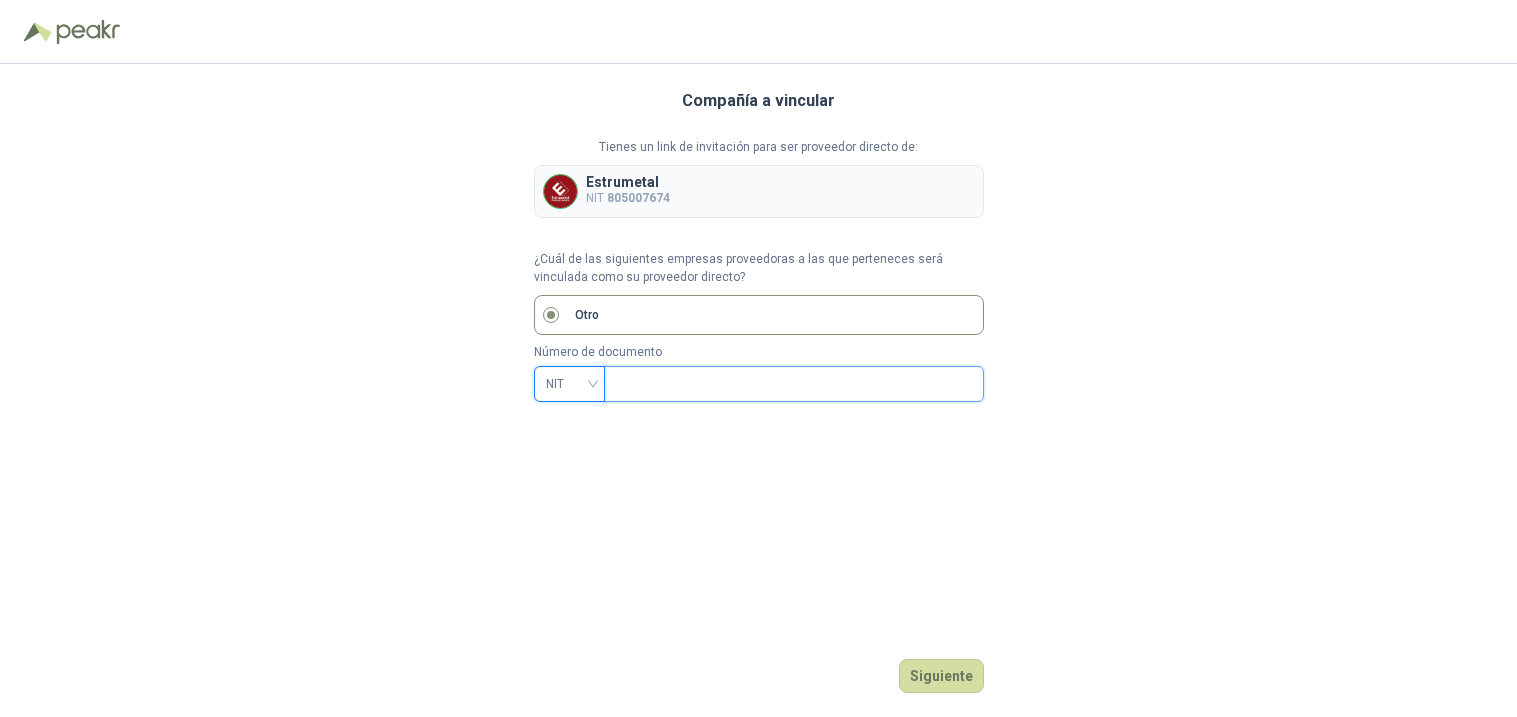 click at bounding box center [792, 384] 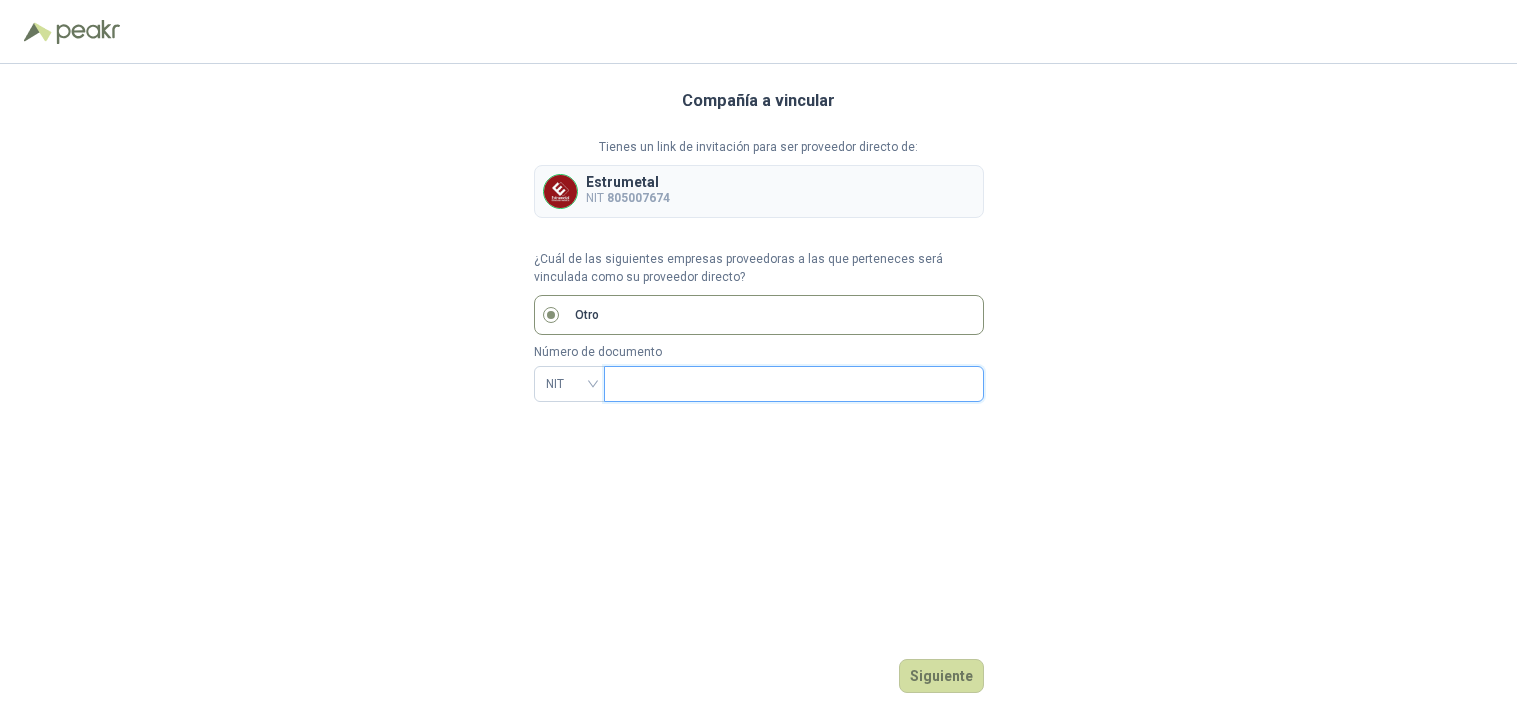 paste on "**********" 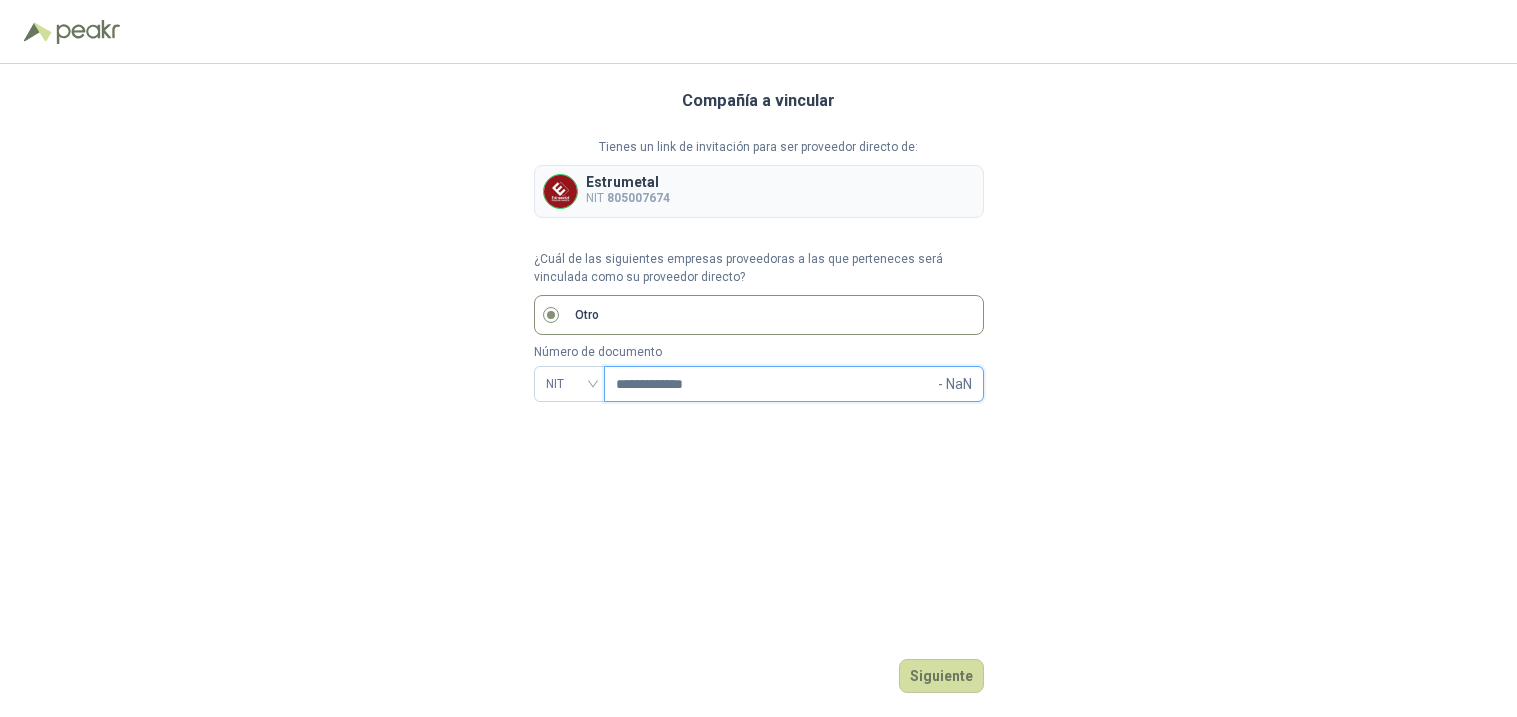 click on "**********" at bounding box center [775, 384] 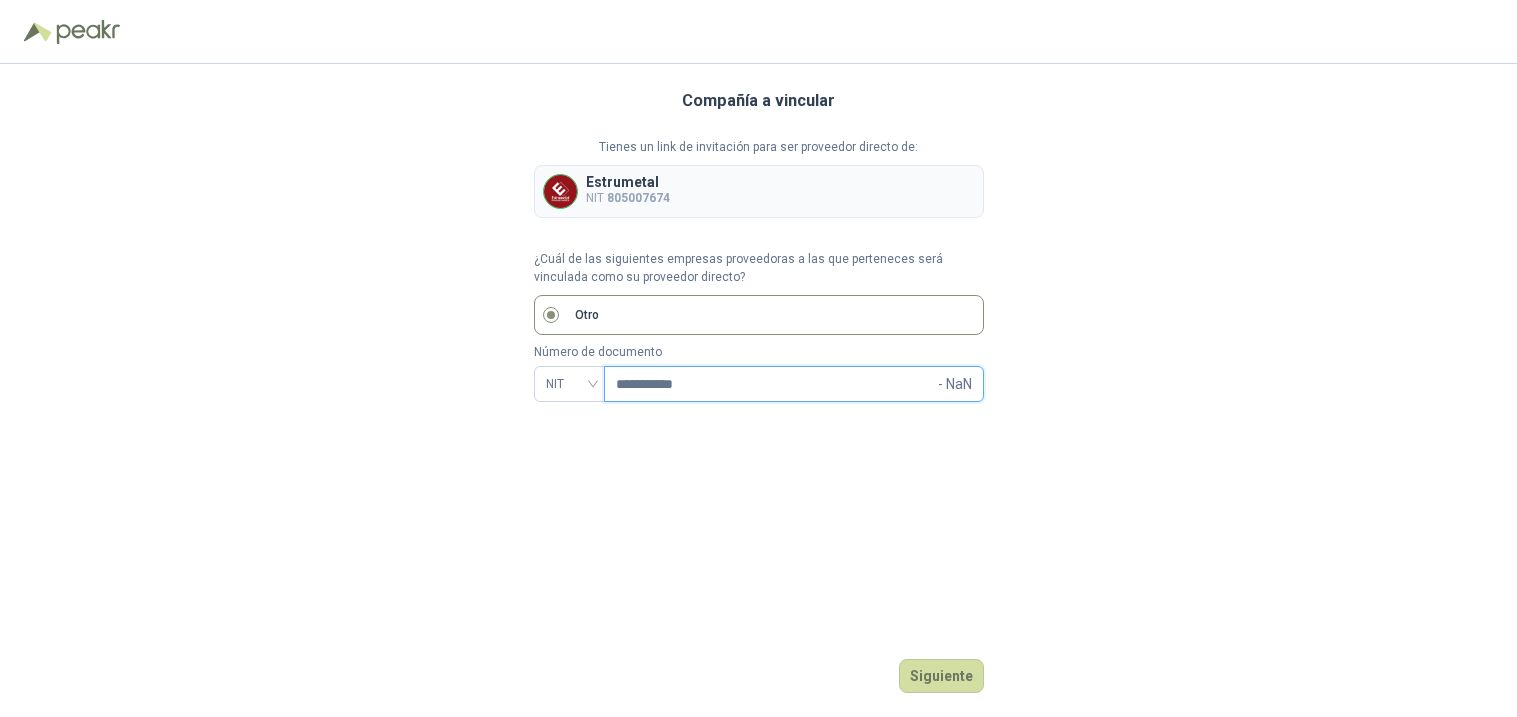 click on "**********" at bounding box center [775, 384] 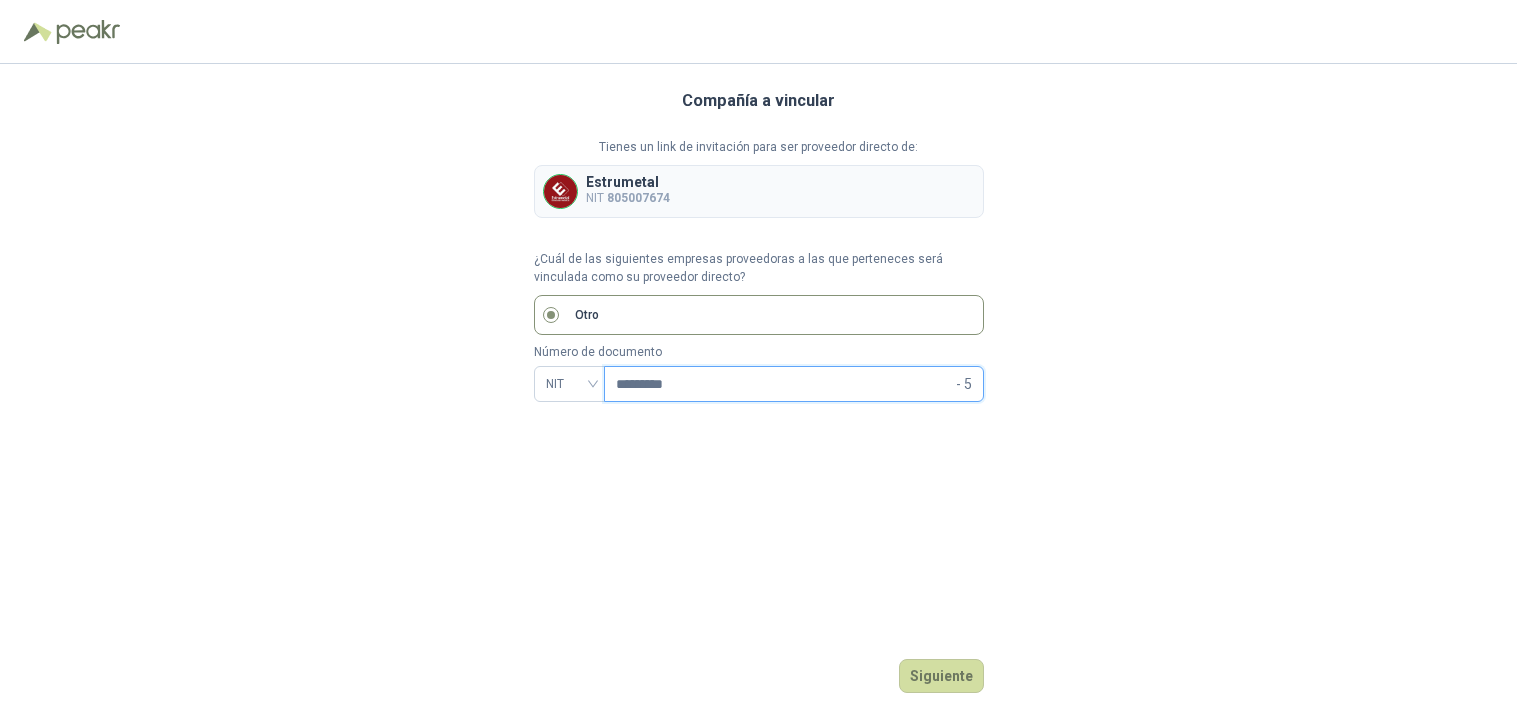 type on "*********" 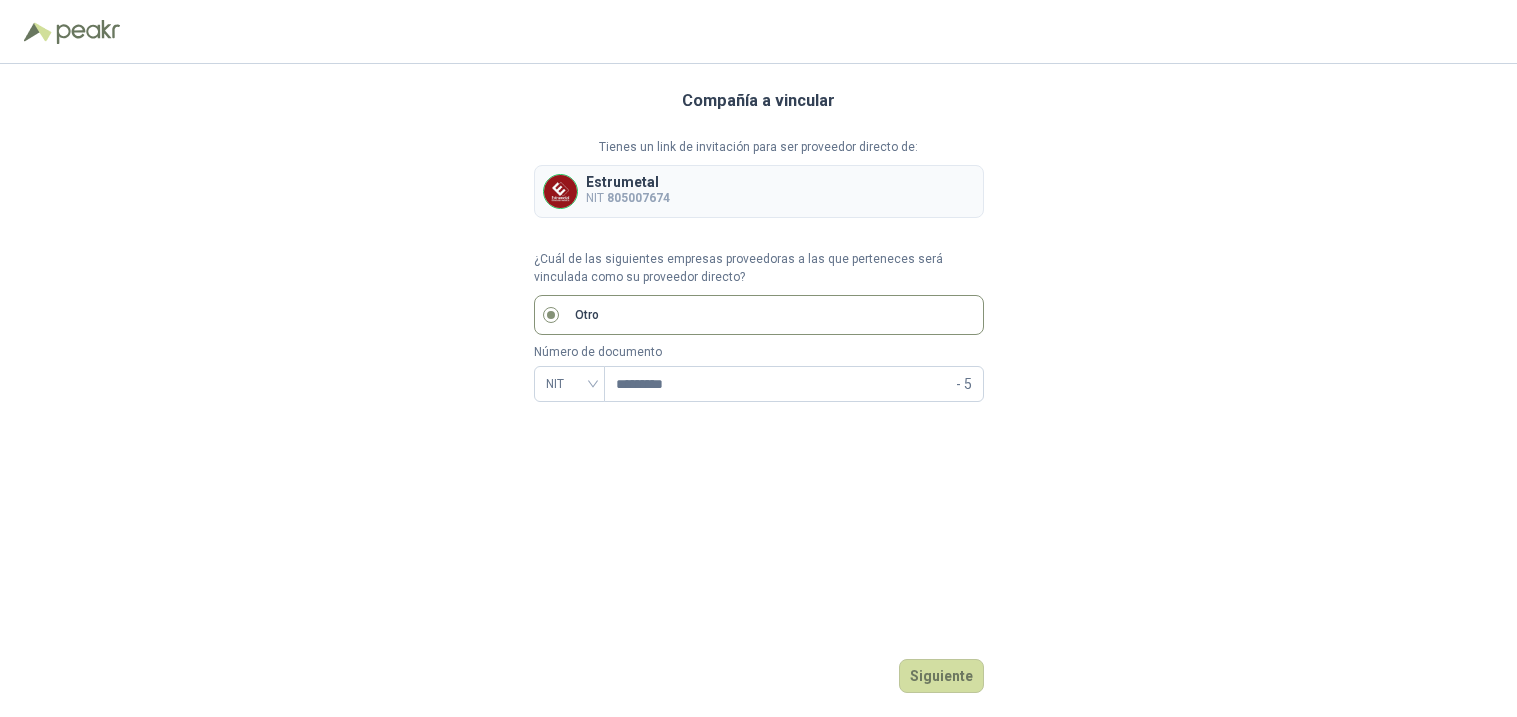 click on "Compañía a vincular Tienes un link de invitación para ser proveedor directo de: Estrumetal NIT   805007674 ¿Cuál de las siguientes empresas proveedoras a las que perteneces será vinculada como su proveedor directo? Otro Número de documento NIT ********* - 5 Siguiente" at bounding box center (759, 390) 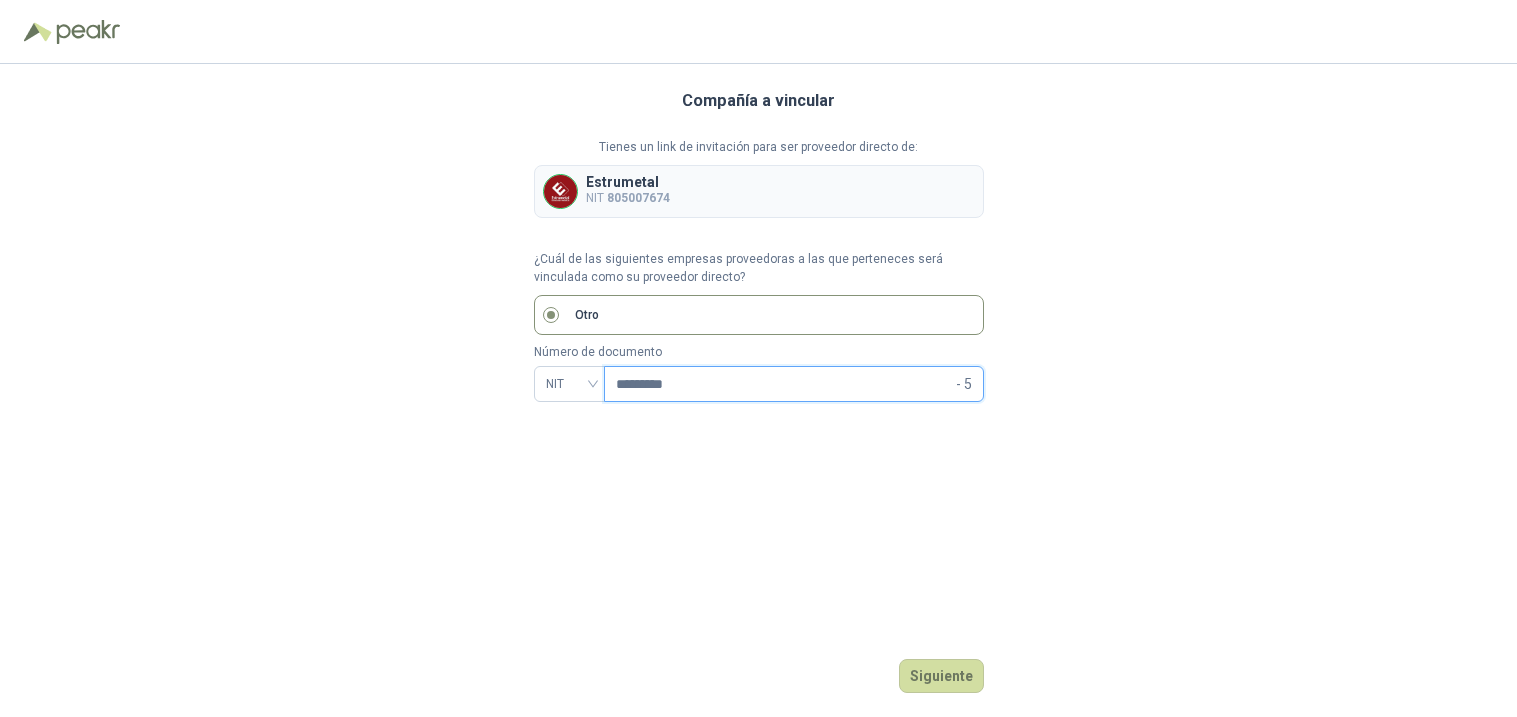 drag, startPoint x: 938, startPoint y: 375, endPoint x: 979, endPoint y: 391, distance: 44.011364 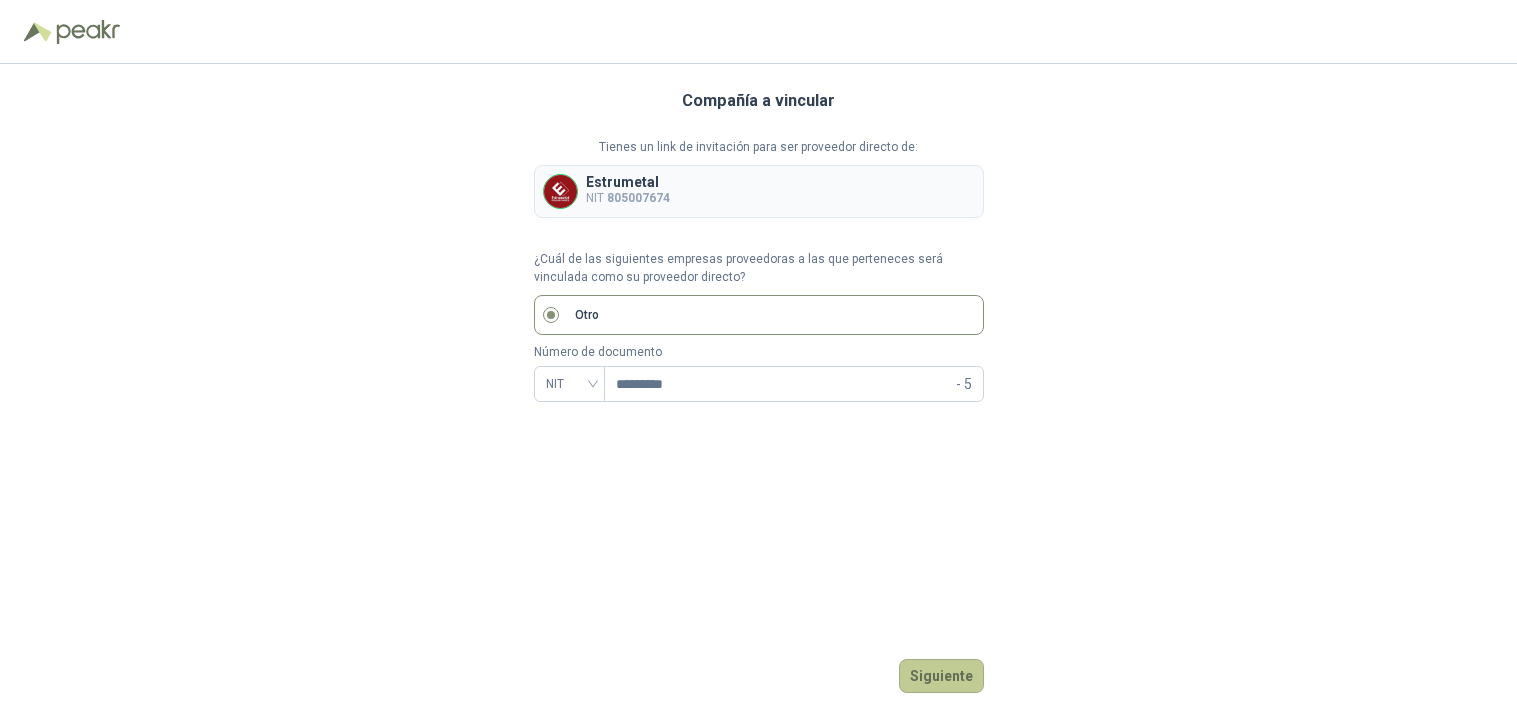 click on "Siguiente" at bounding box center [941, 676] 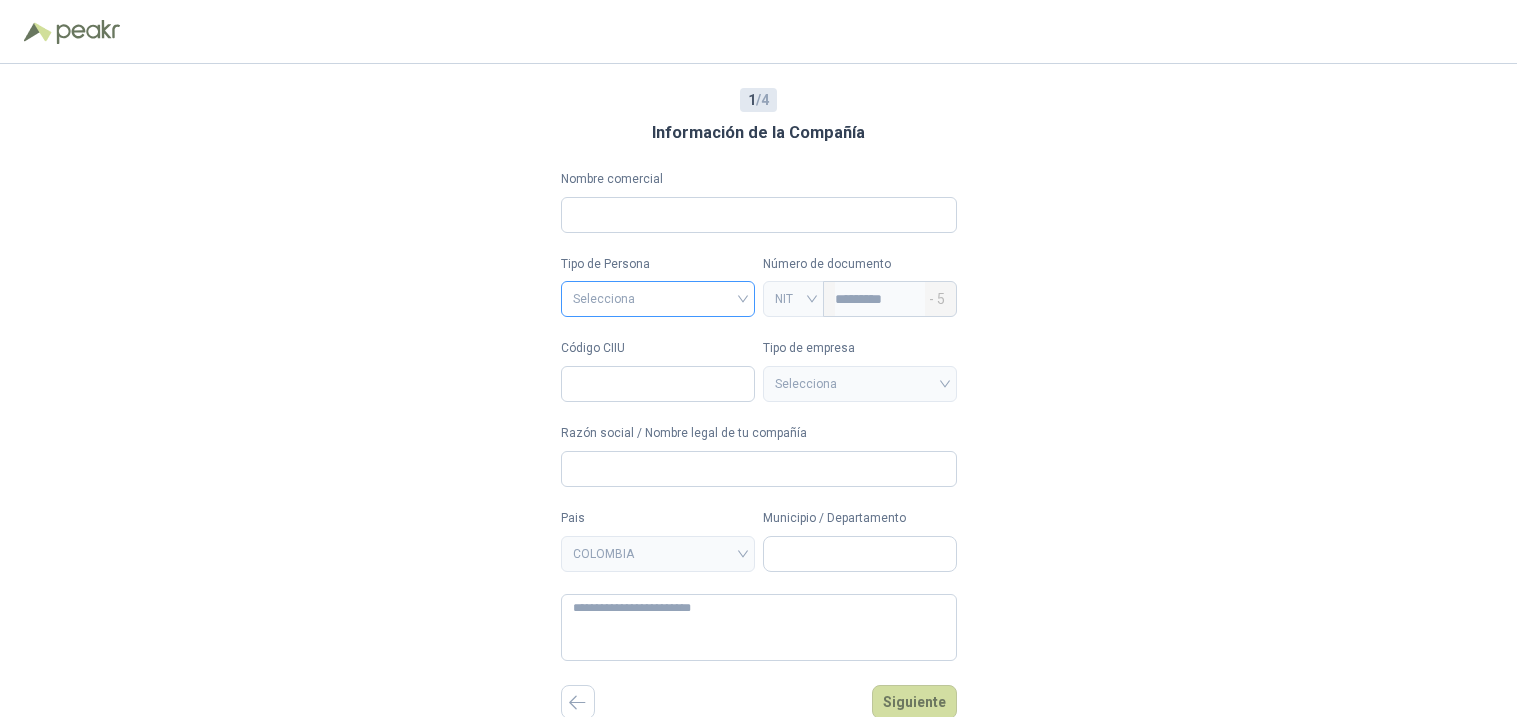 click at bounding box center (658, 297) 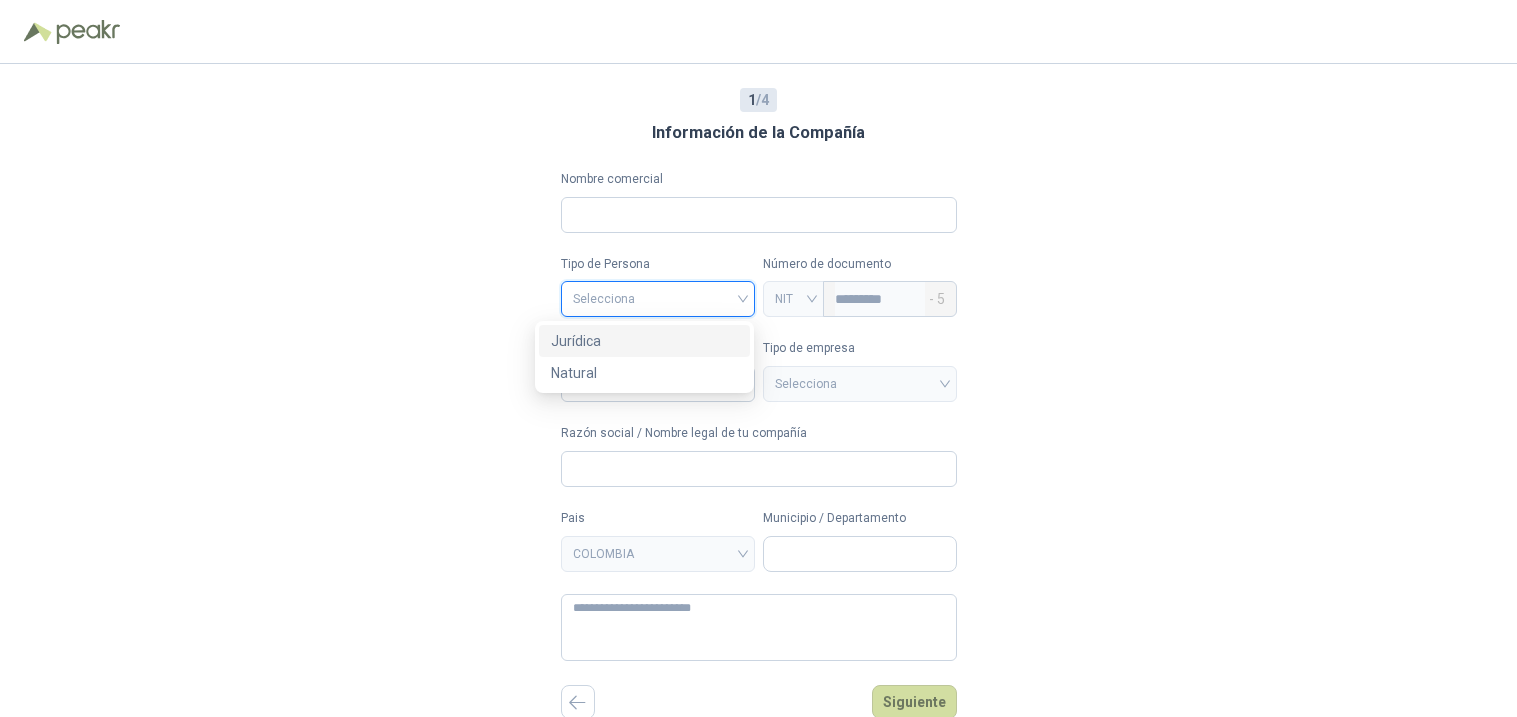 click on "Jurídica" at bounding box center (644, 341) 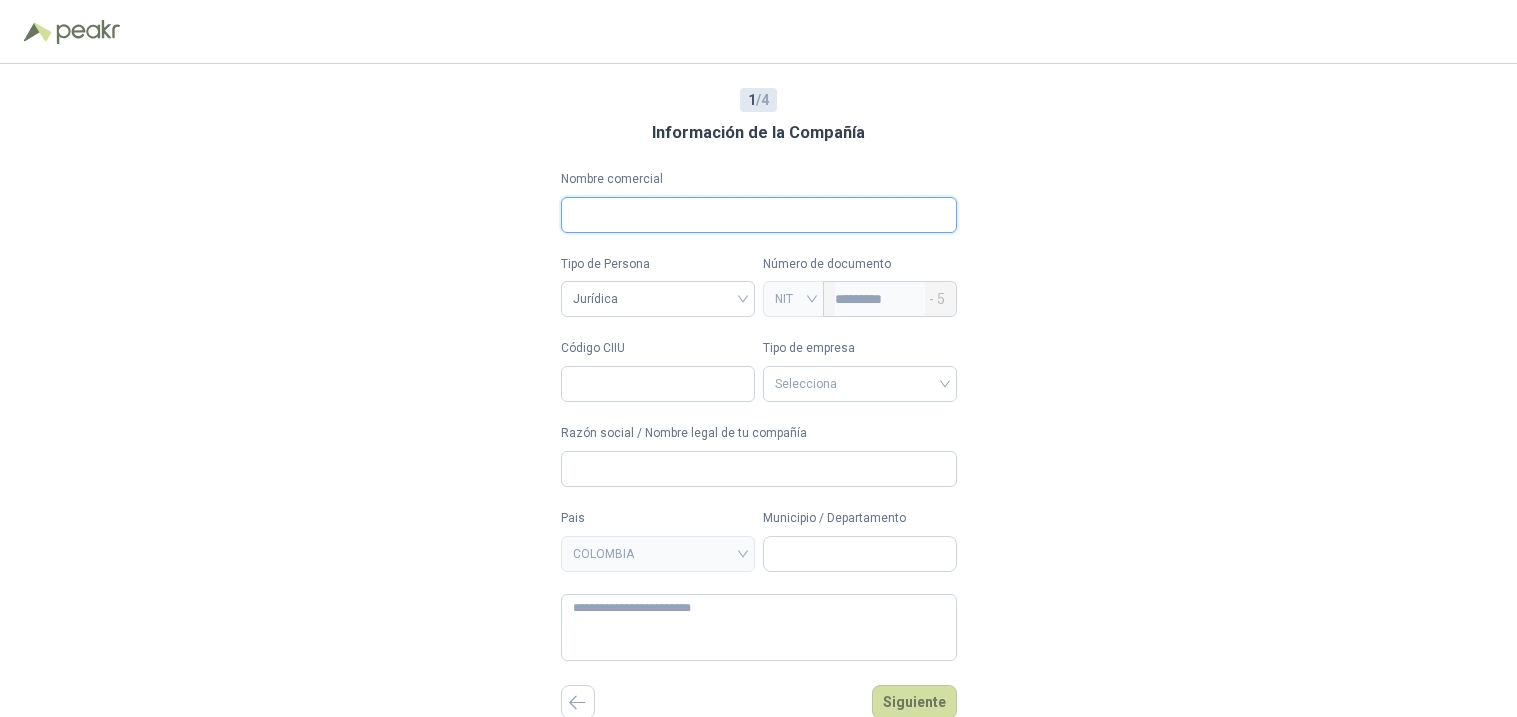 click on "Nombre comercial" at bounding box center [759, 215] 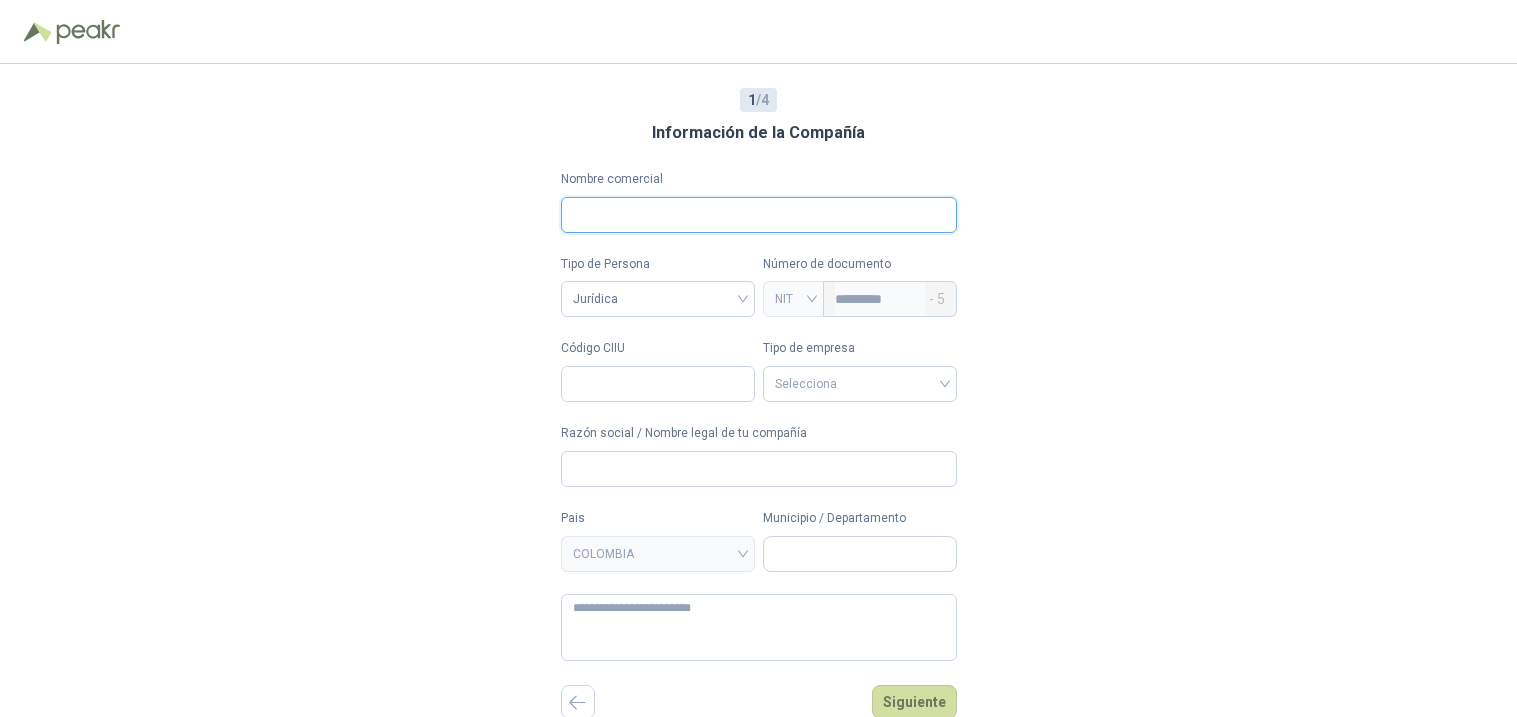 paste on "**********" 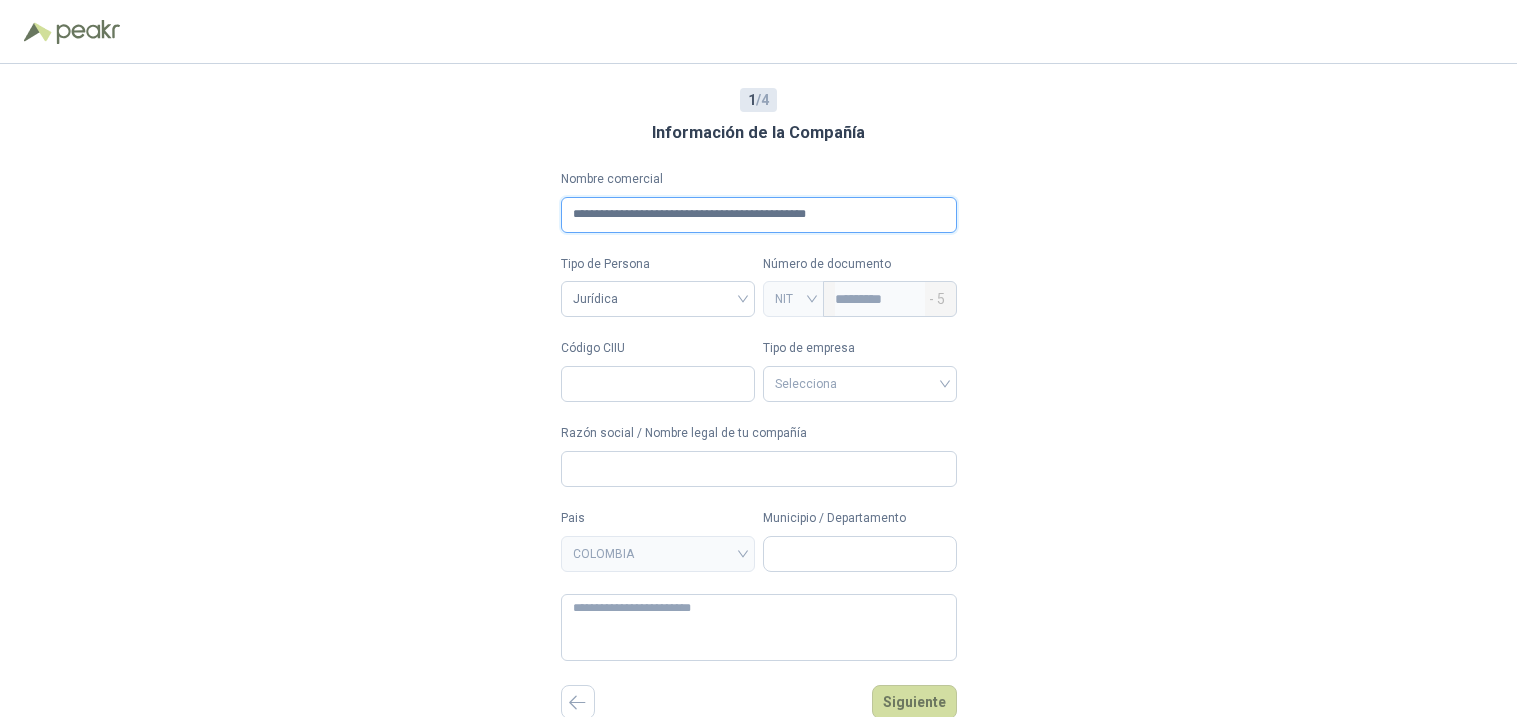 type on "**********" 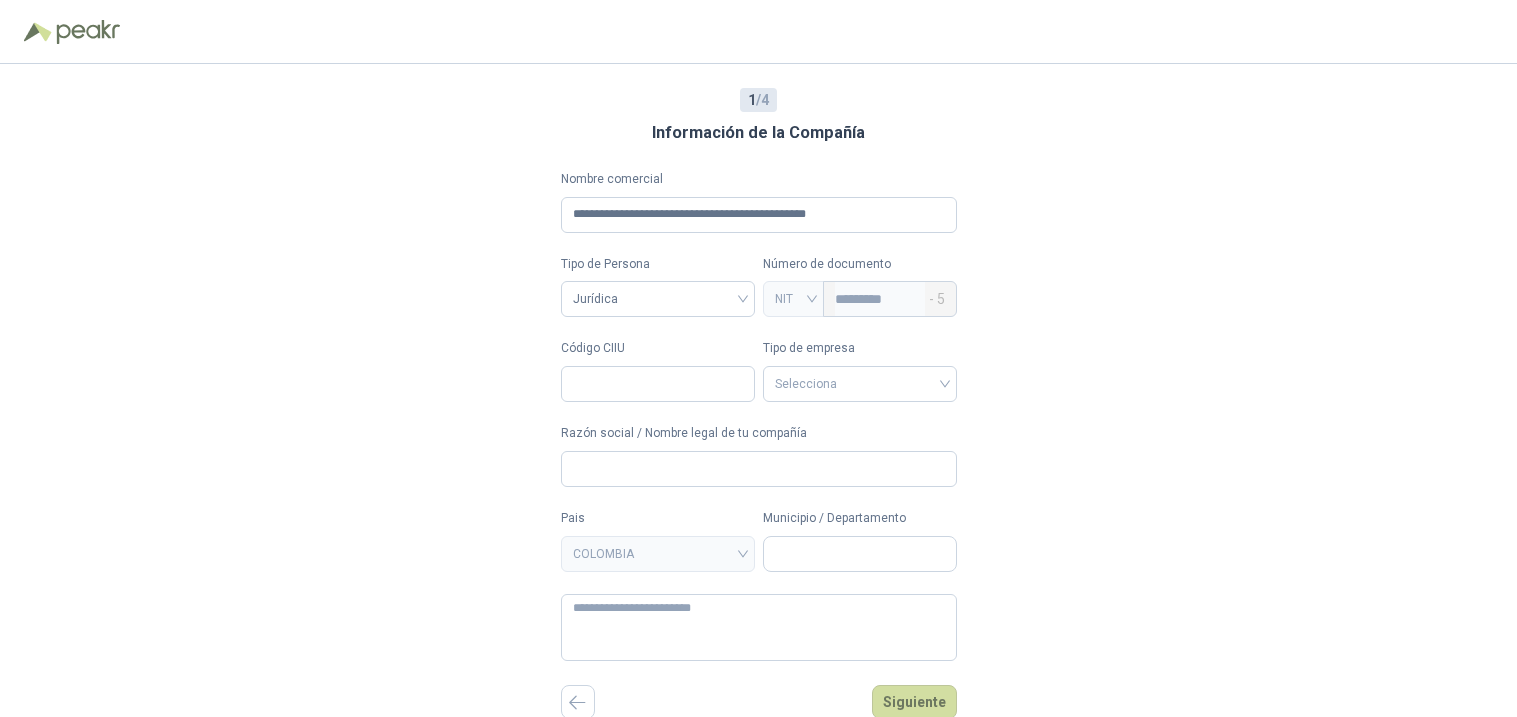 click on "**********" at bounding box center [758, 390] 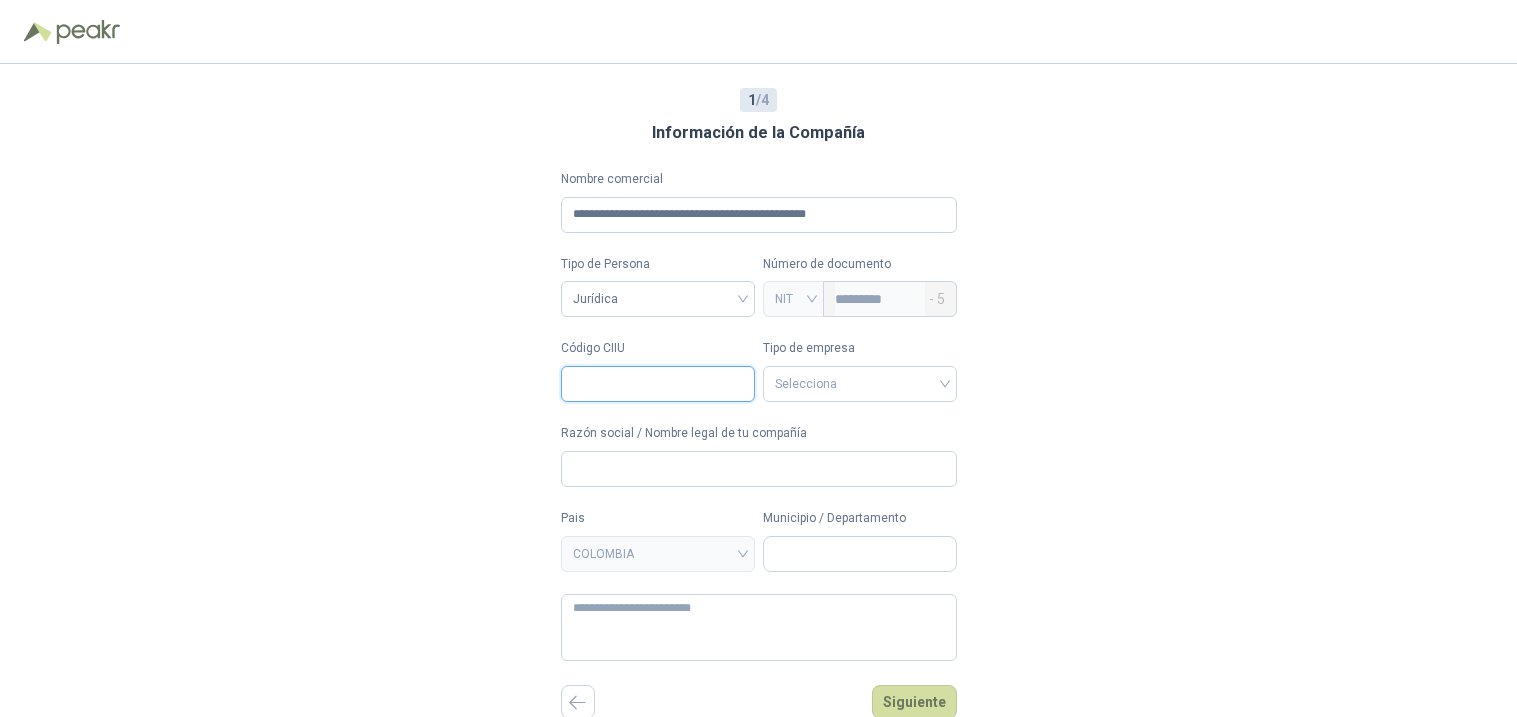 click on "Código CIIU" at bounding box center (658, 384) 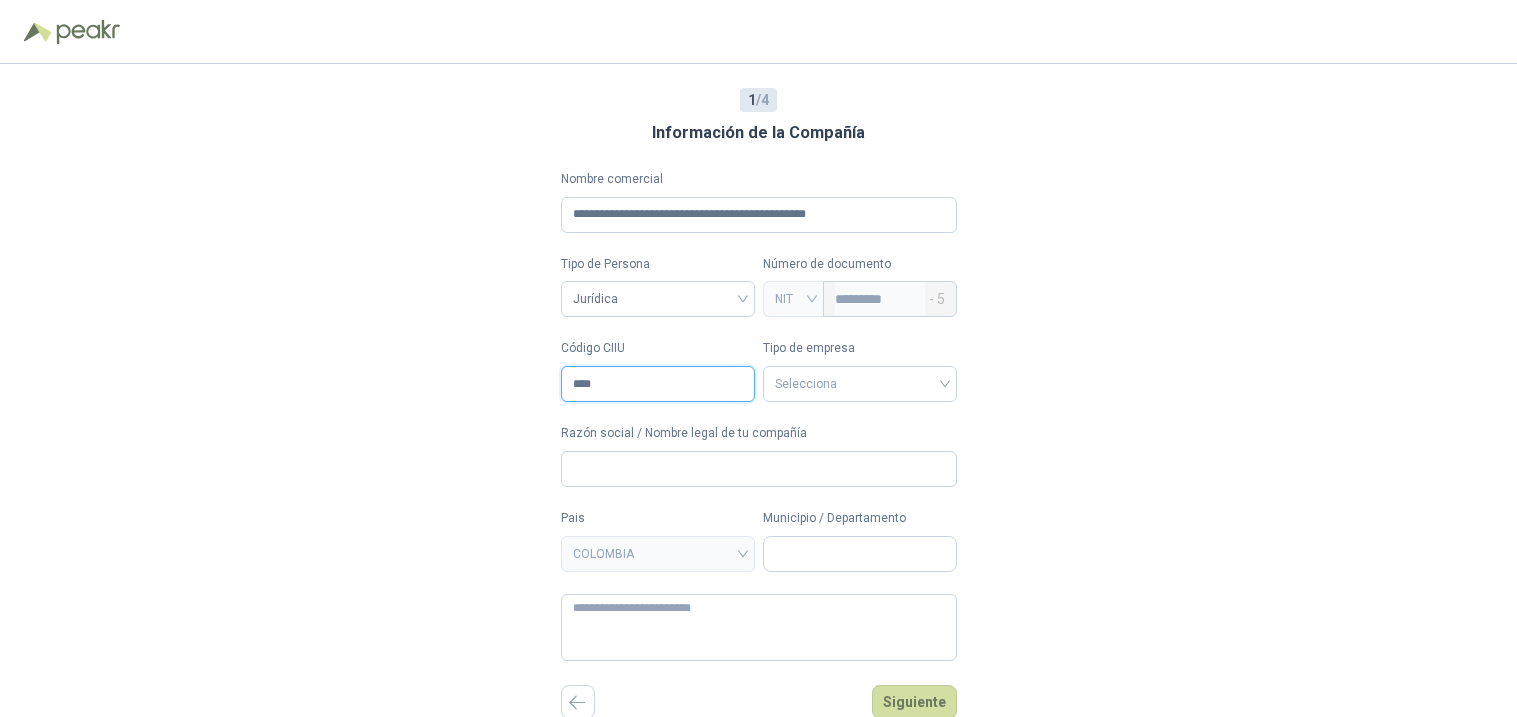 type on "****" 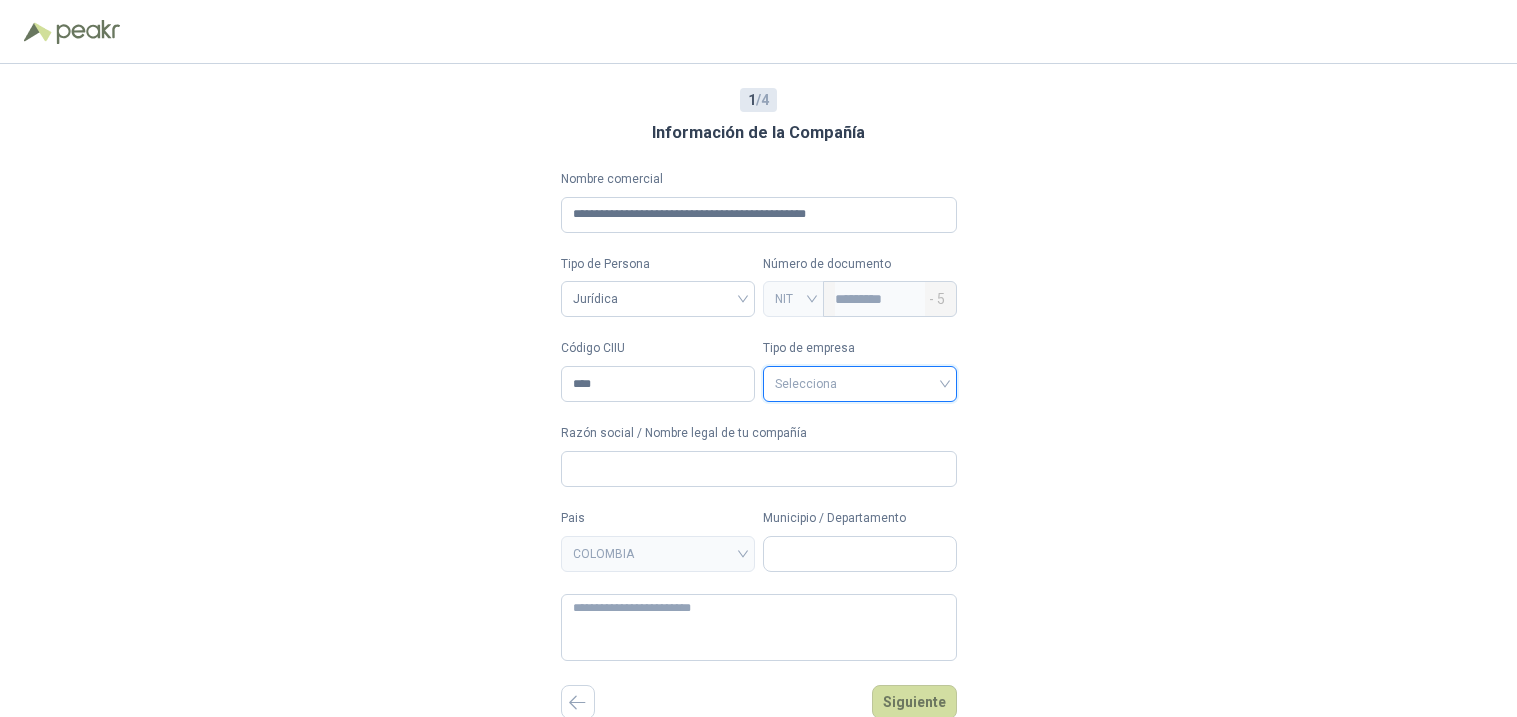 click on "Tipo de empresa" at bounding box center [860, 348] 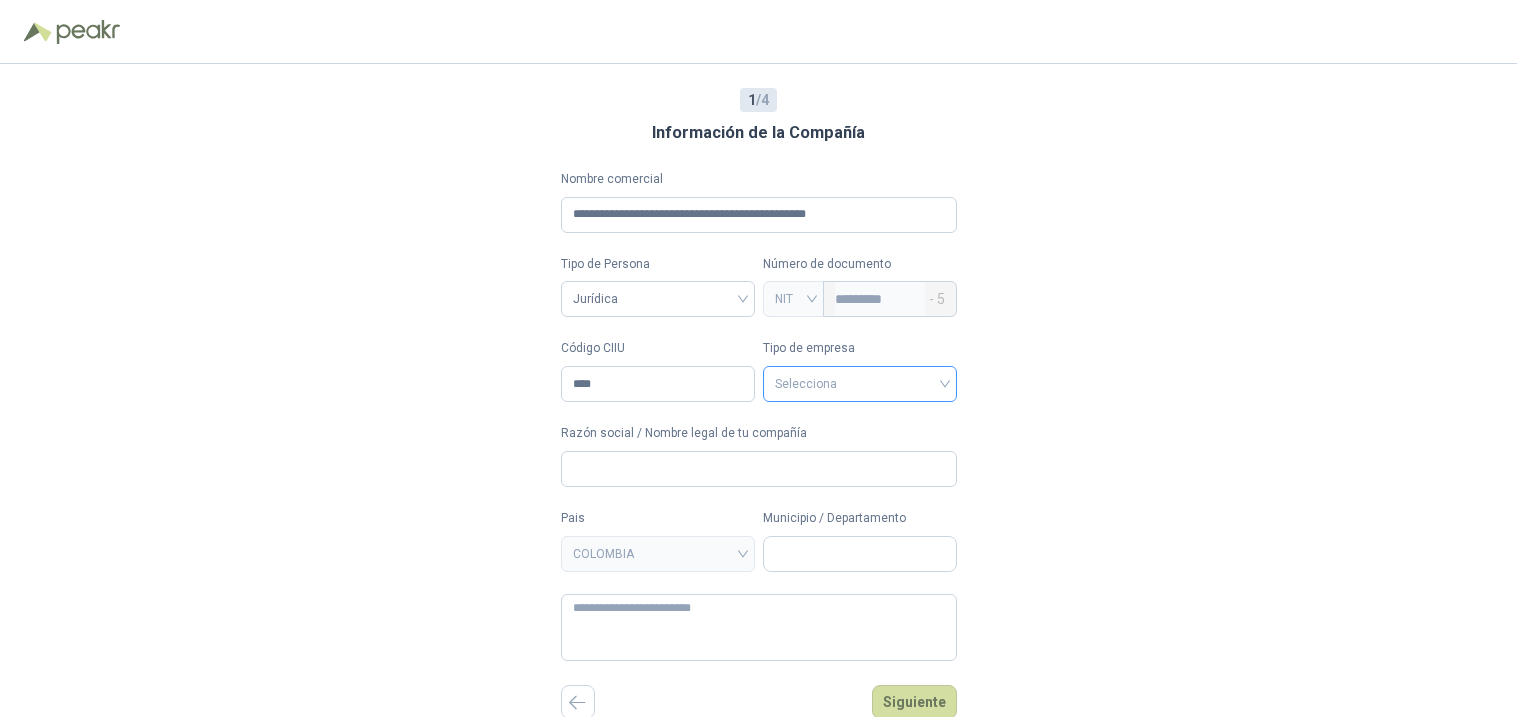 click at bounding box center (860, 382) 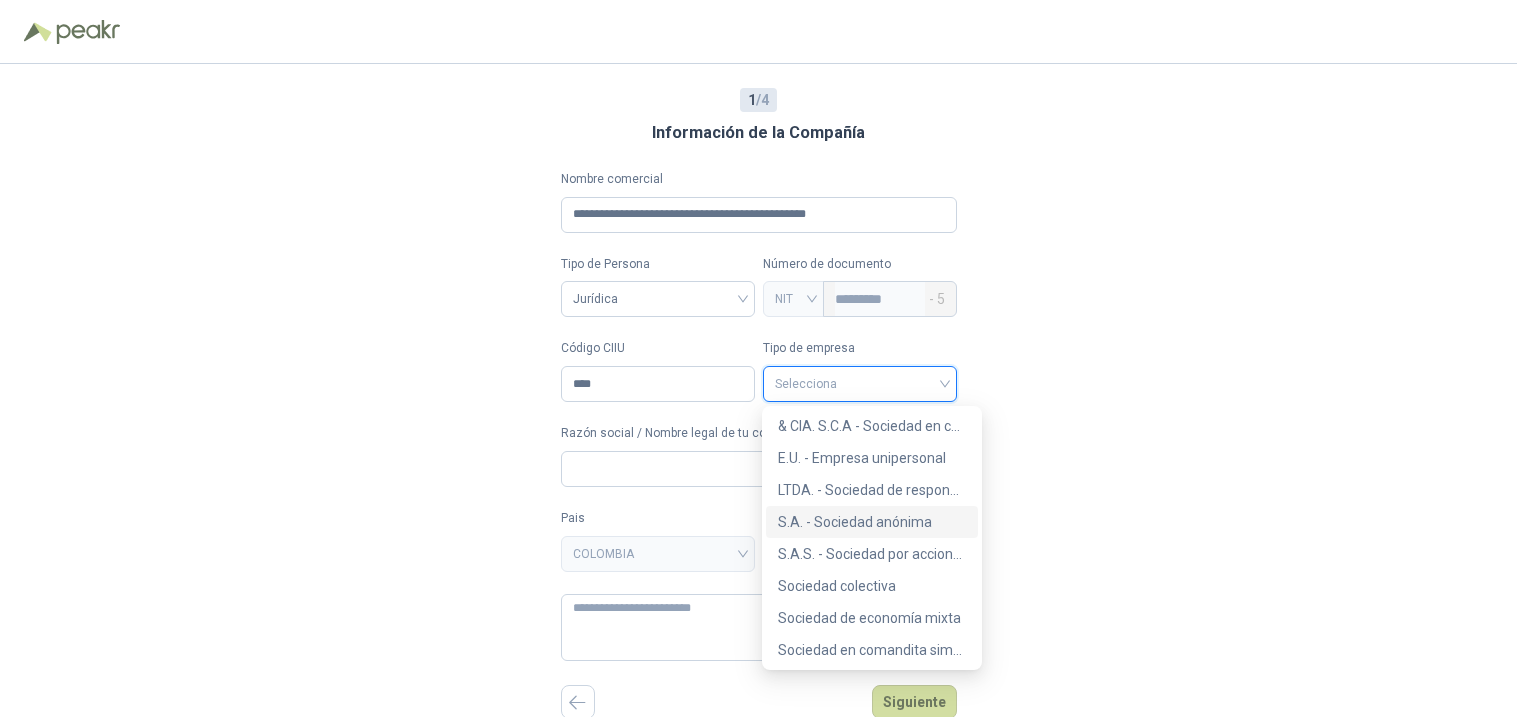 click on "S.A. - Sociedad anónima" at bounding box center (0, 0) 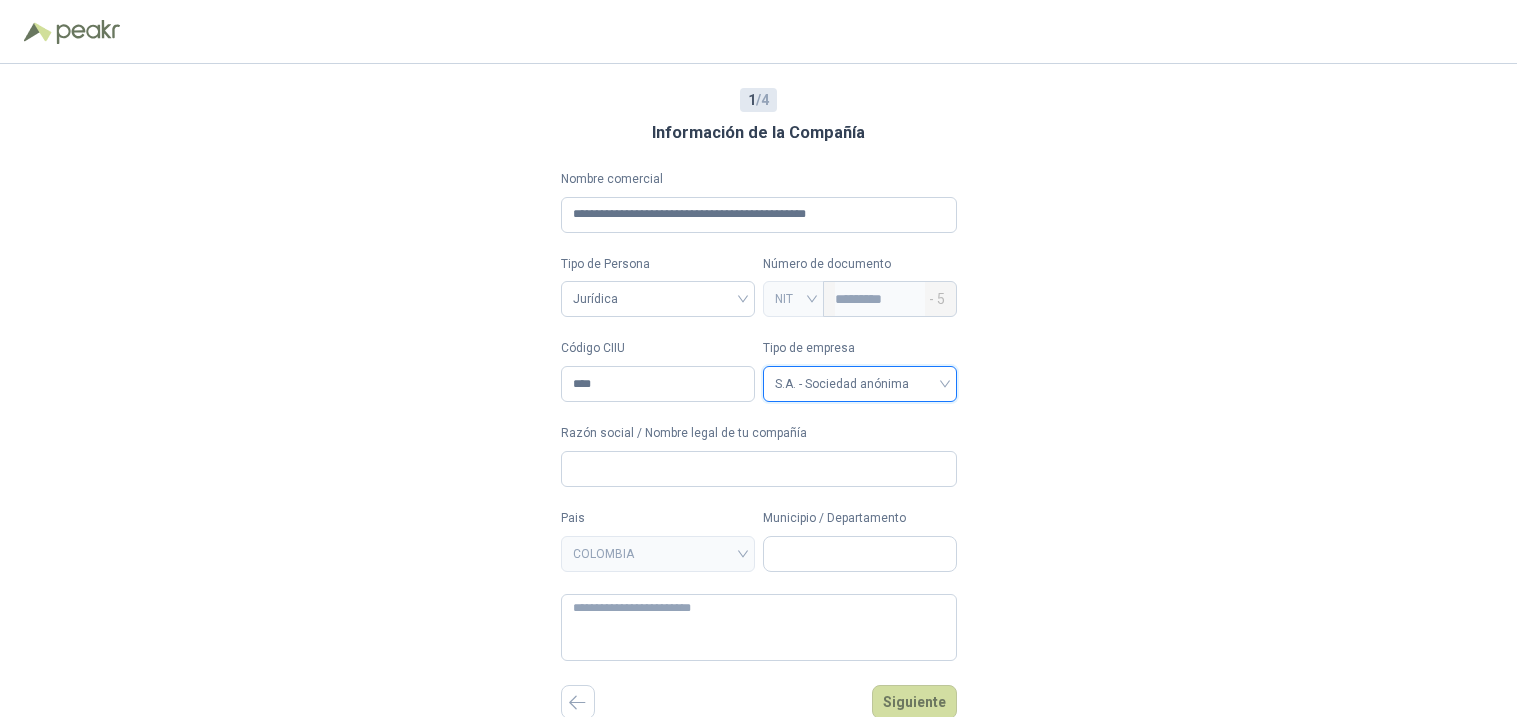 click on "**********" at bounding box center [758, 390] 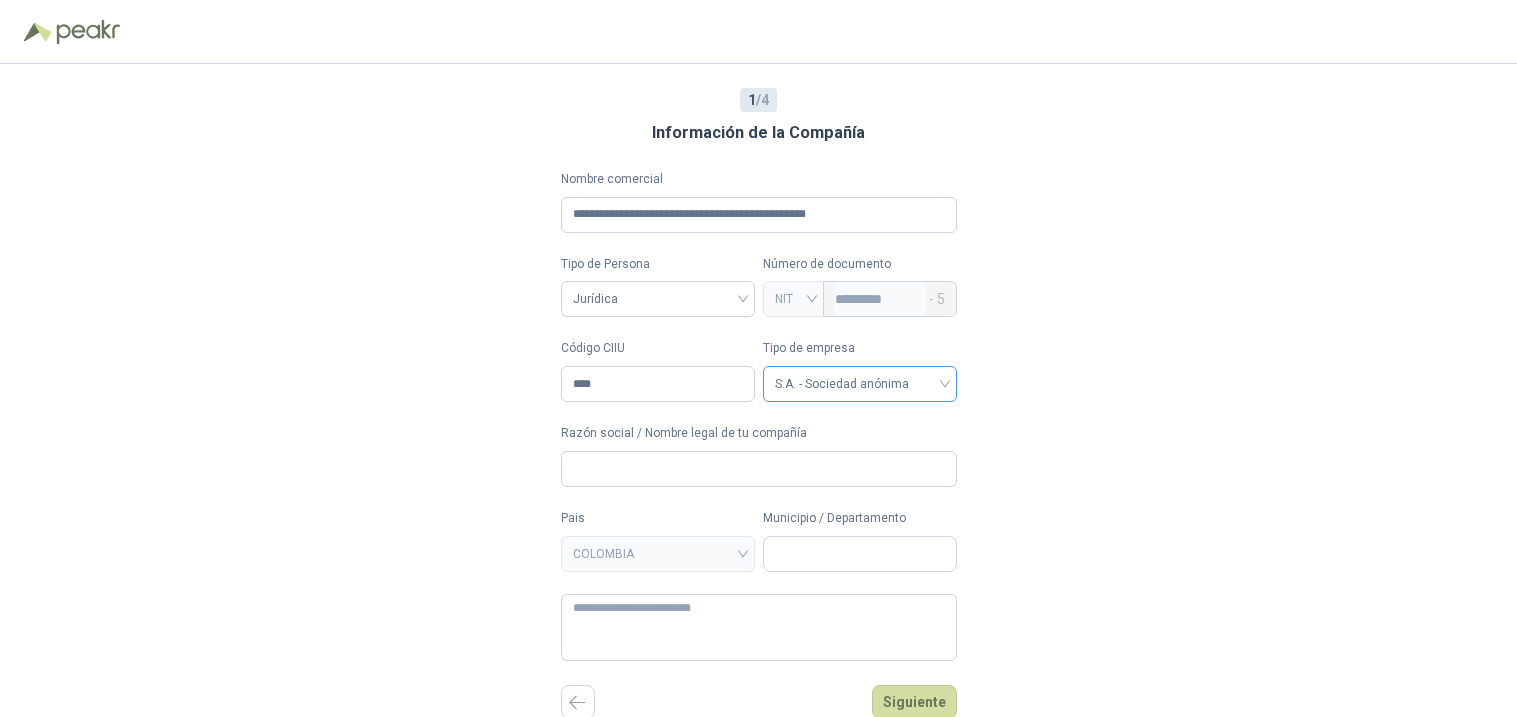 click on "S.A. - Sociedad anónima" at bounding box center (658, 299) 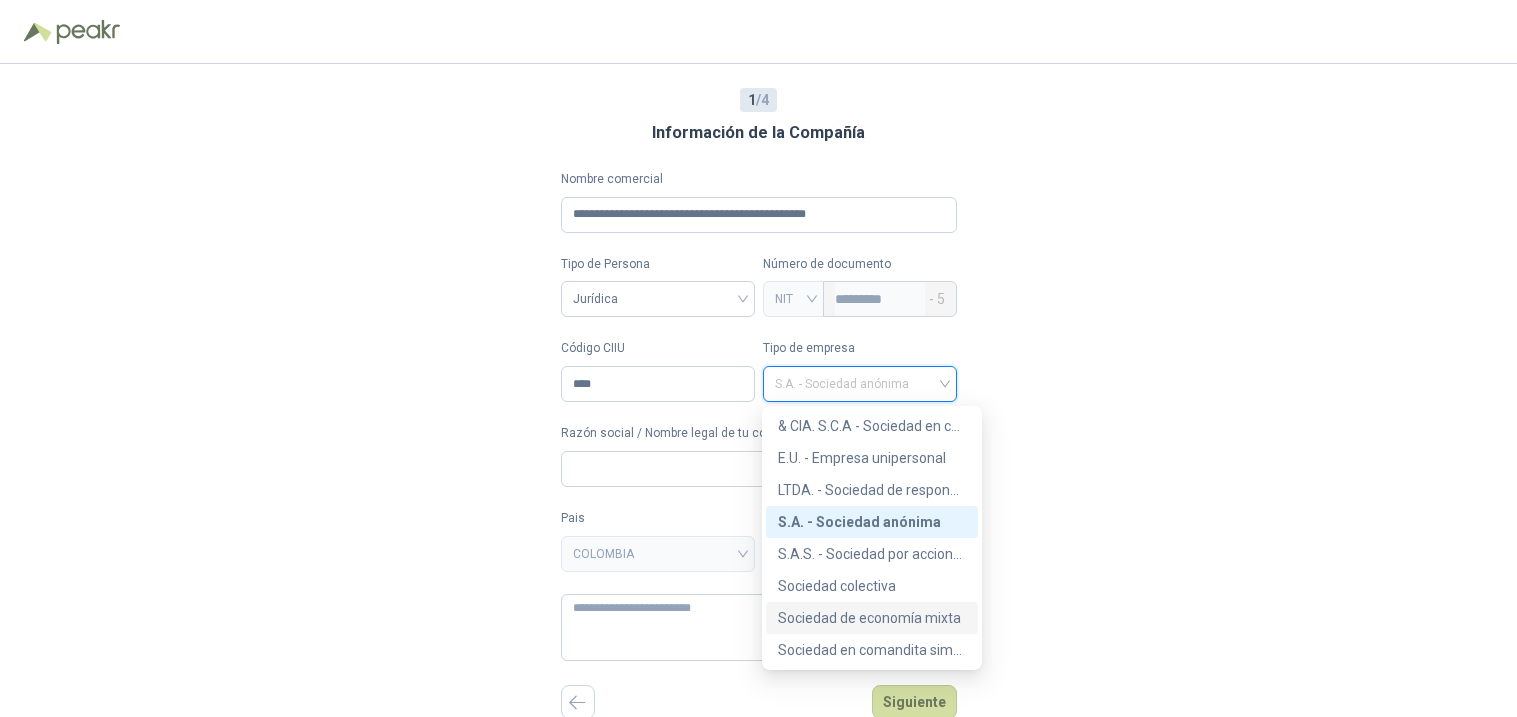 click on "**********" at bounding box center (758, 390) 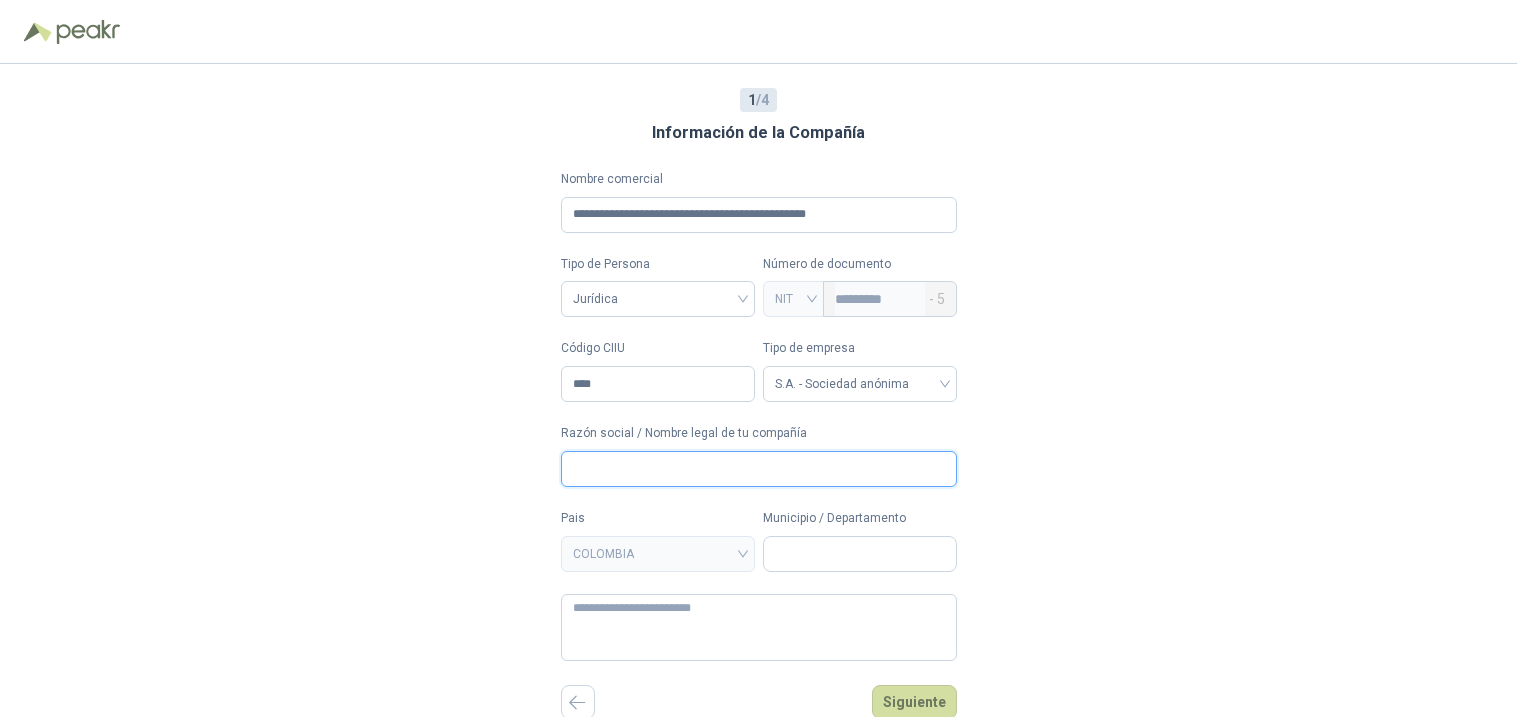 click on "Razón social / Nombre legal de tu compañía" at bounding box center (759, 469) 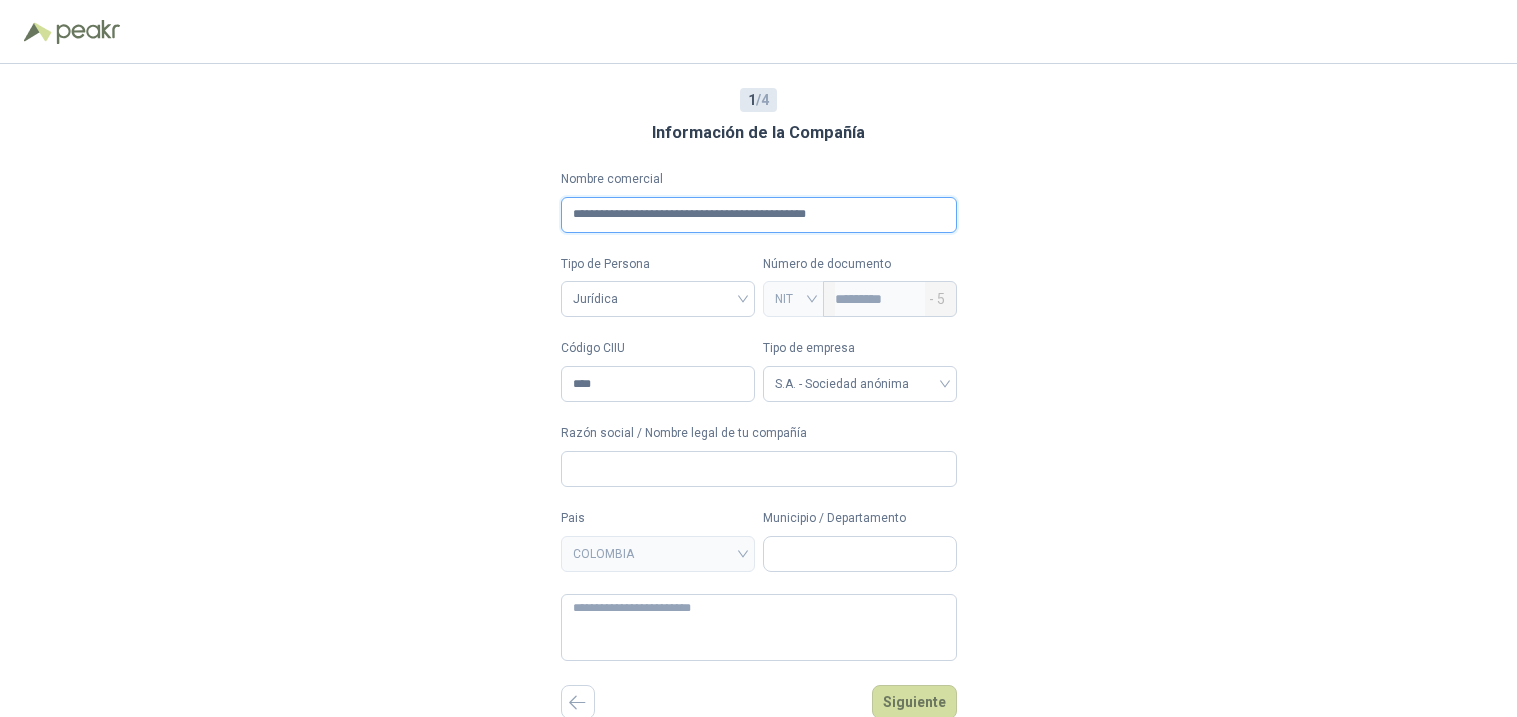 drag, startPoint x: 816, startPoint y: 212, endPoint x: 420, endPoint y: 201, distance: 396.15274 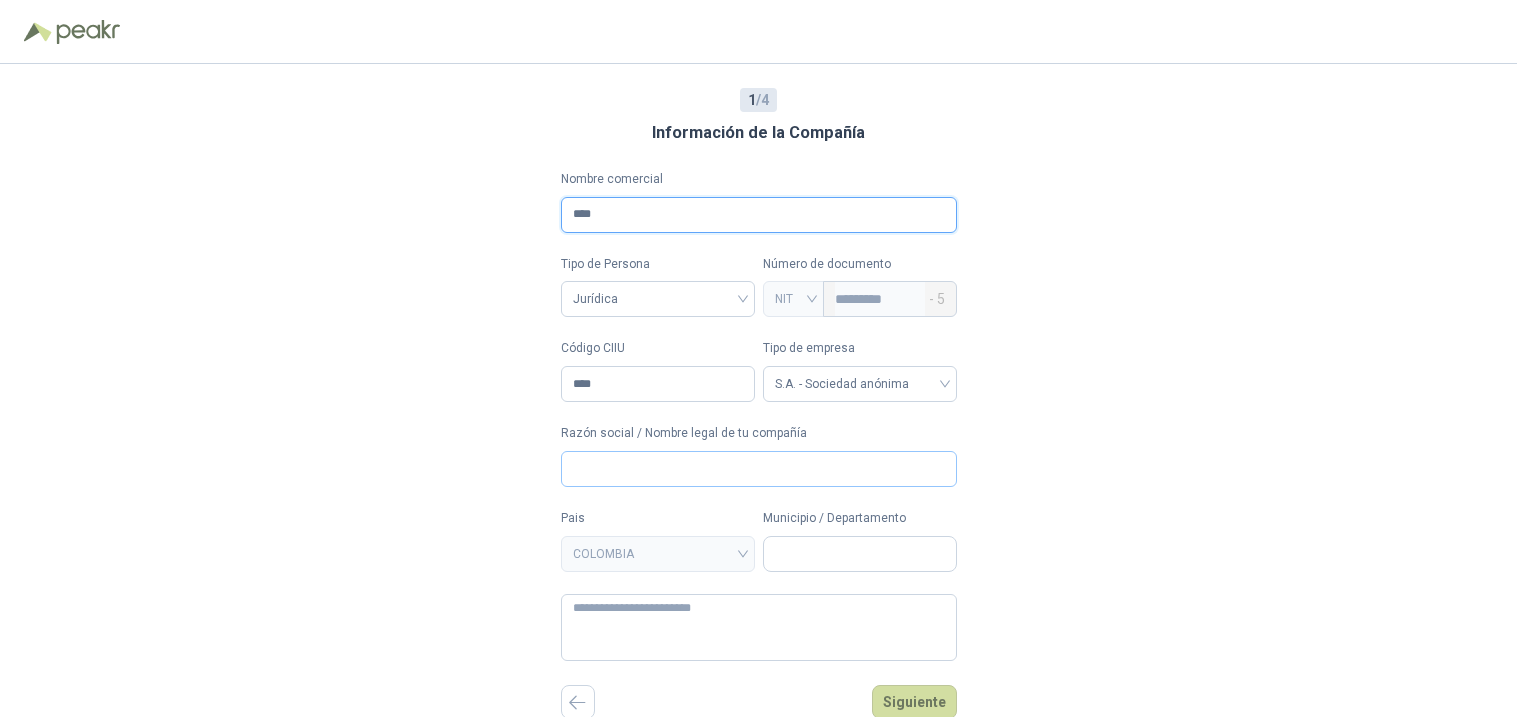 type on "****" 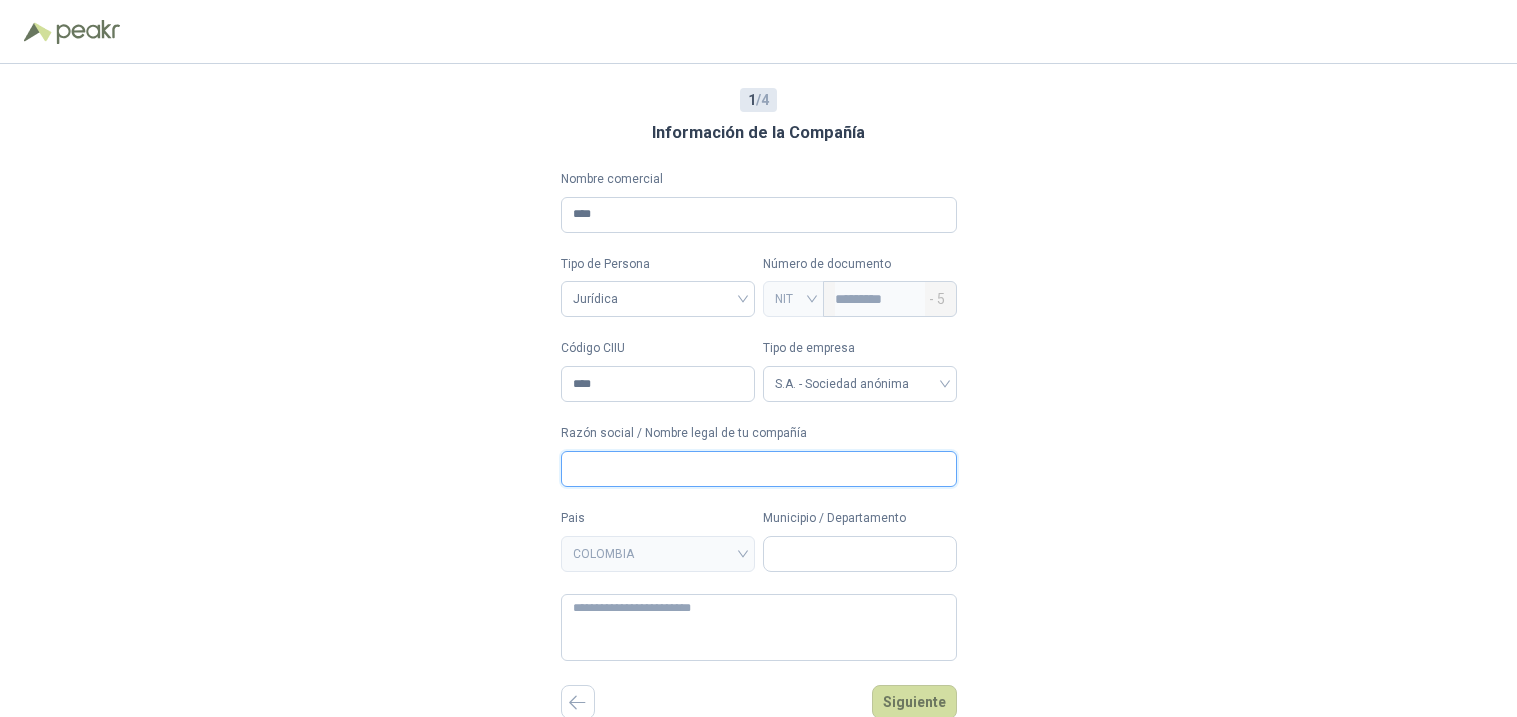 click on "Razón social / Nombre legal de tu compañía" at bounding box center (759, 469) 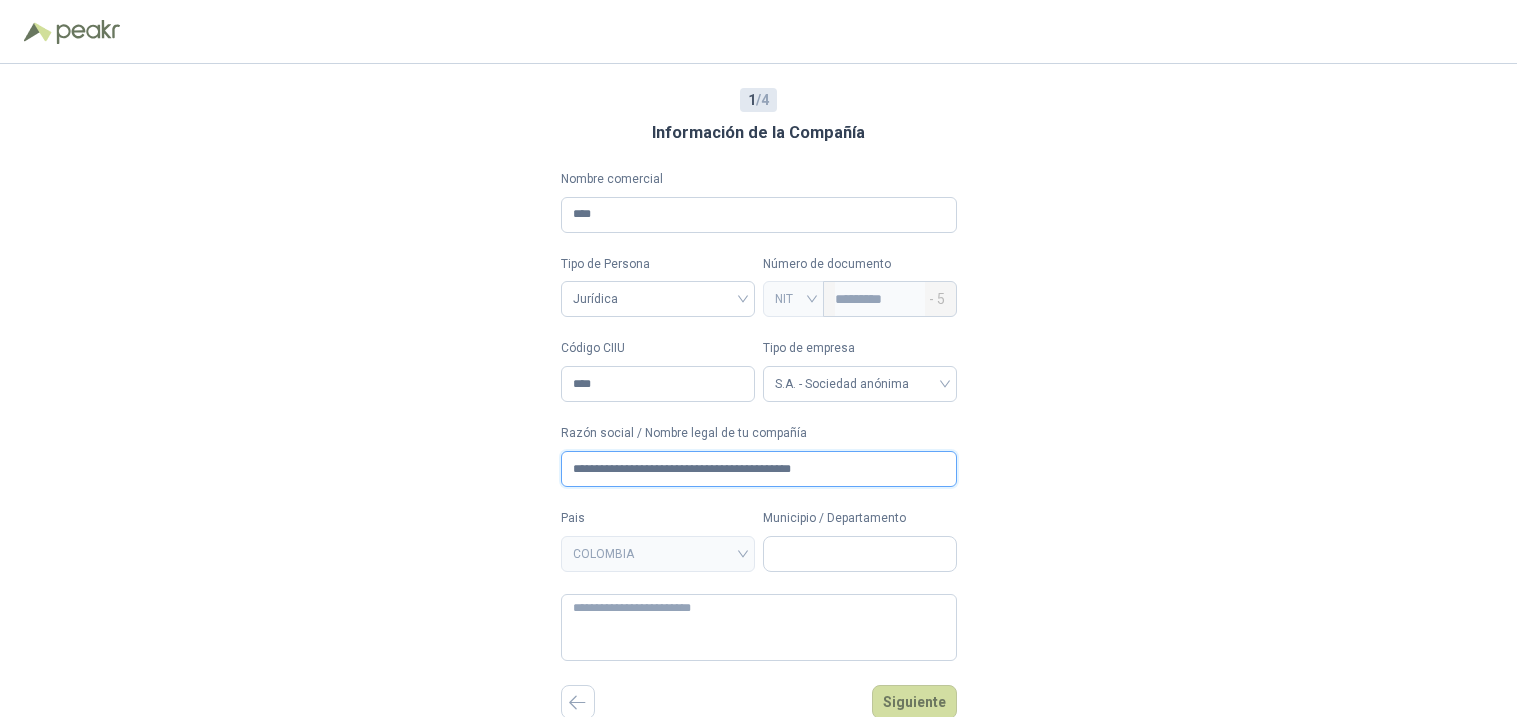click on "**********" at bounding box center [759, 469] 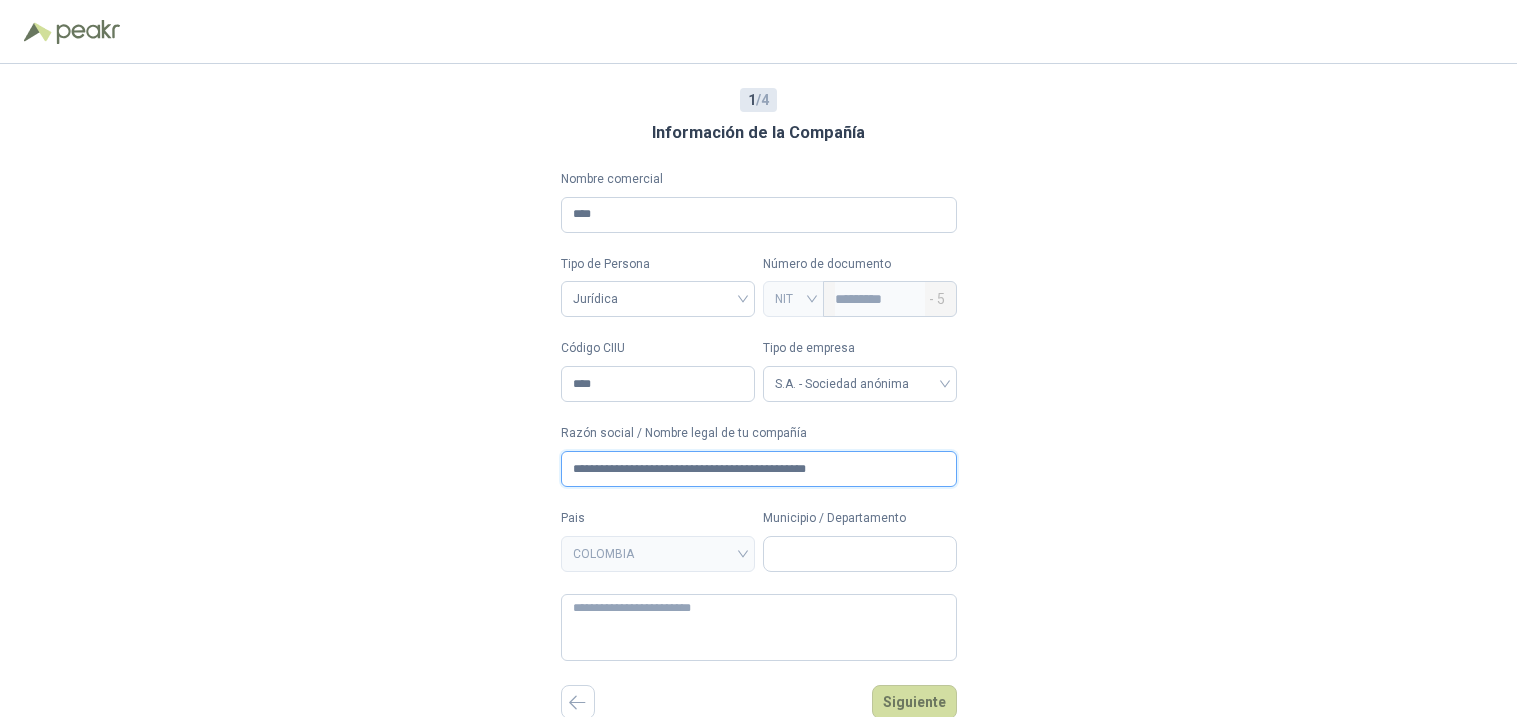 type on "**********" 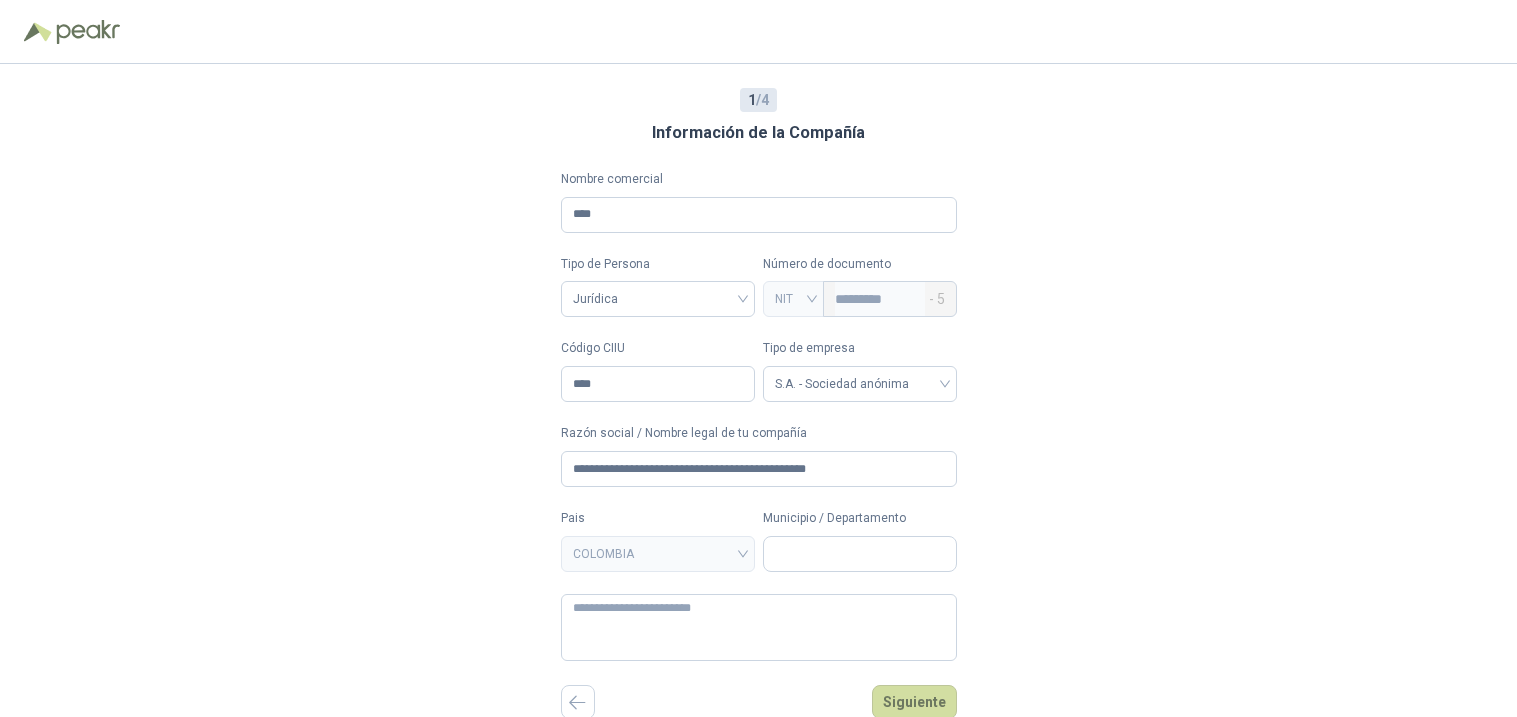 click on "**********" at bounding box center [758, 390] 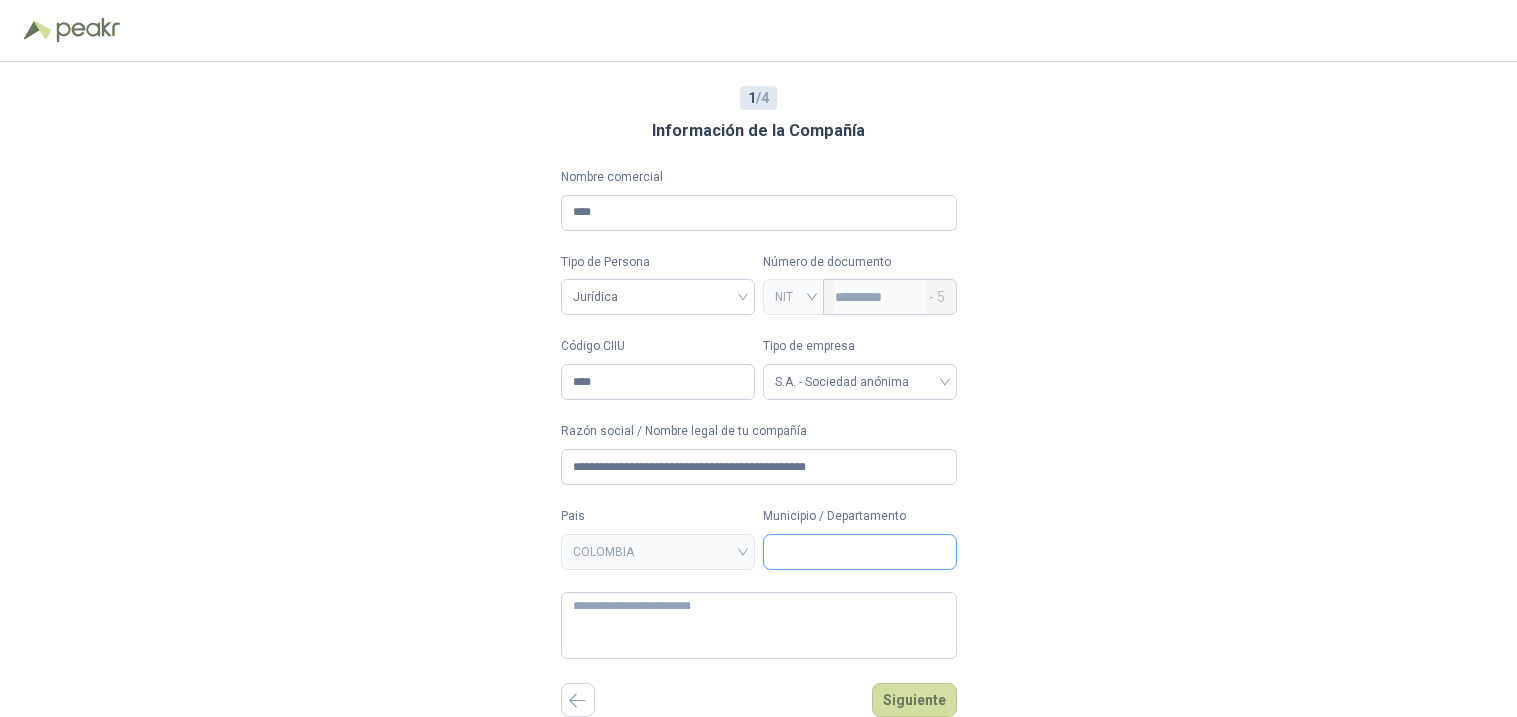 click on "Municipio / Departamento" at bounding box center [860, 552] 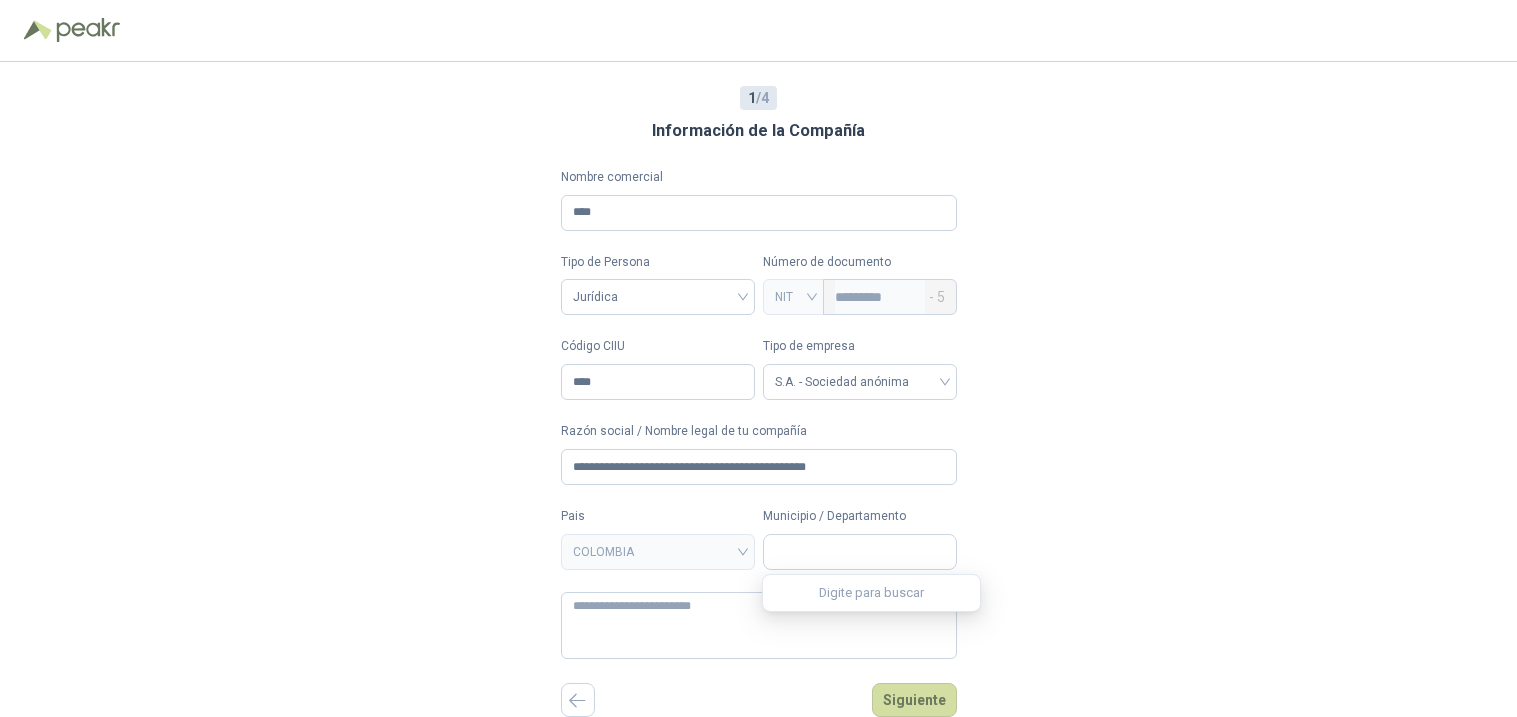 click on "Digite para buscar" at bounding box center [871, 593] 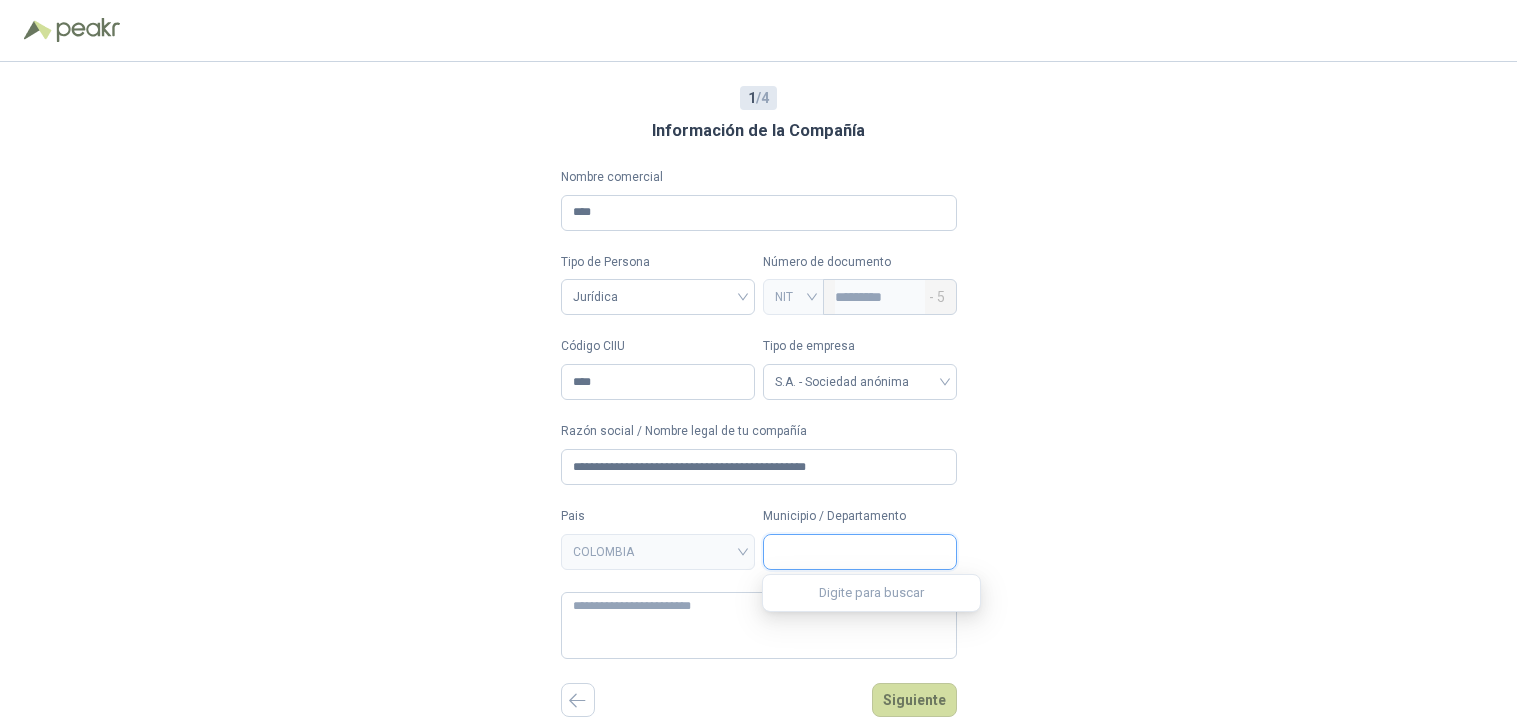 click on "Municipio / Departamento" at bounding box center (860, 552) 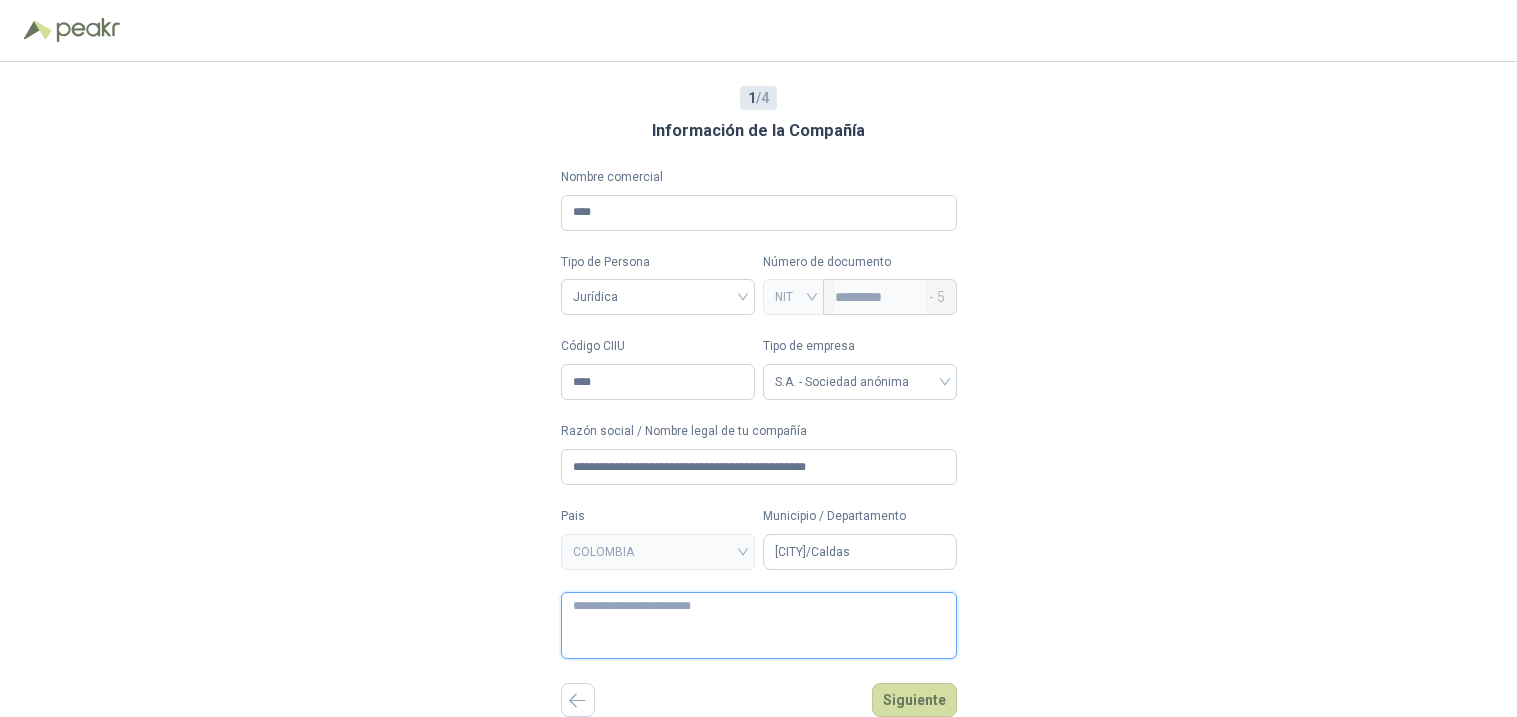 click at bounding box center (759, 625) 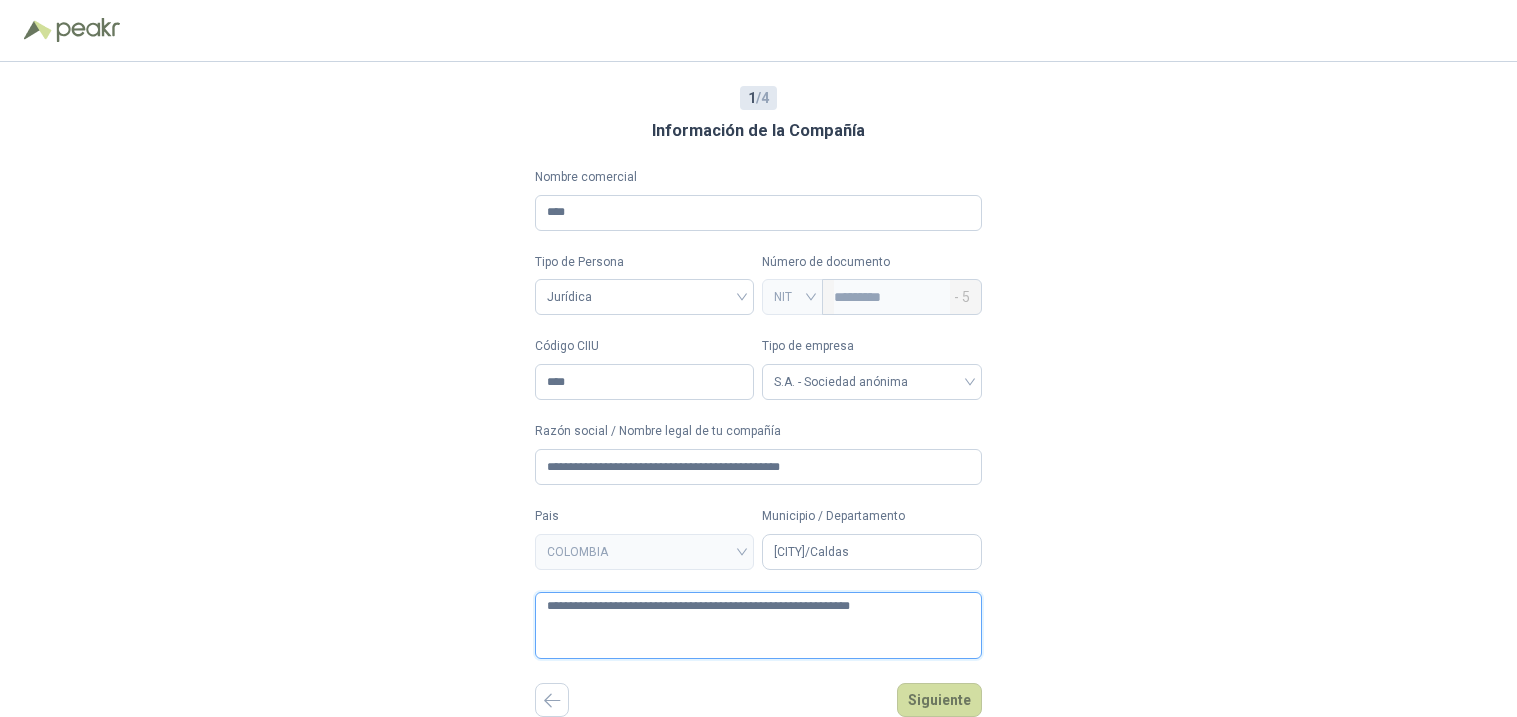 type on "**********" 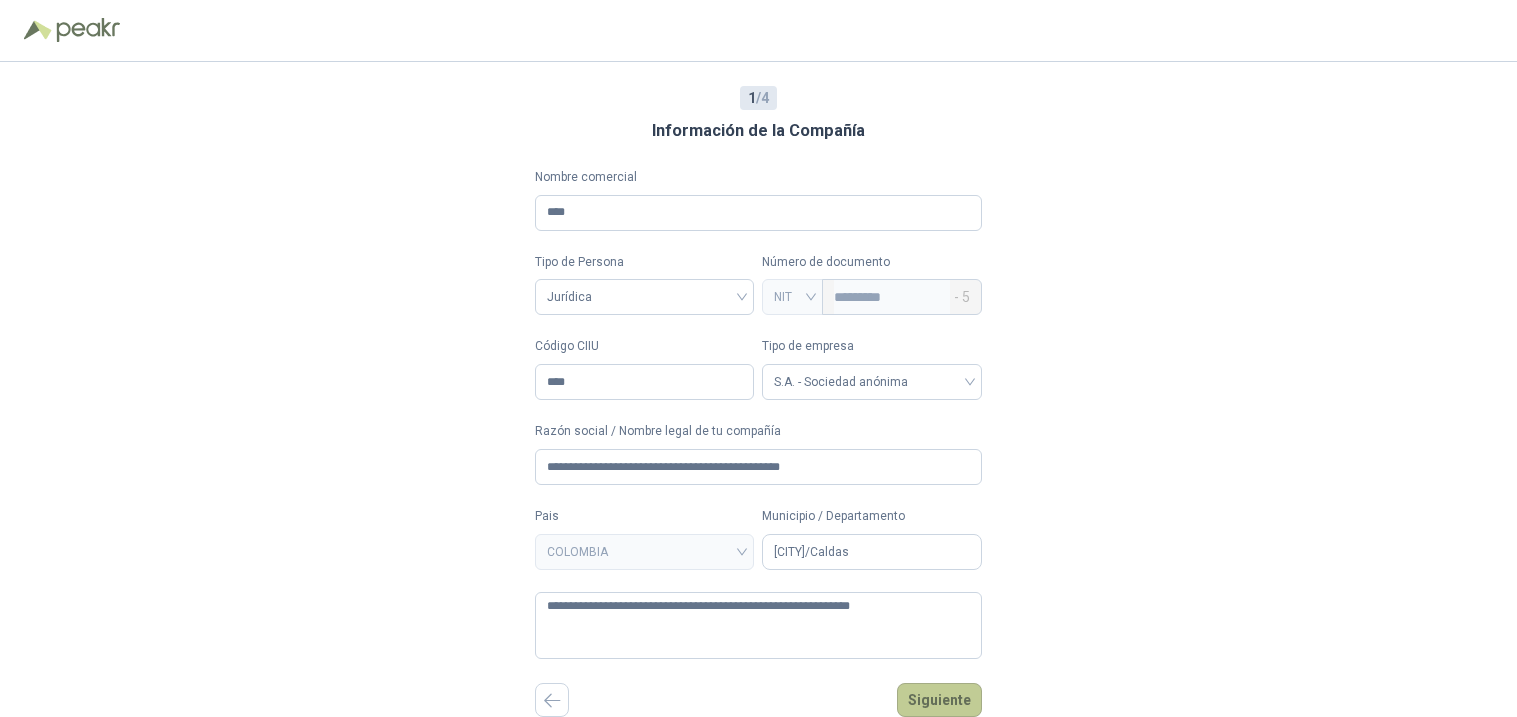 click on "Siguiente" at bounding box center [939, 700] 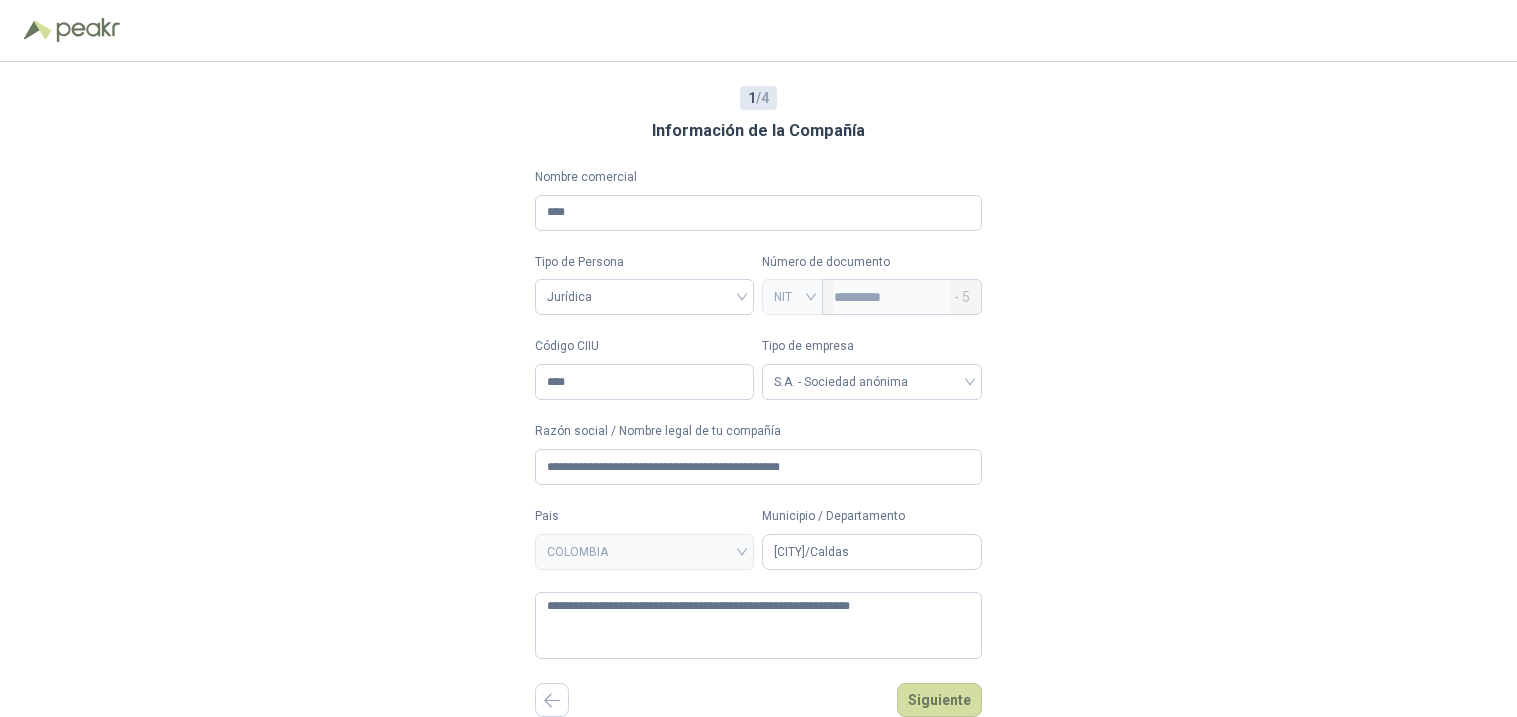 scroll, scrollTop: 0, scrollLeft: 0, axis: both 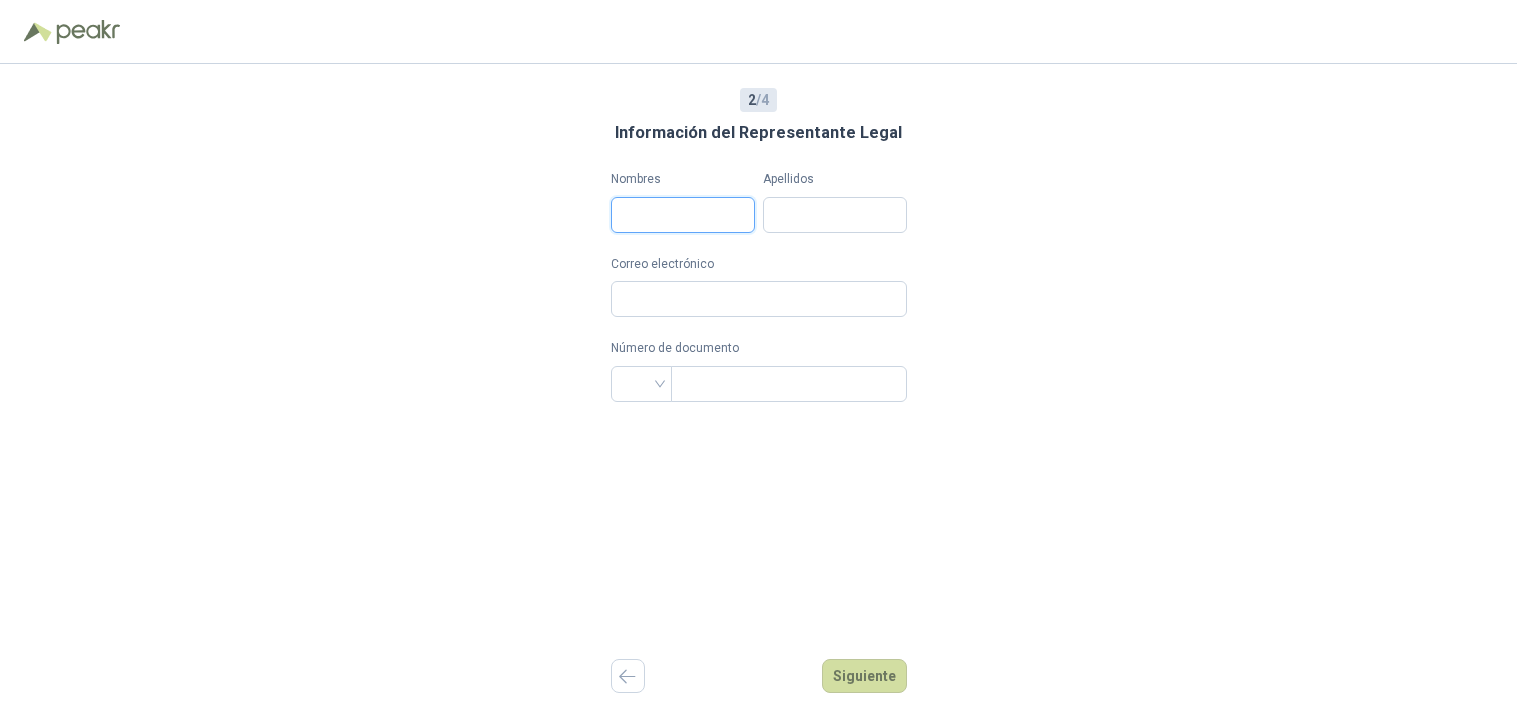 drag, startPoint x: 724, startPoint y: 218, endPoint x: 721, endPoint y: 228, distance: 10.440307 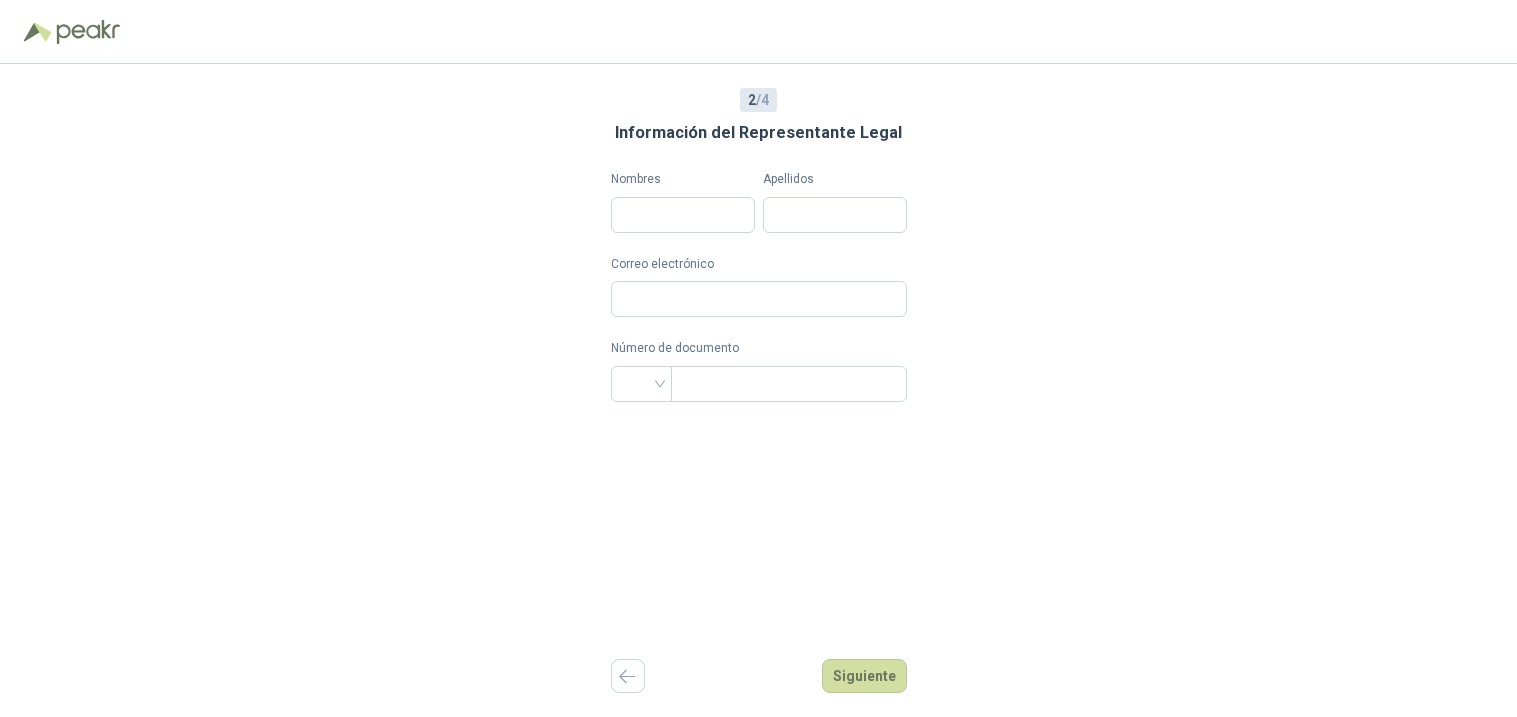click on "2 / 4 Información del Representante Legal Nombres Apellidos Correo electrónico Número de documento   Siguiente" at bounding box center (758, 390) 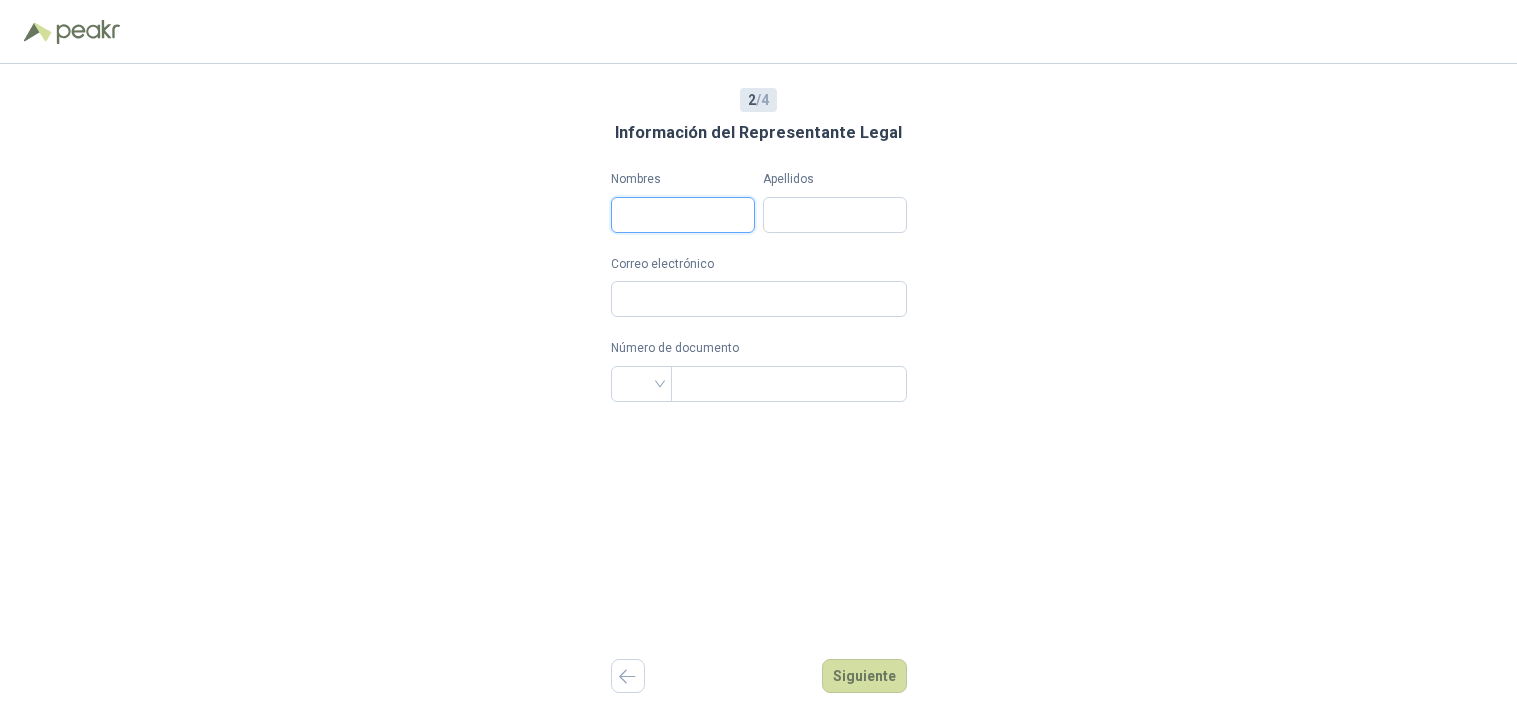 click on "Nombres" at bounding box center [683, 215] 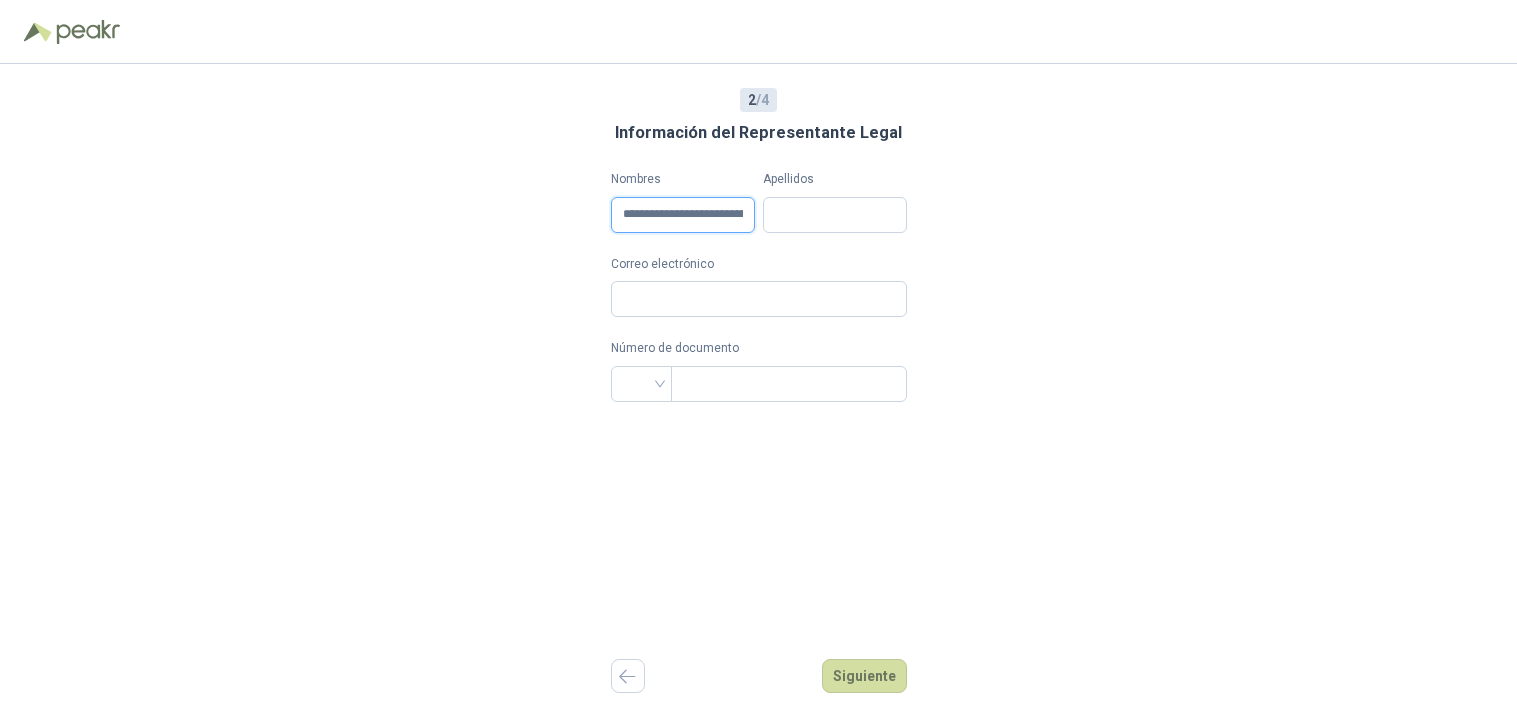scroll, scrollTop: 0, scrollLeft: 13, axis: horizontal 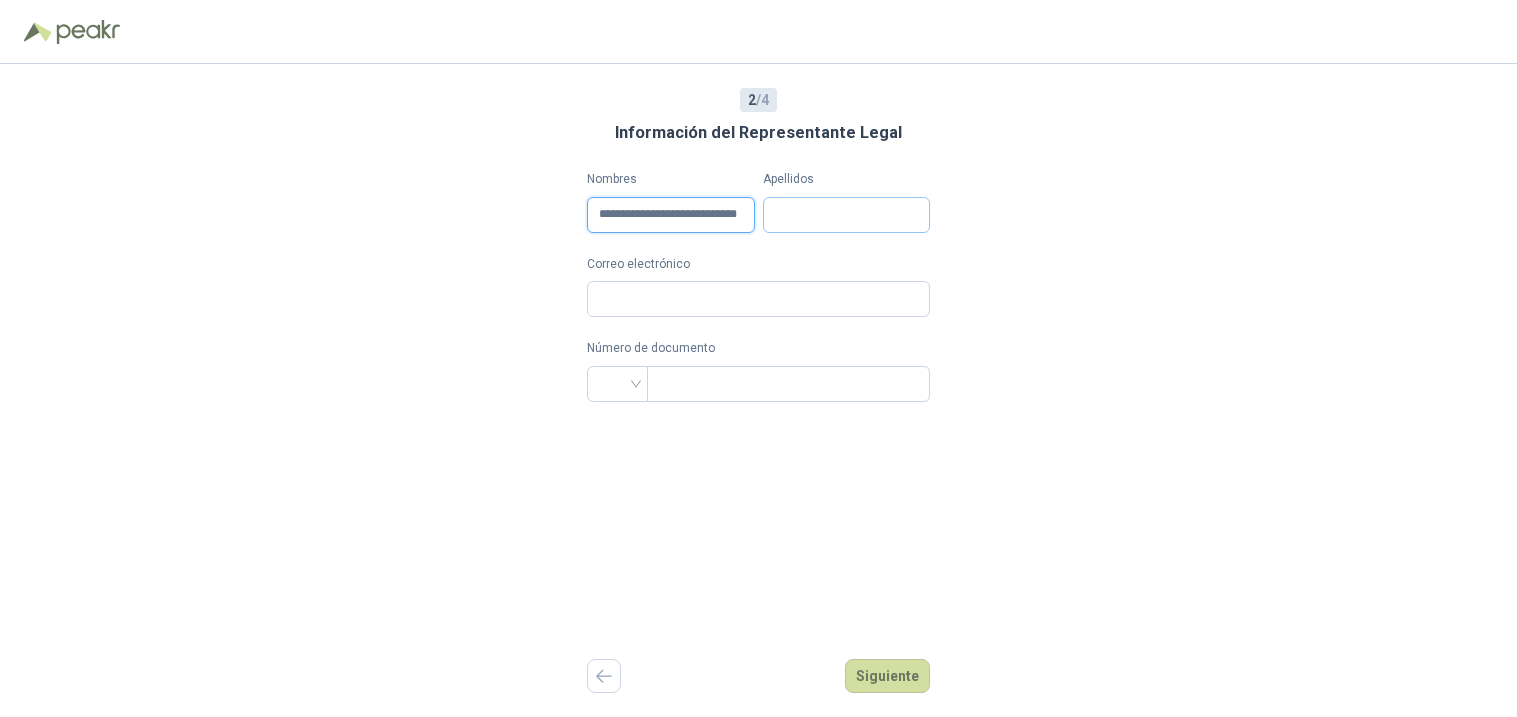 drag, startPoint x: 653, startPoint y: 215, endPoint x: 825, endPoint y: 214, distance: 172.00291 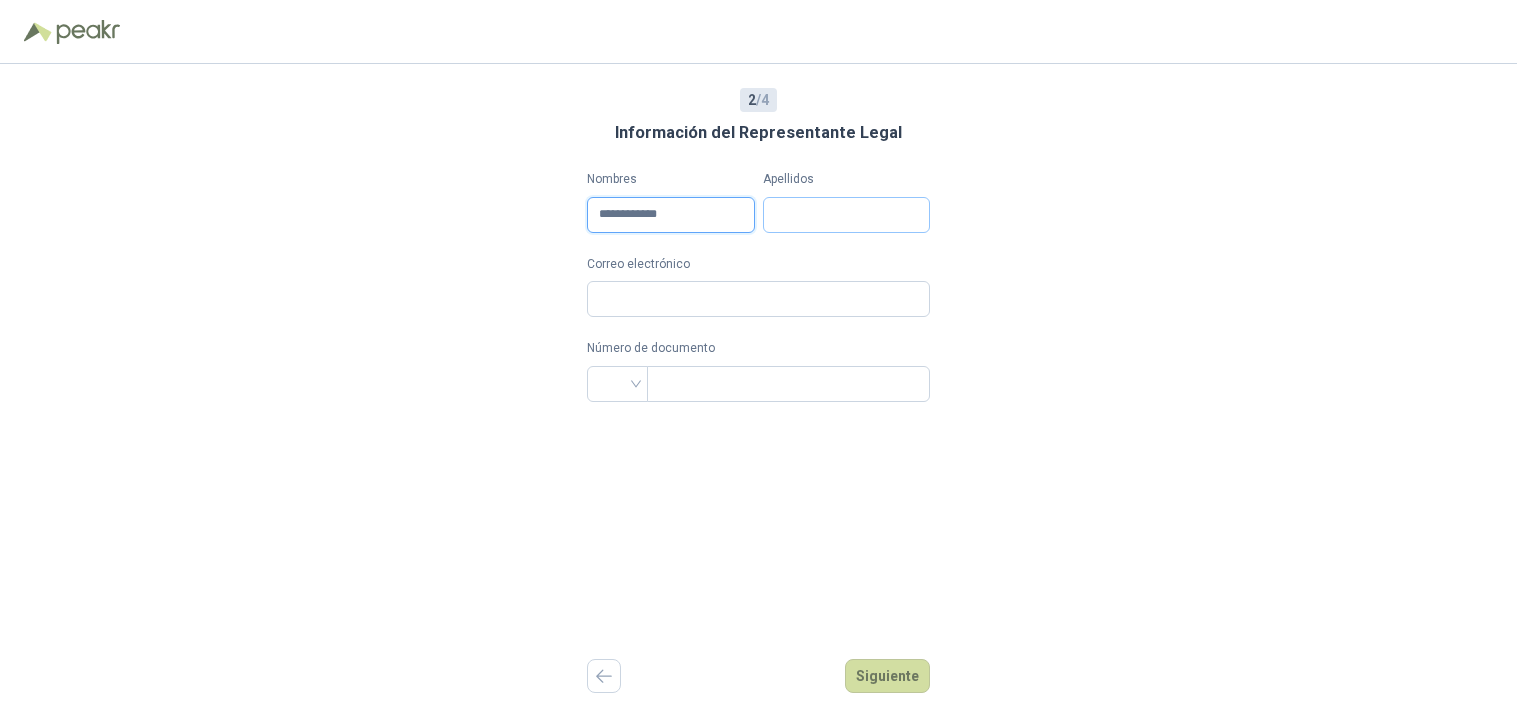 scroll, scrollTop: 0, scrollLeft: 0, axis: both 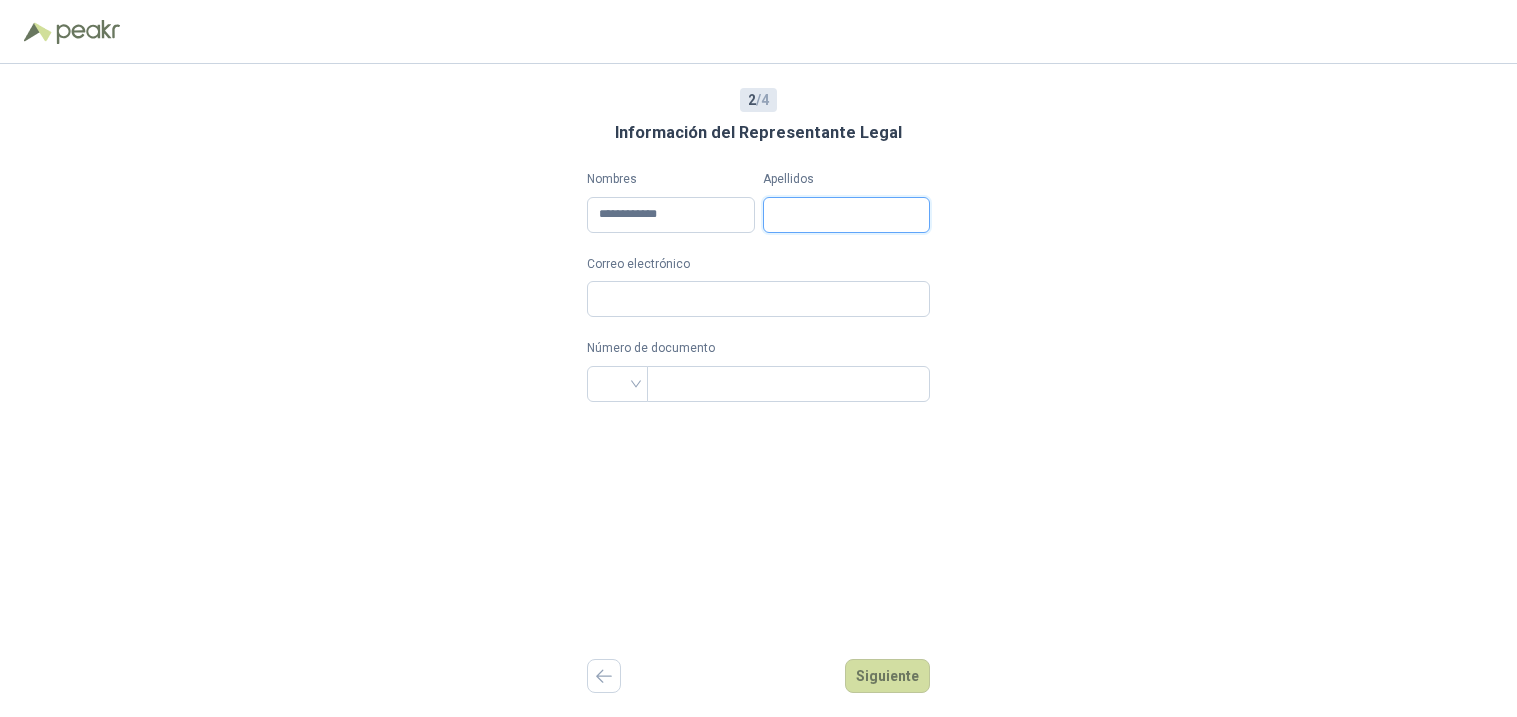 click on "Apellidos" at bounding box center [846, 215] 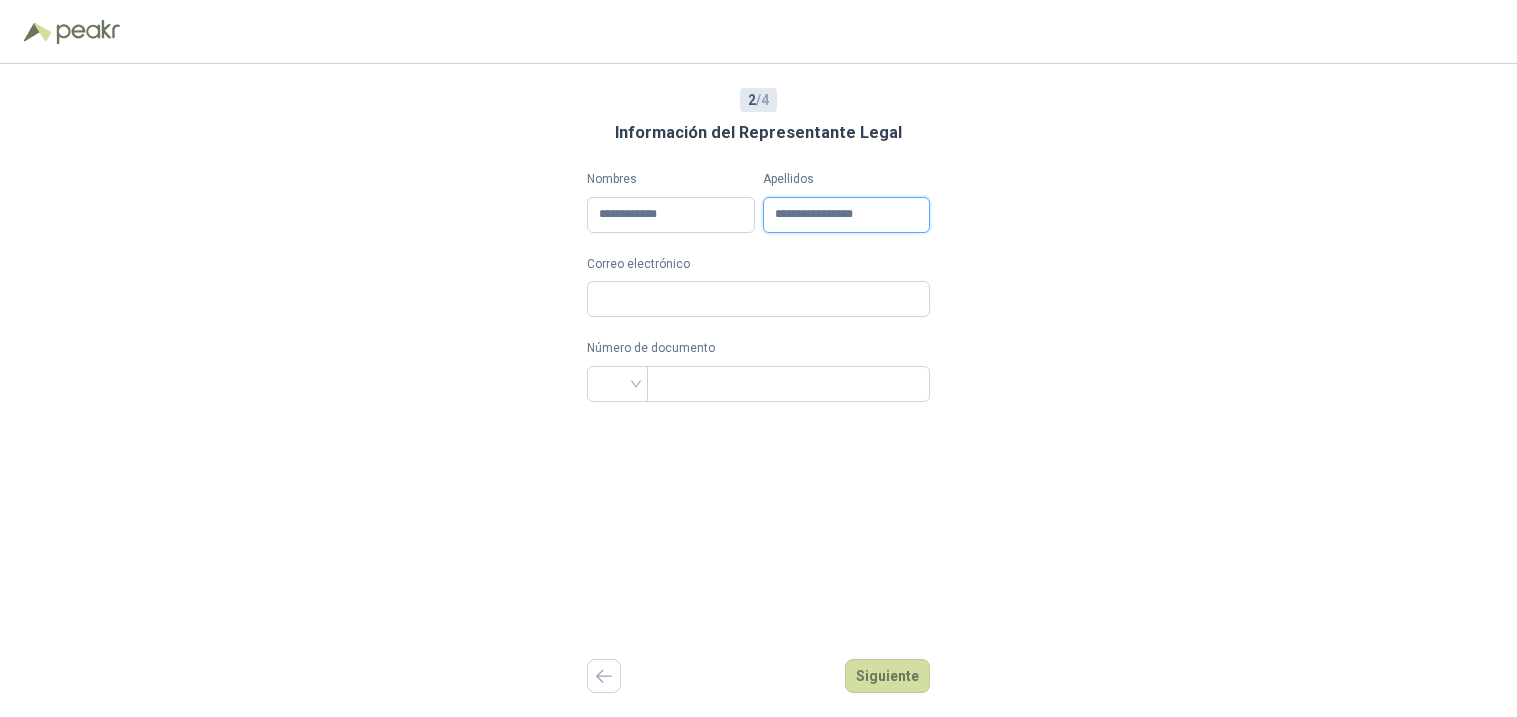 type on "**********" 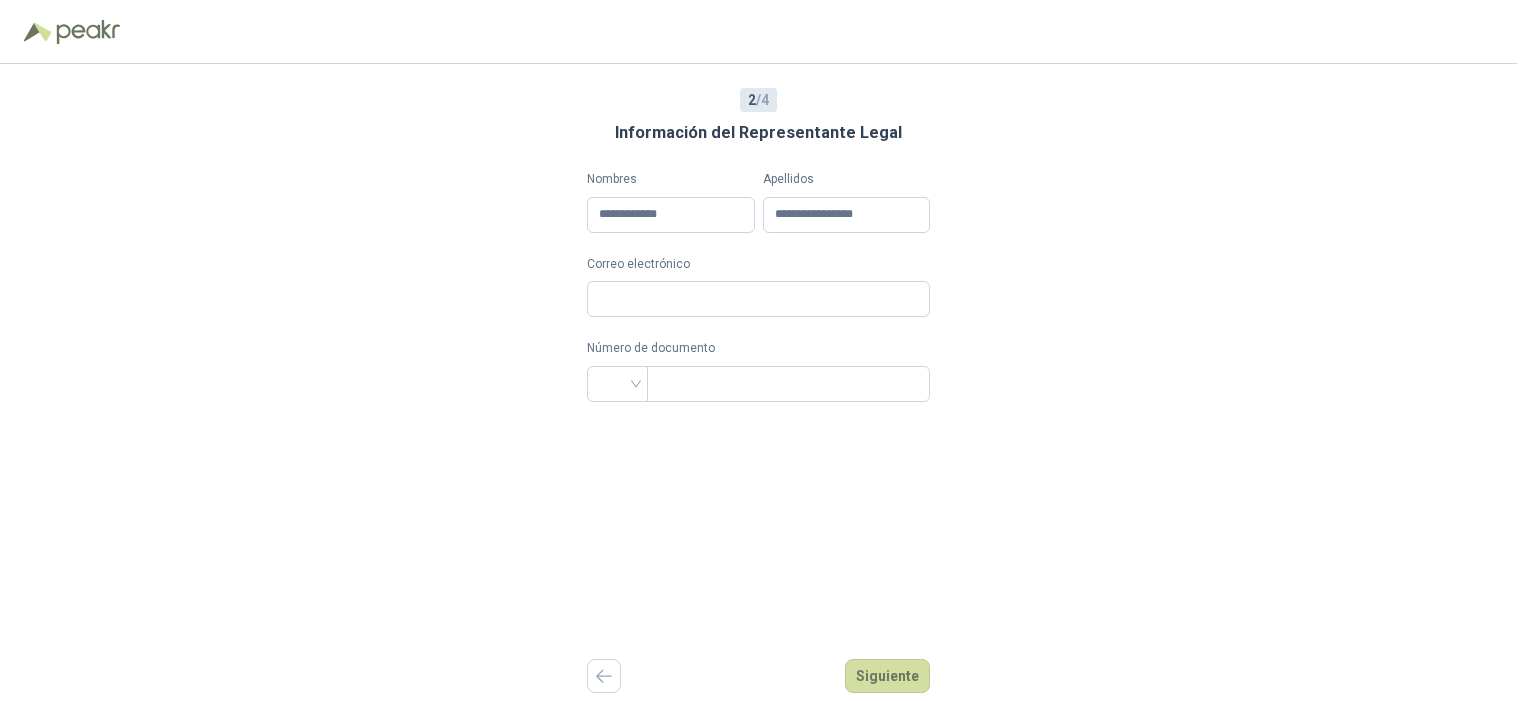 click on "**********" at bounding box center (758, 390) 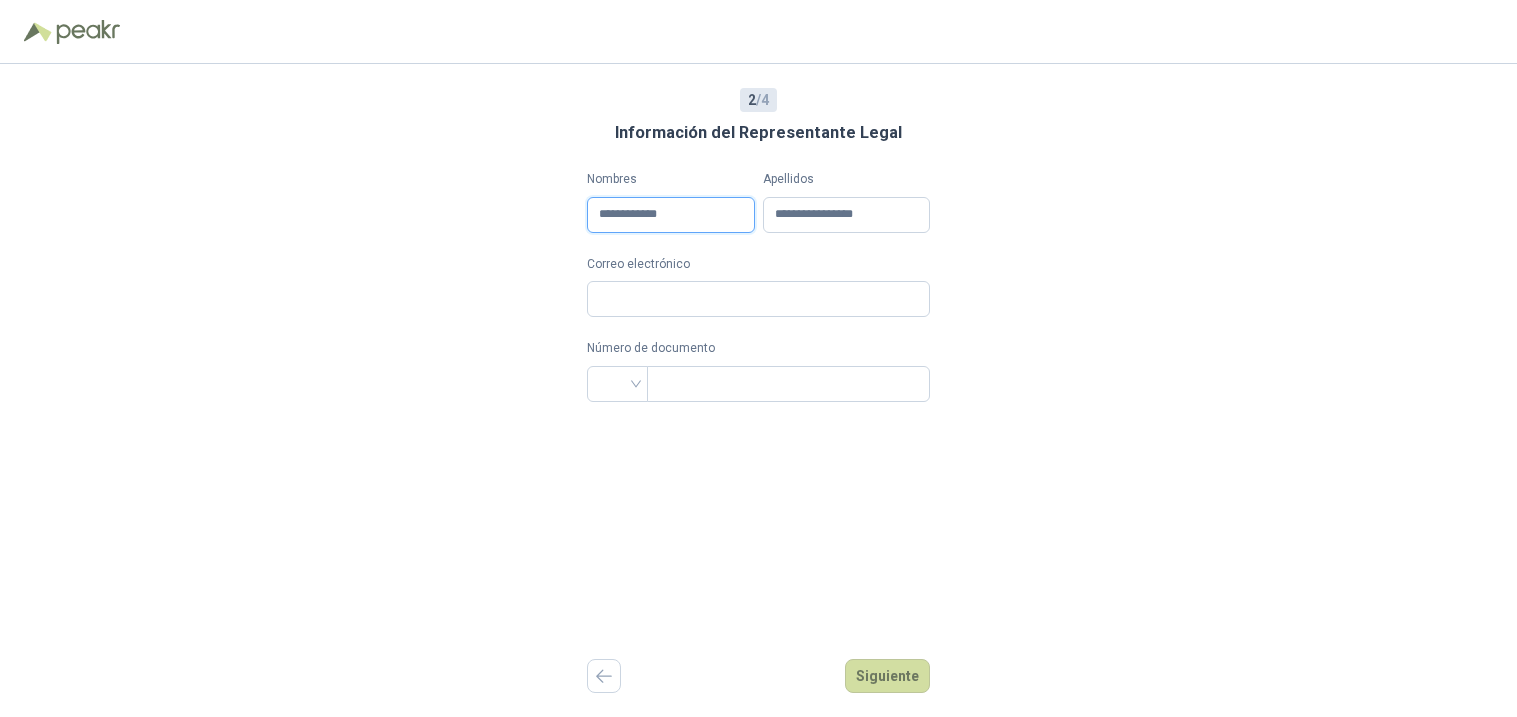 click on "**********" at bounding box center (670, 215) 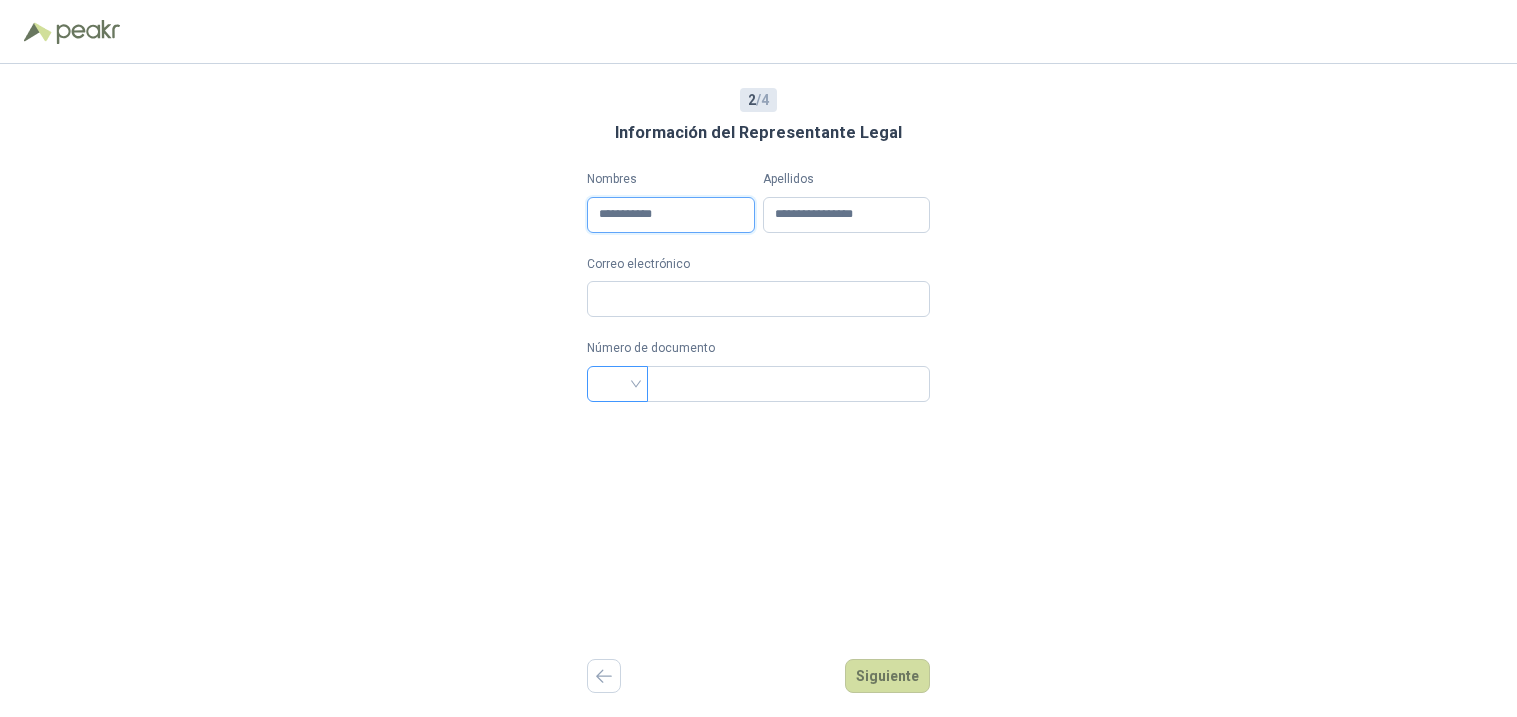 click at bounding box center (617, 384) 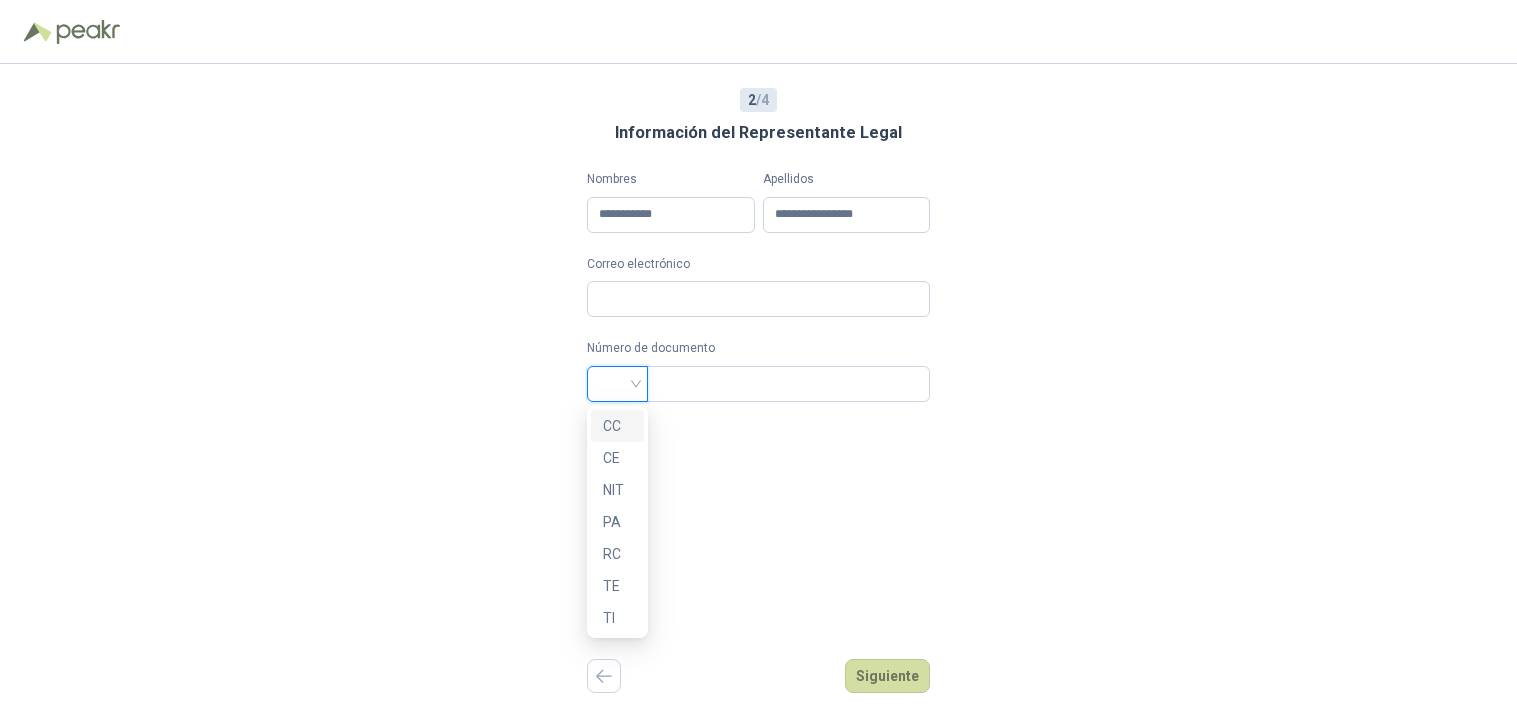 click on "CC" at bounding box center (617, 426) 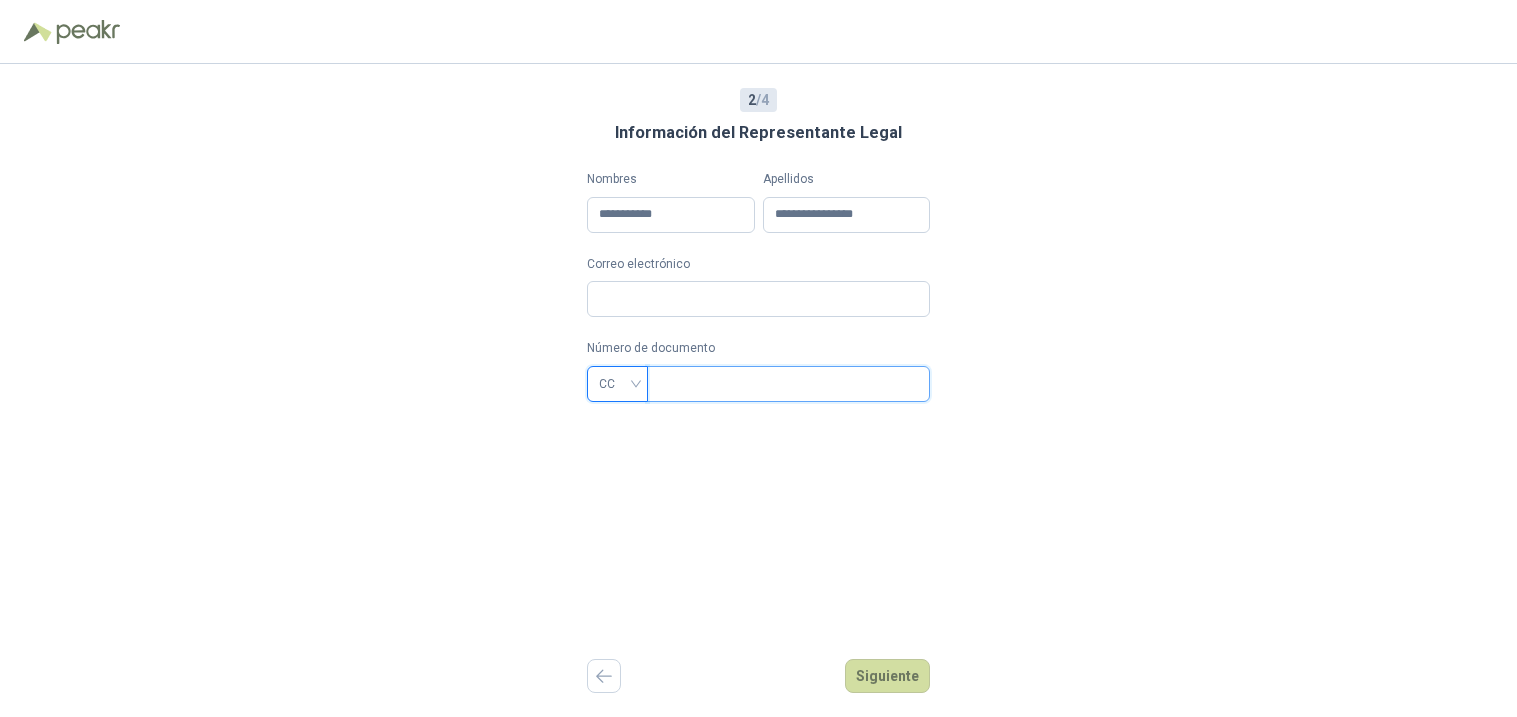 click at bounding box center (786, 384) 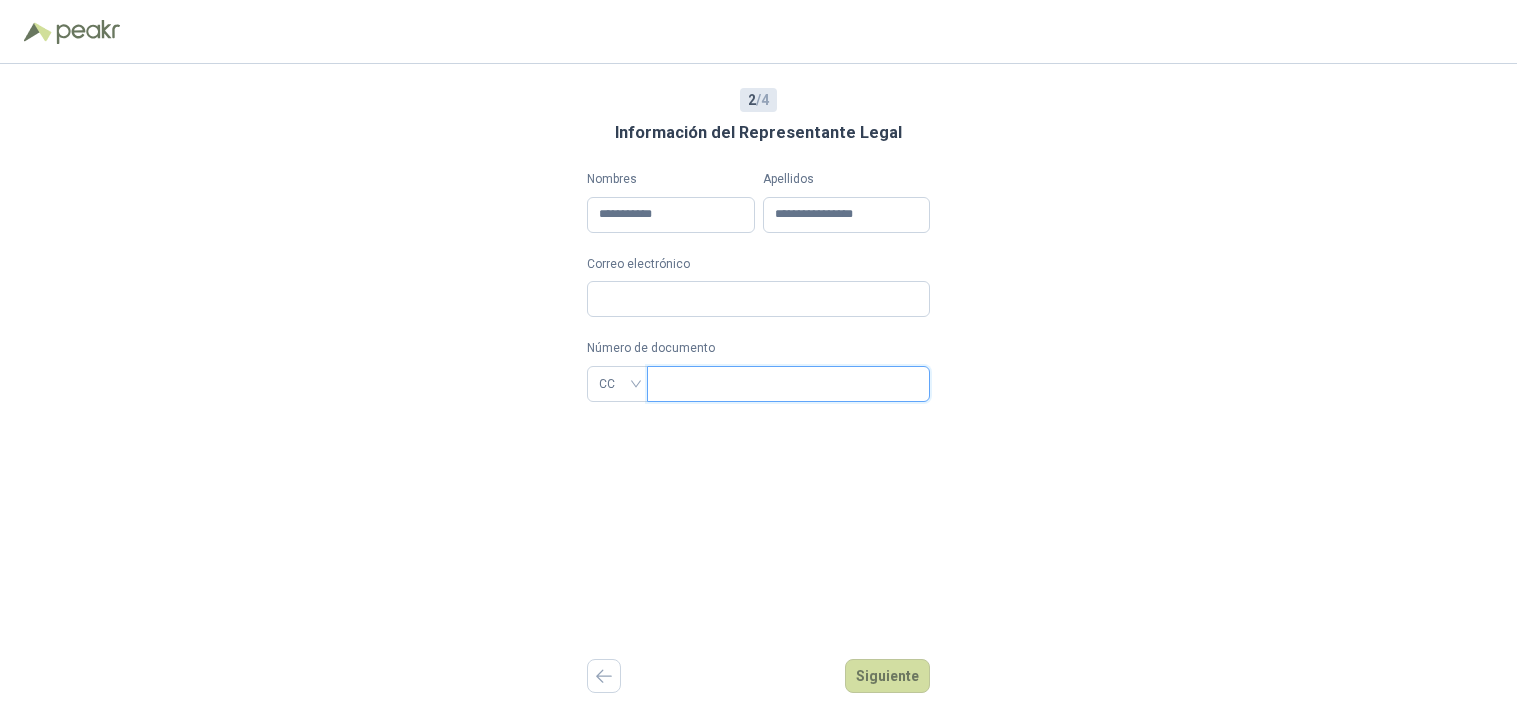 paste on "**********" 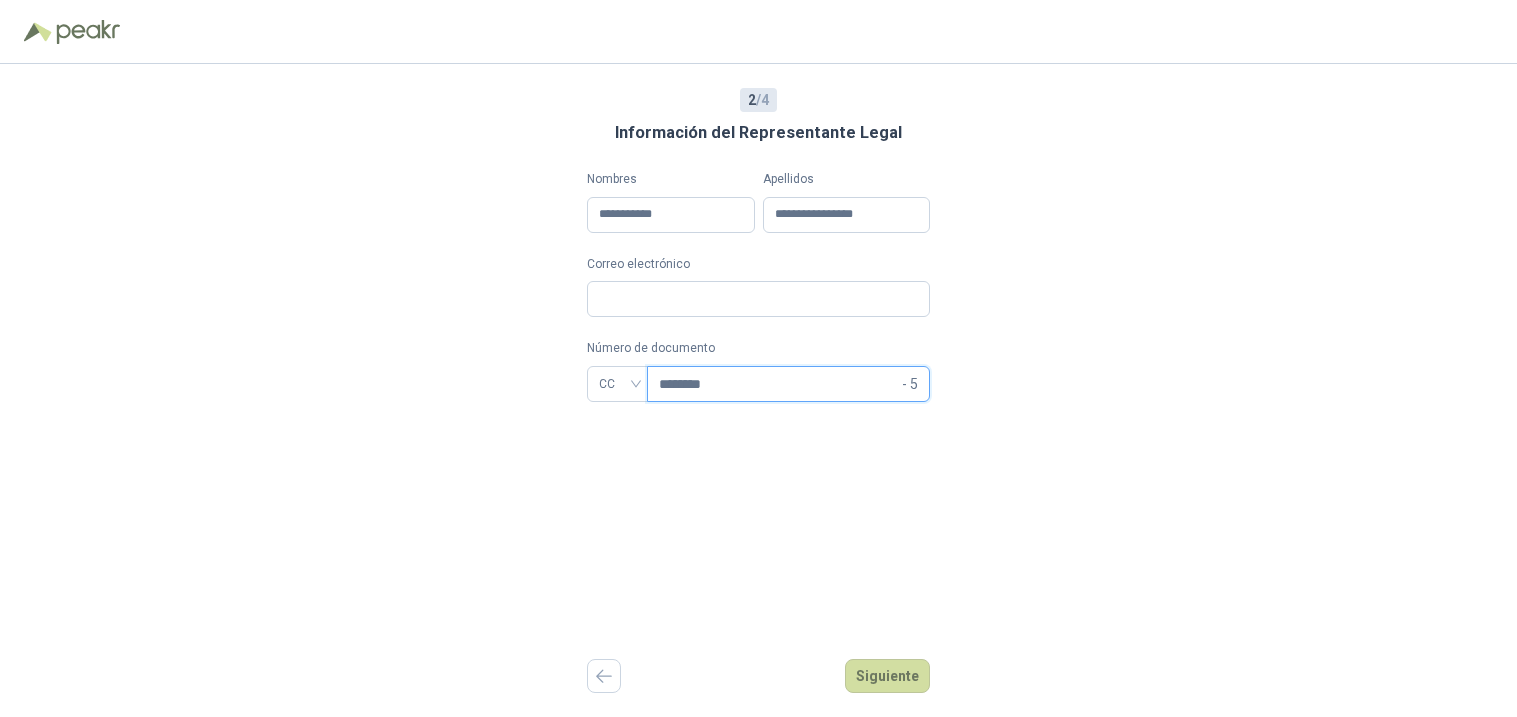type on "********" 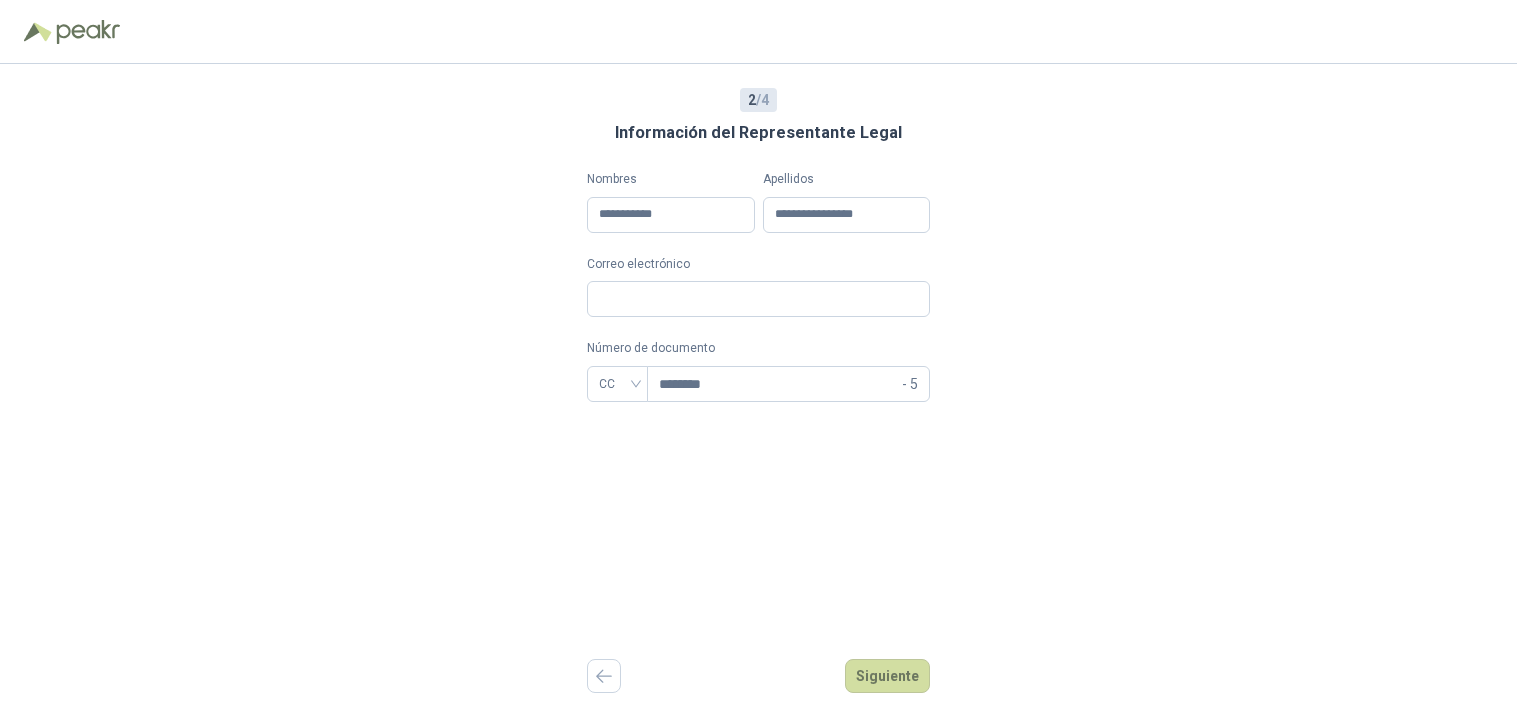 click on "**********" at bounding box center [758, 390] 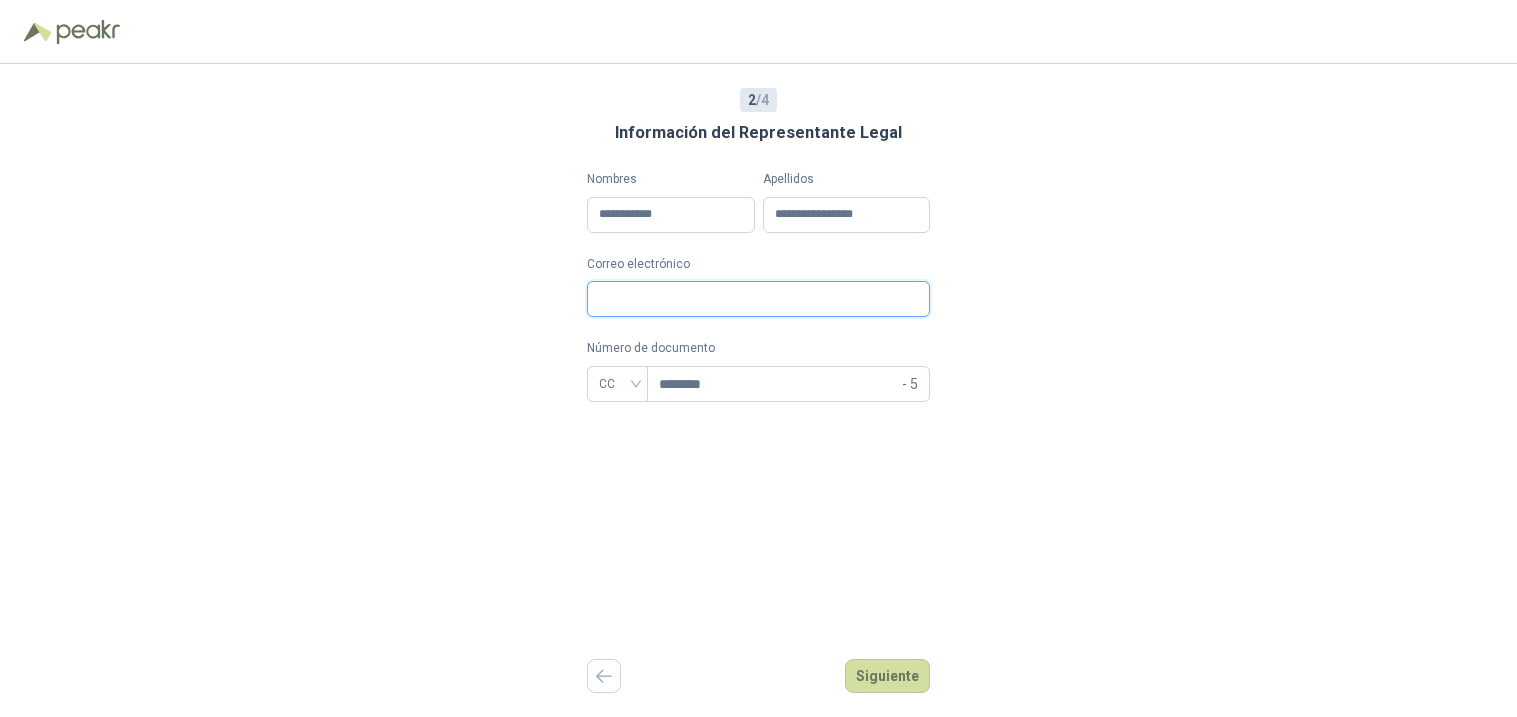 click on "Correo electrónico" at bounding box center (758, 299) 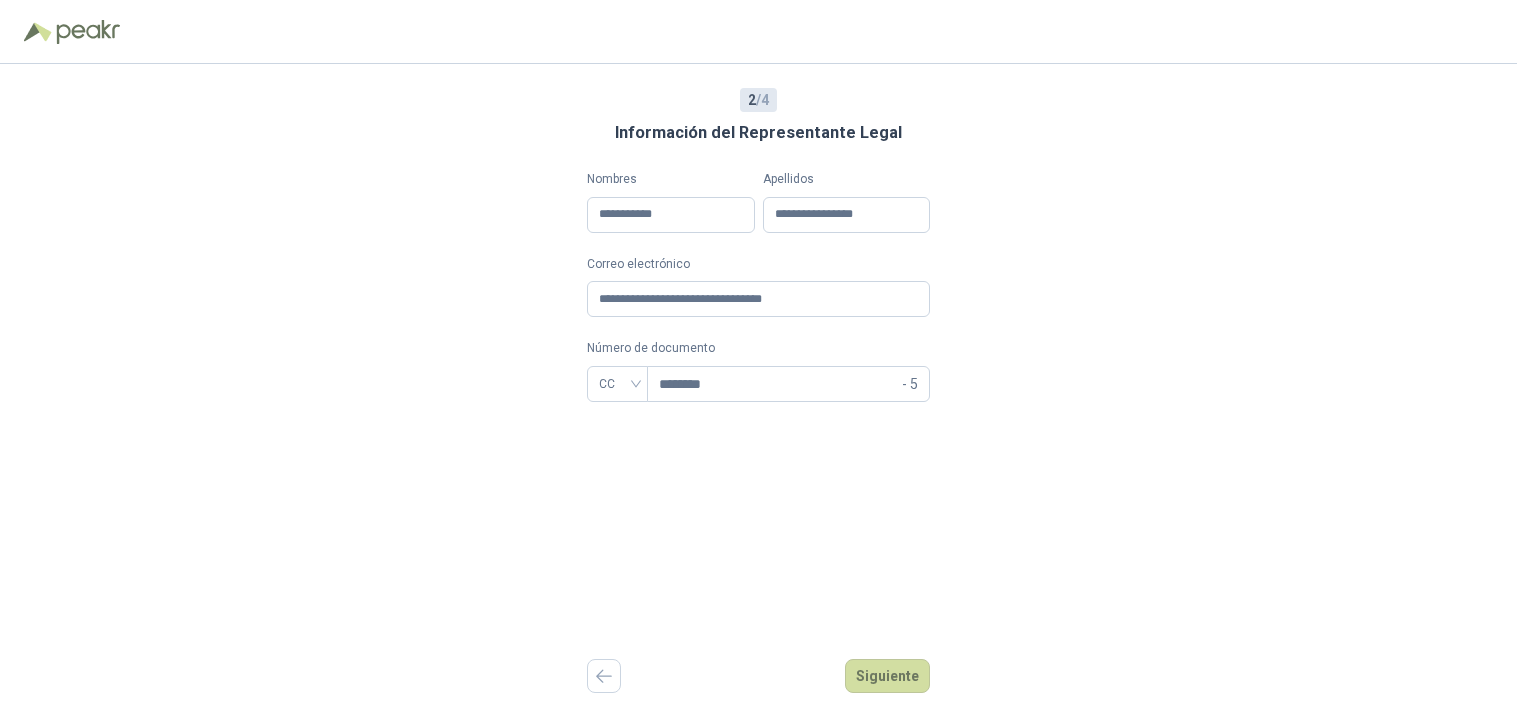 click on "**********" at bounding box center (758, 390) 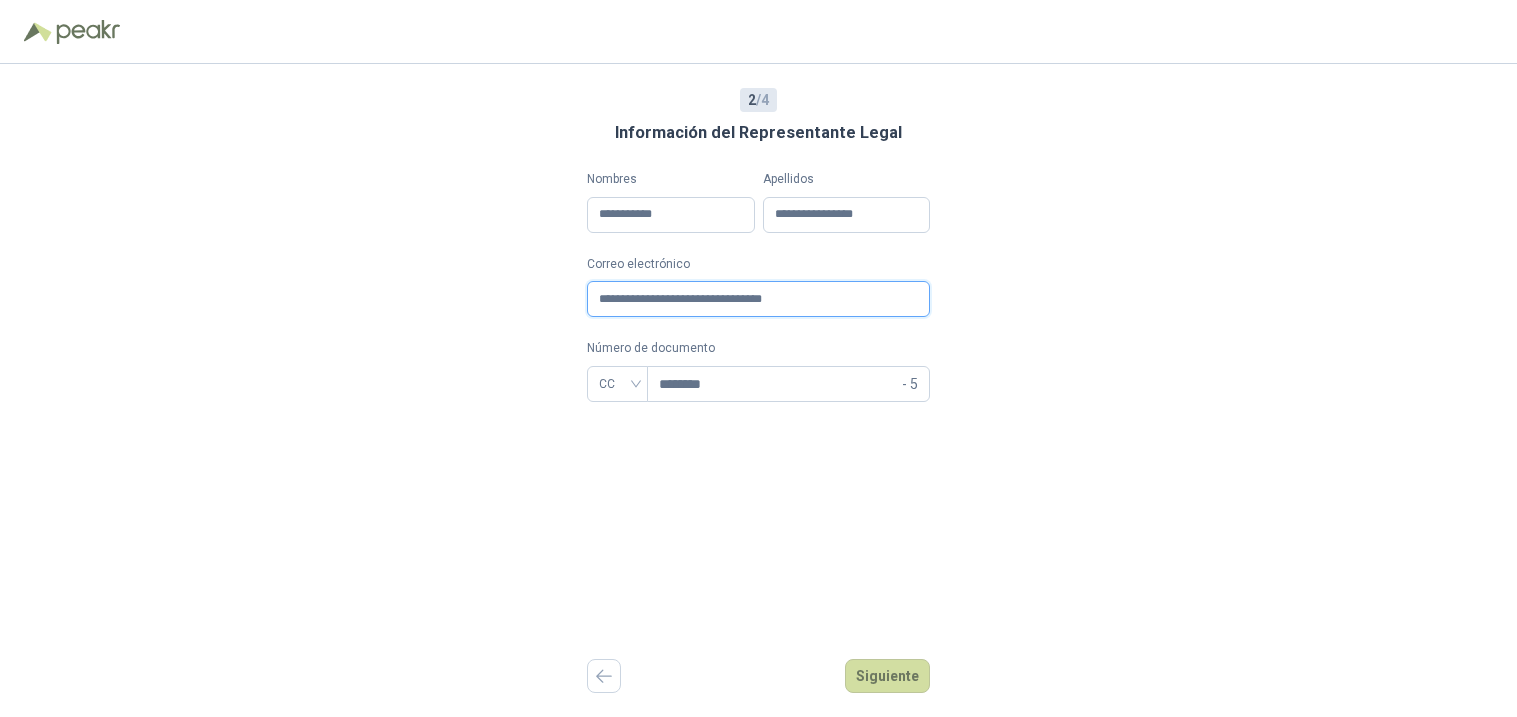 click on "**********" at bounding box center (758, 299) 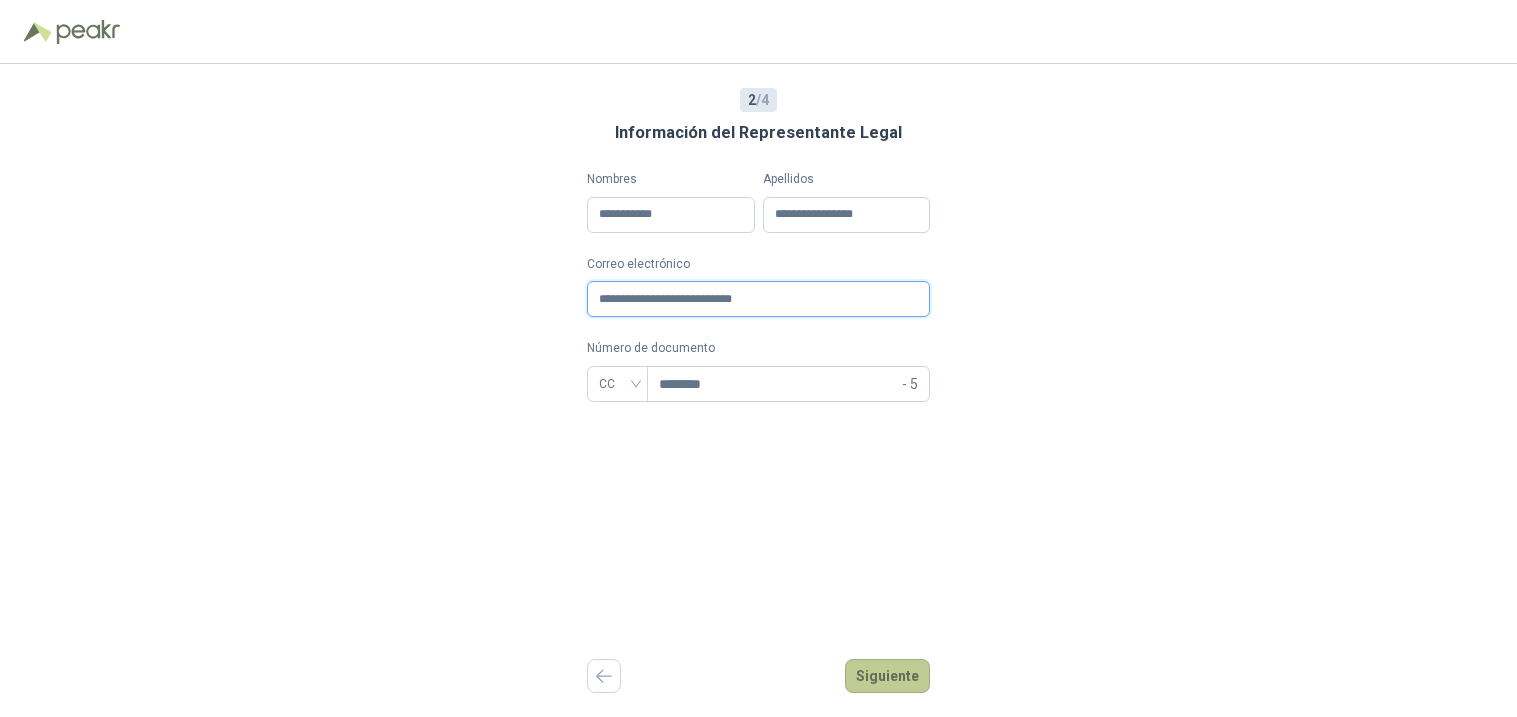 type on "**********" 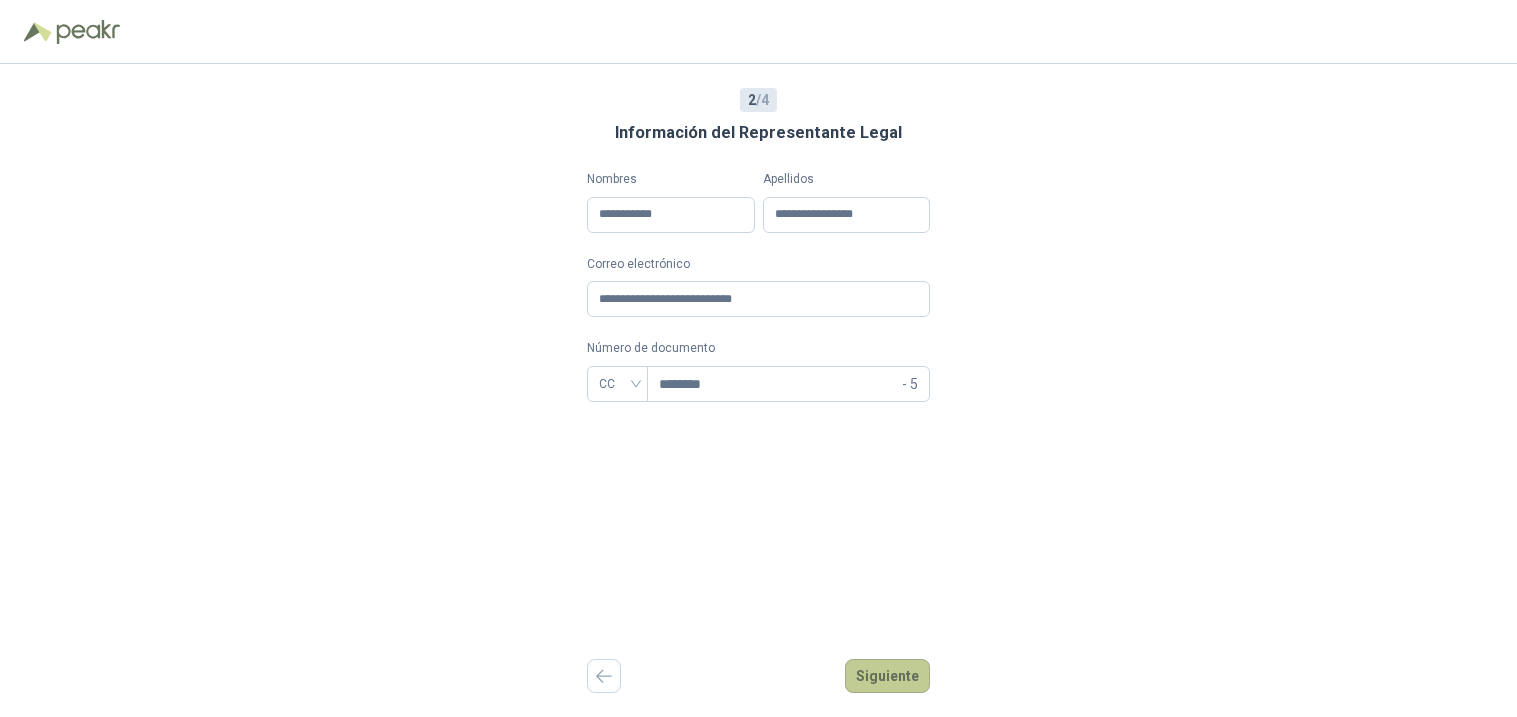 click on "Siguiente" at bounding box center (887, 676) 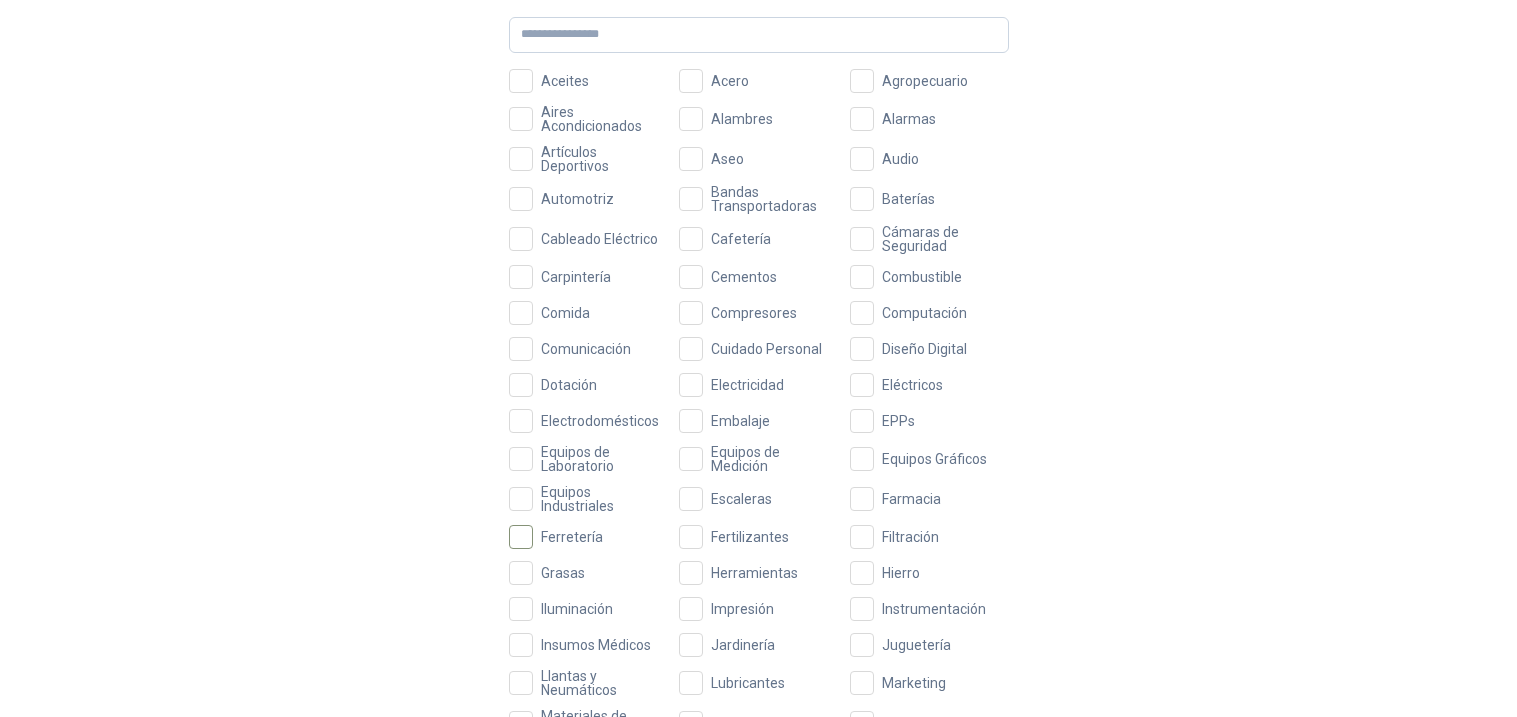 scroll, scrollTop: 174, scrollLeft: 0, axis: vertical 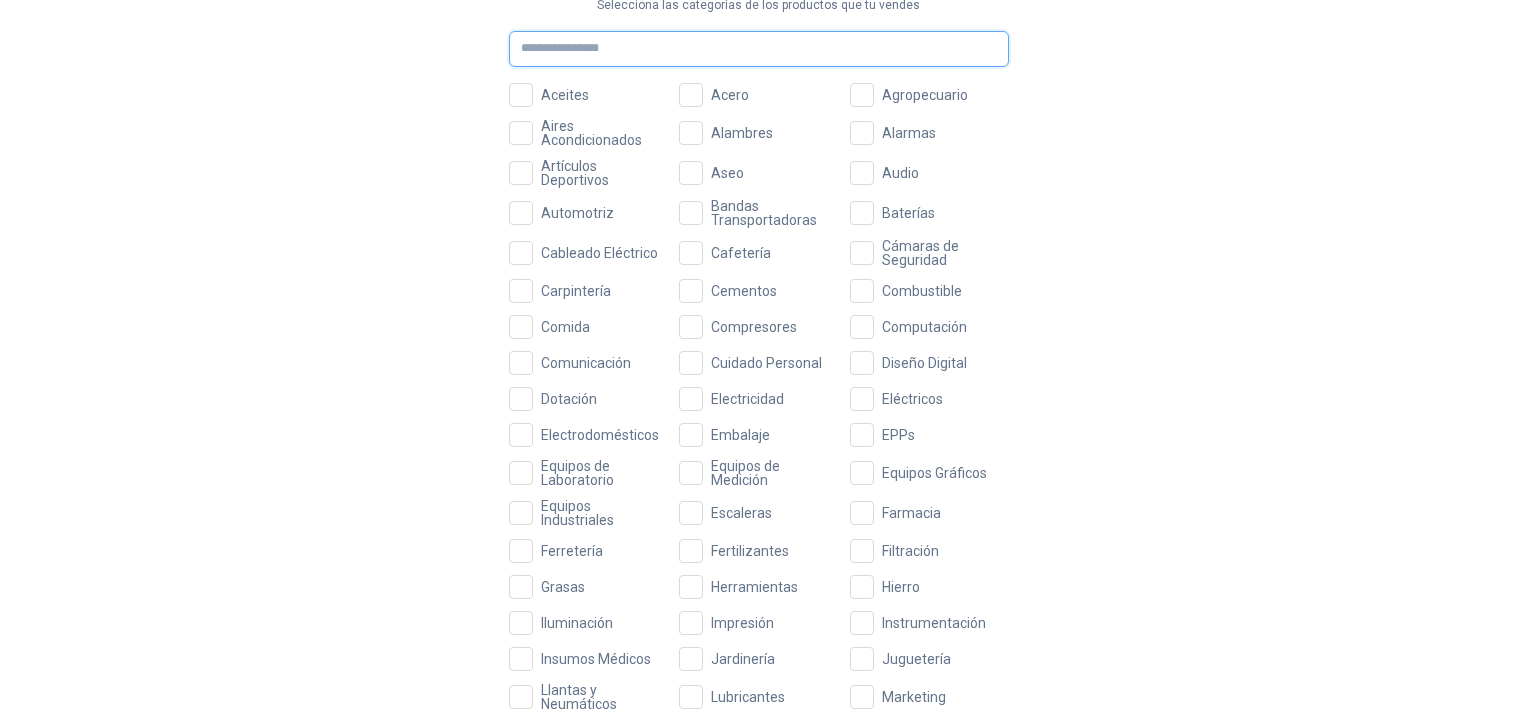 click at bounding box center (759, 49) 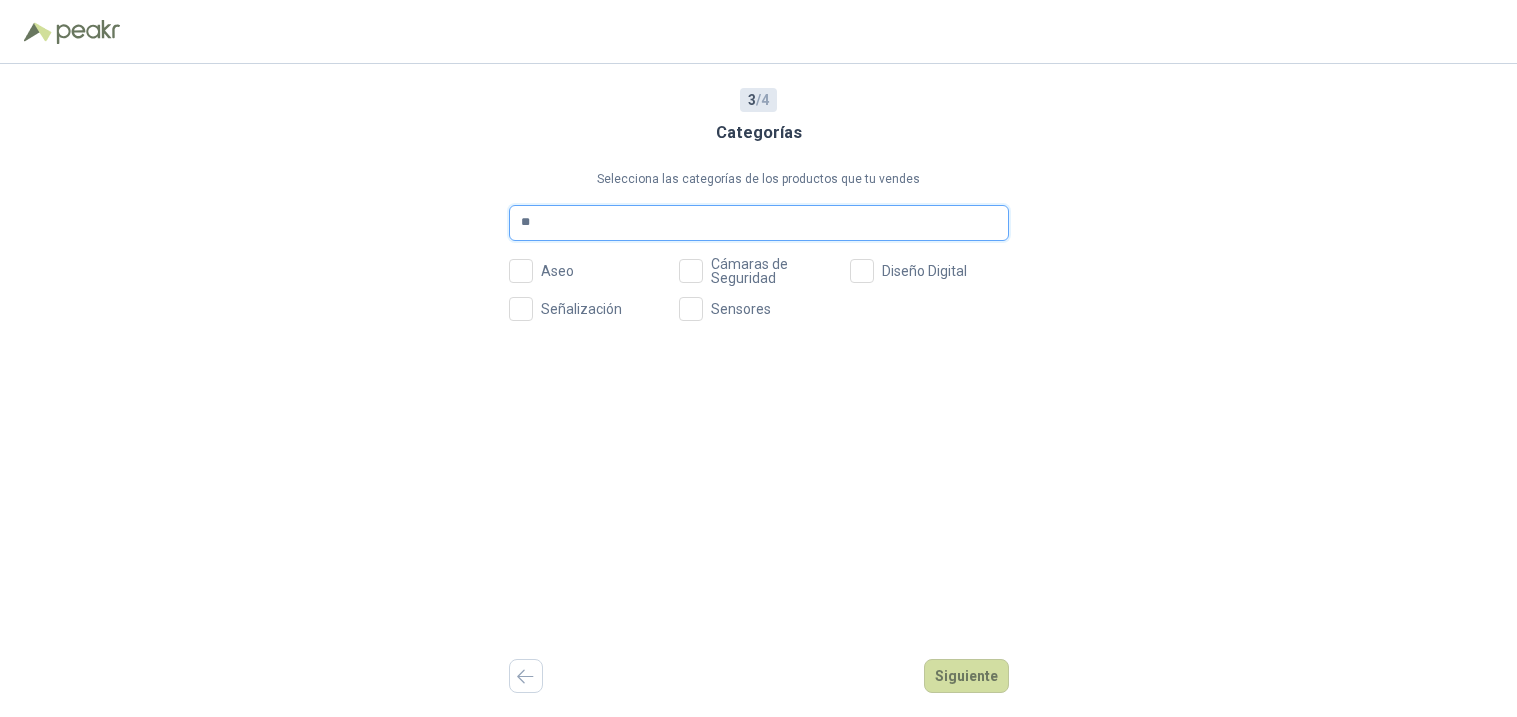 scroll, scrollTop: 0, scrollLeft: 0, axis: both 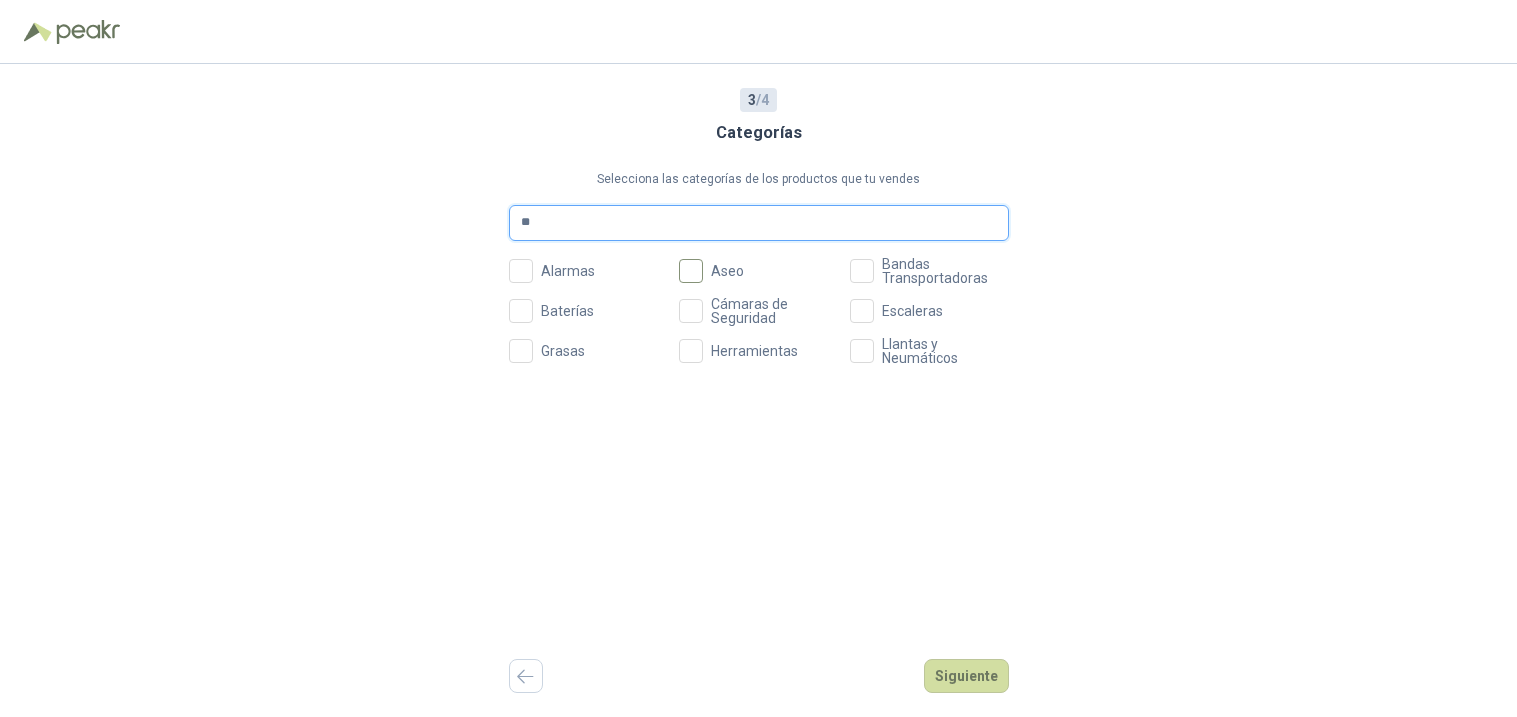 type on "**" 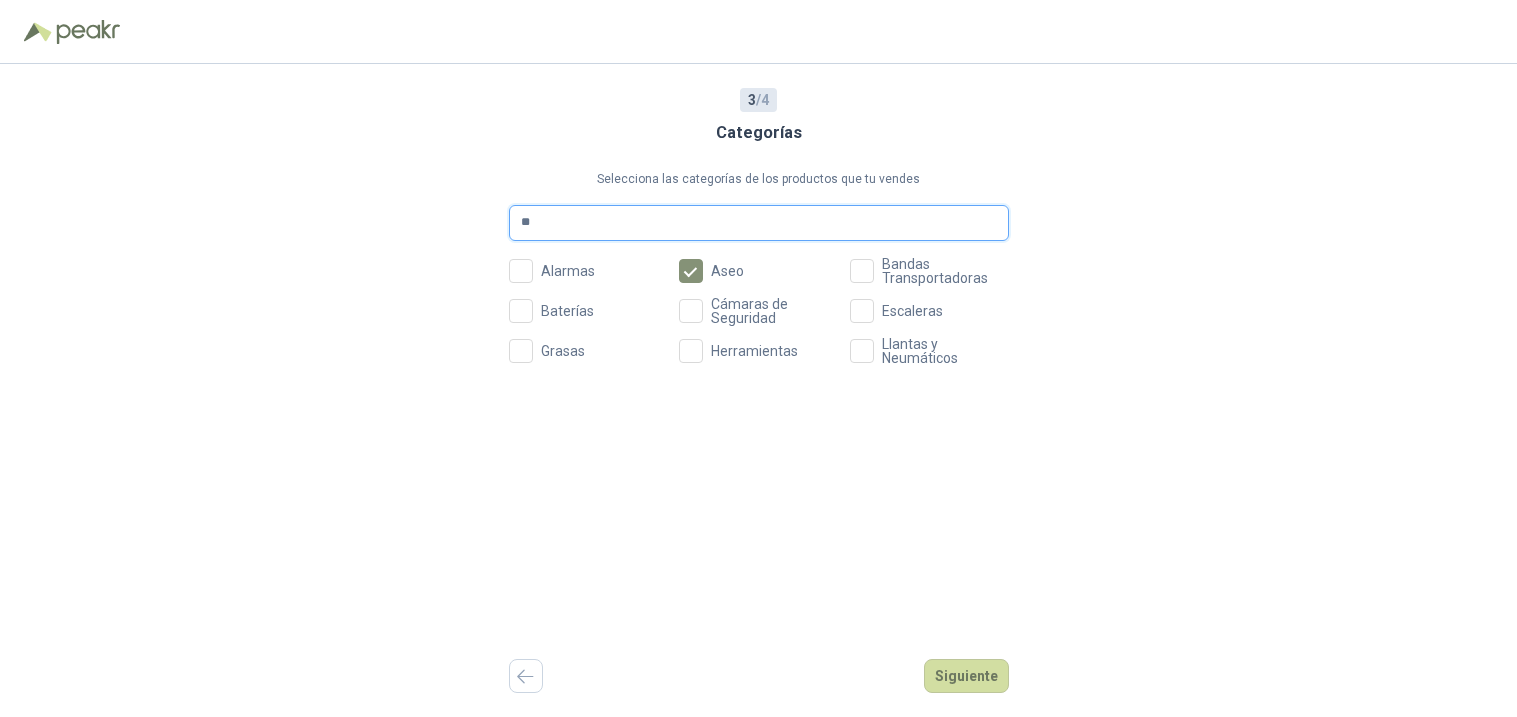 click on "**" at bounding box center (759, 223) 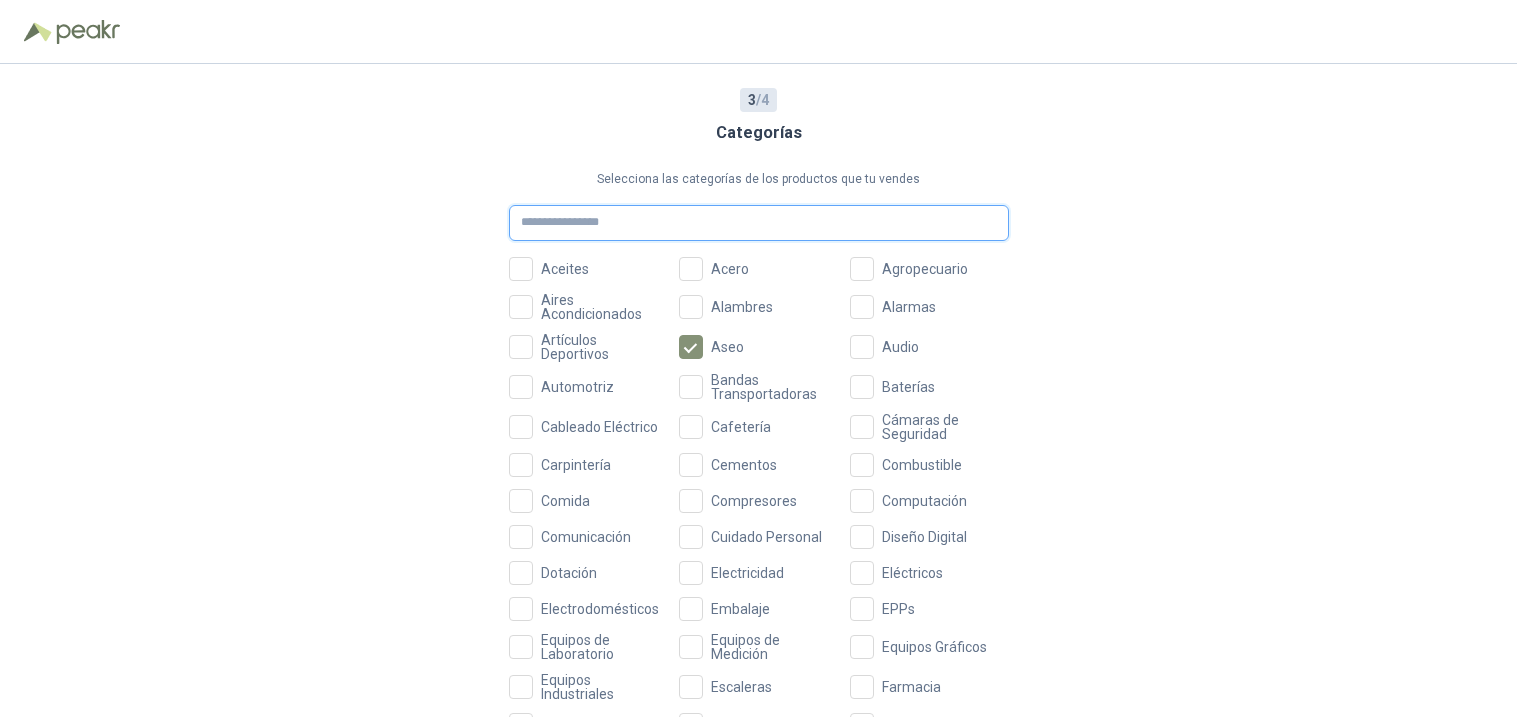 type 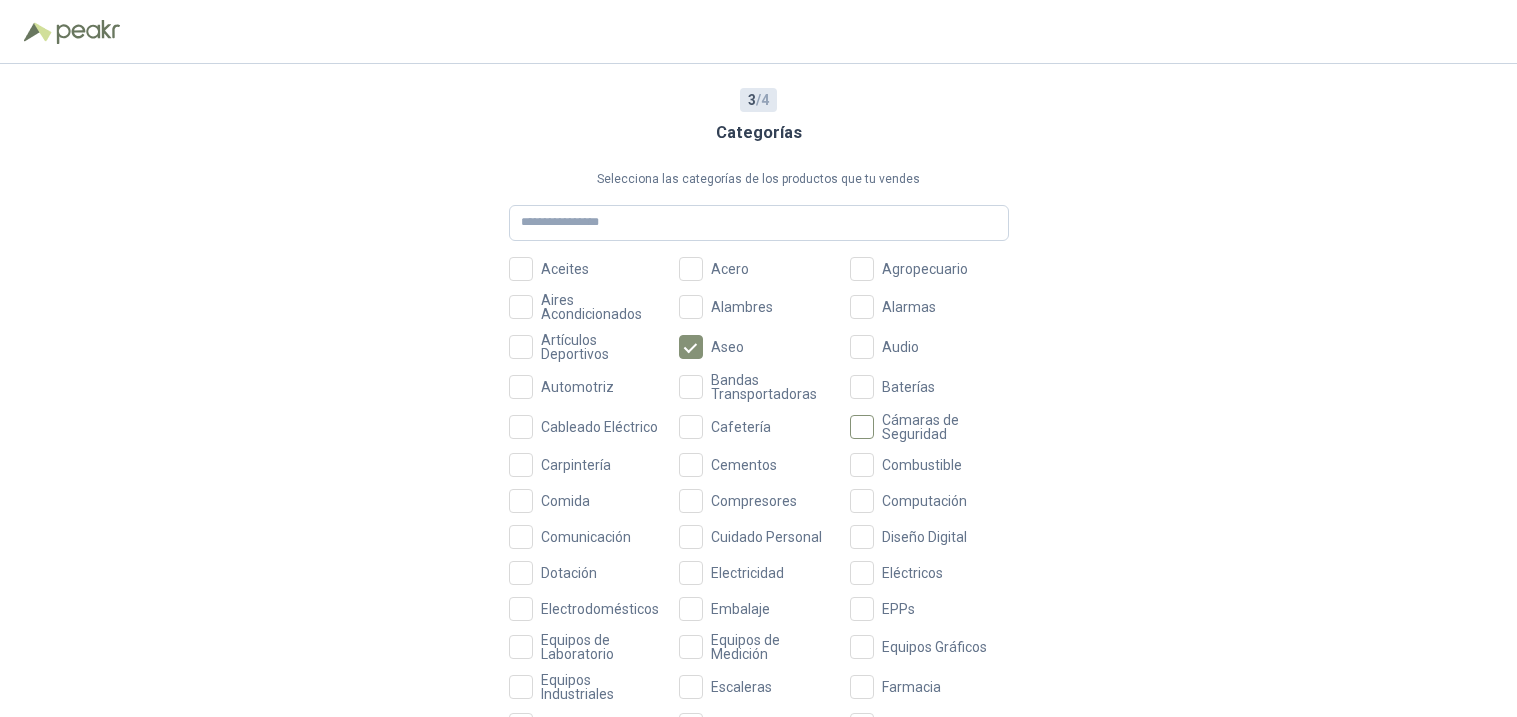 click on "Cámaras de Seguridad" at bounding box center [565, 269] 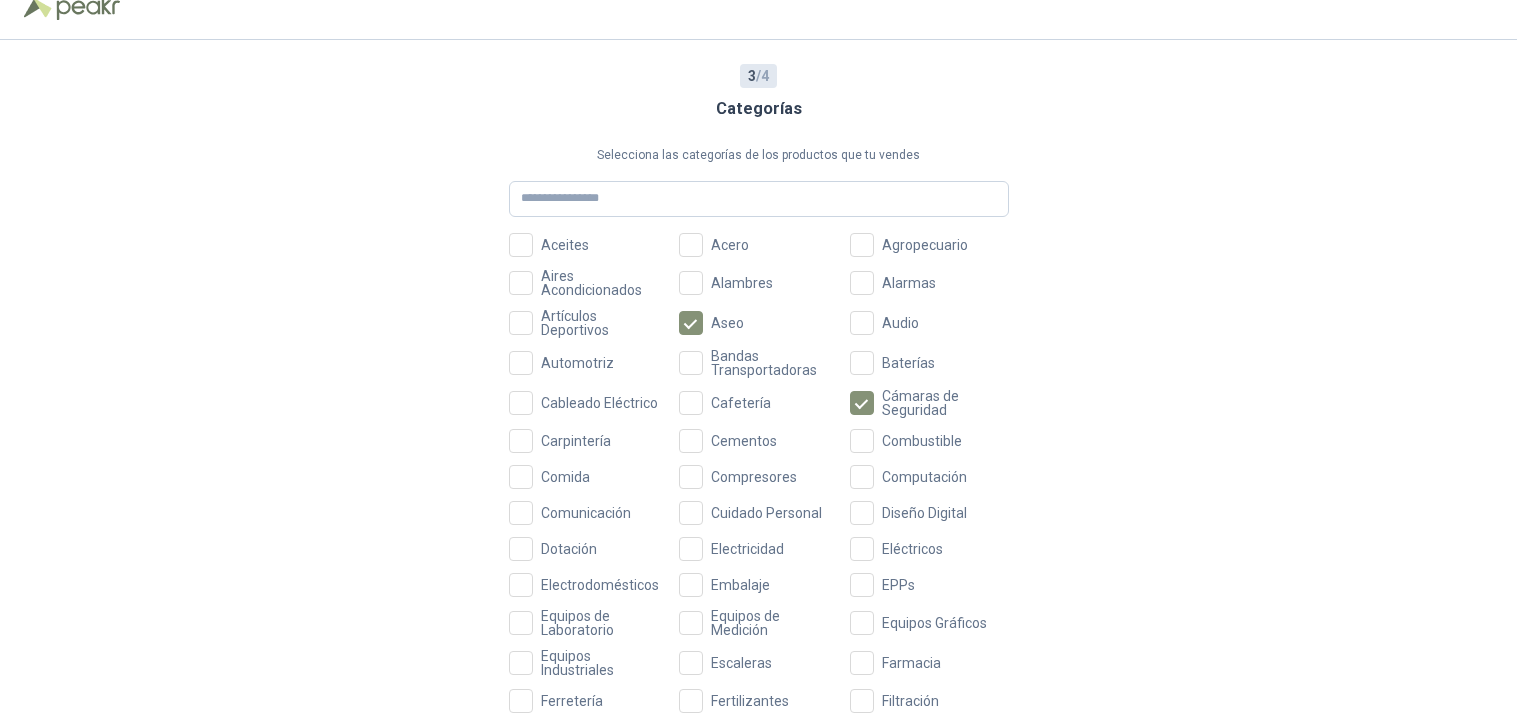 scroll, scrollTop: 31, scrollLeft: 0, axis: vertical 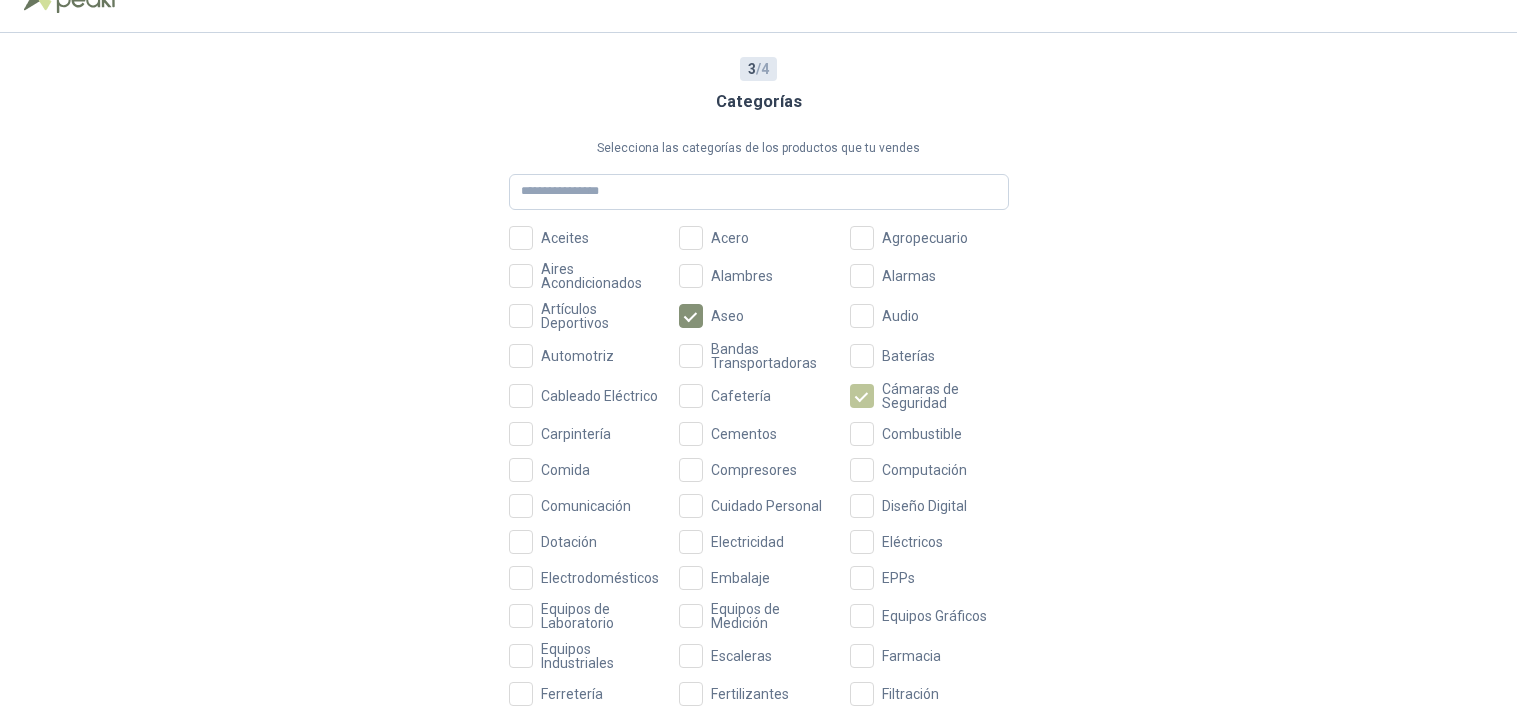 click on "Cámaras de Seguridad" at bounding box center (929, 396) 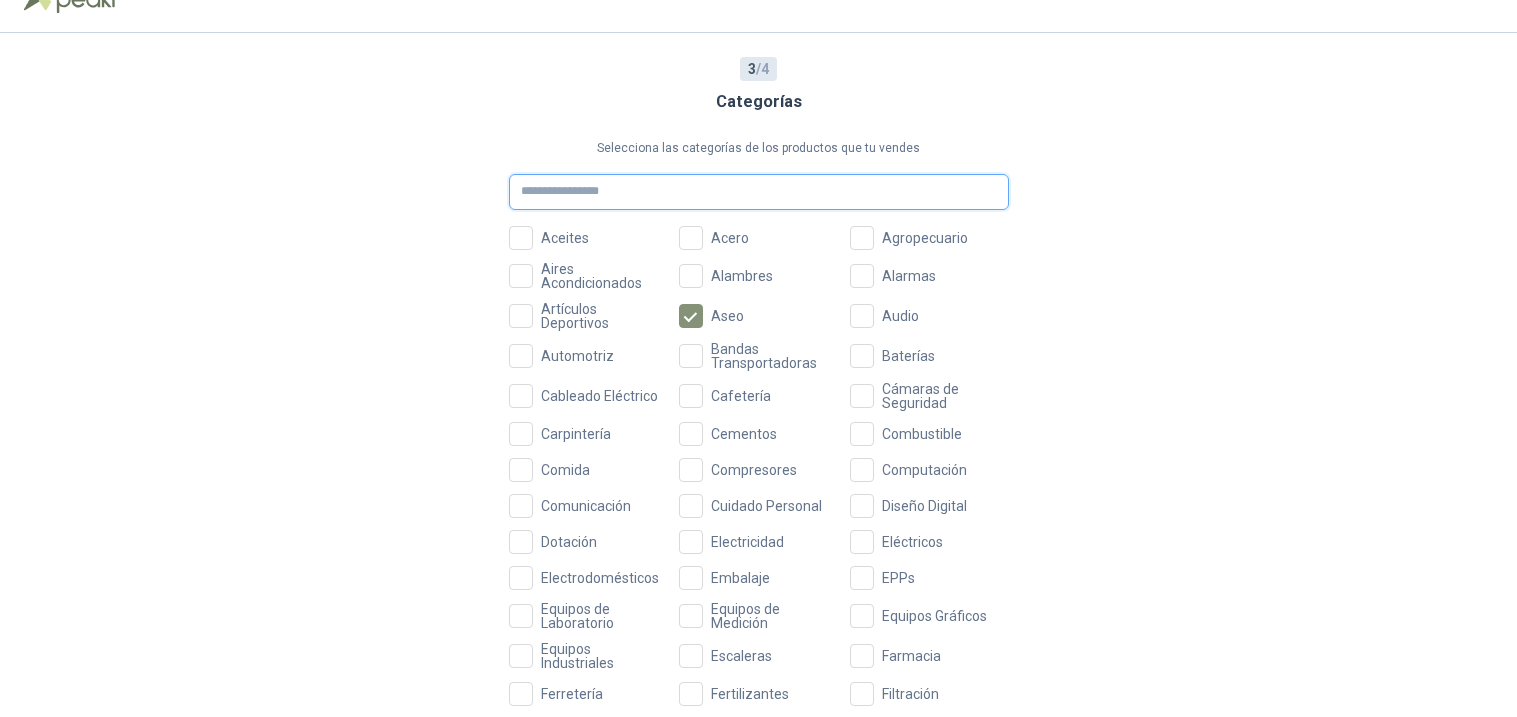 click at bounding box center (759, 192) 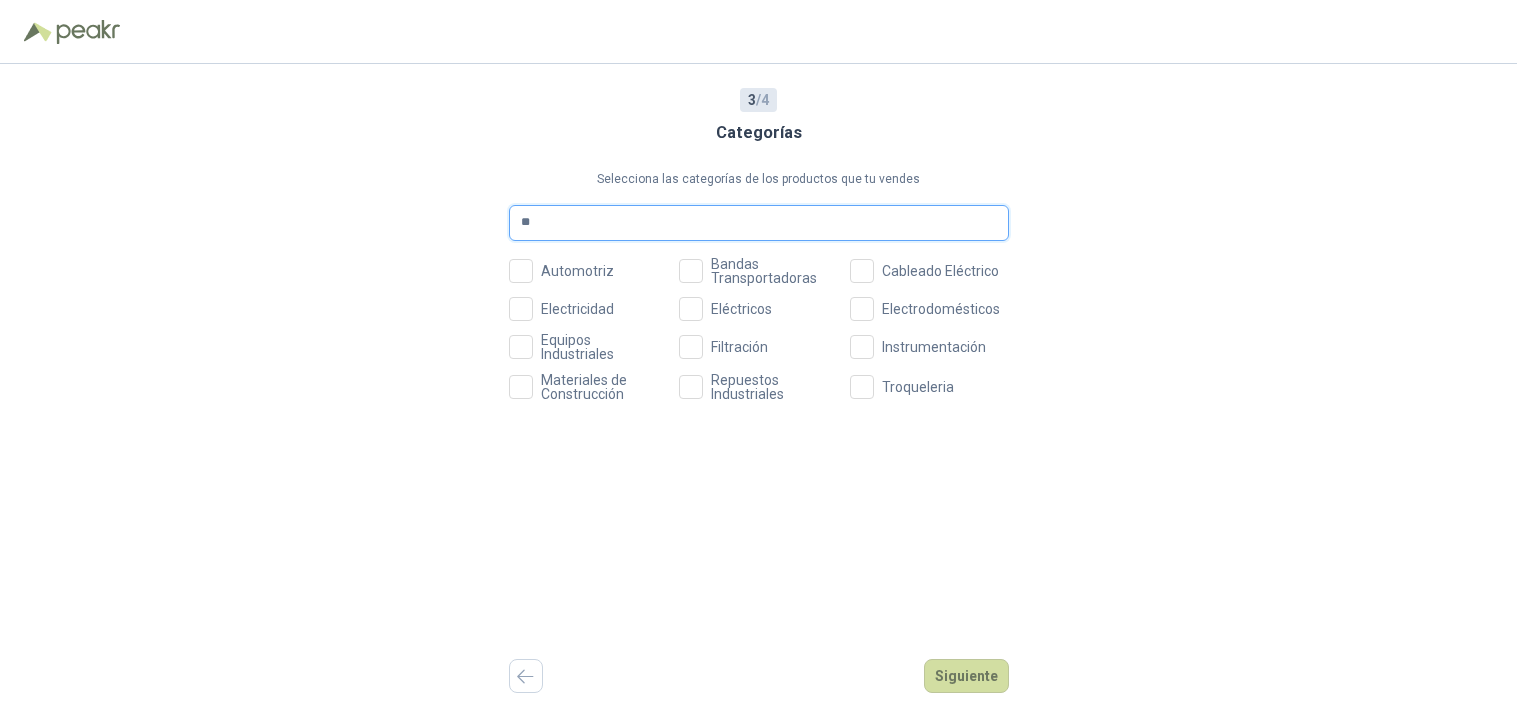 scroll, scrollTop: 0, scrollLeft: 0, axis: both 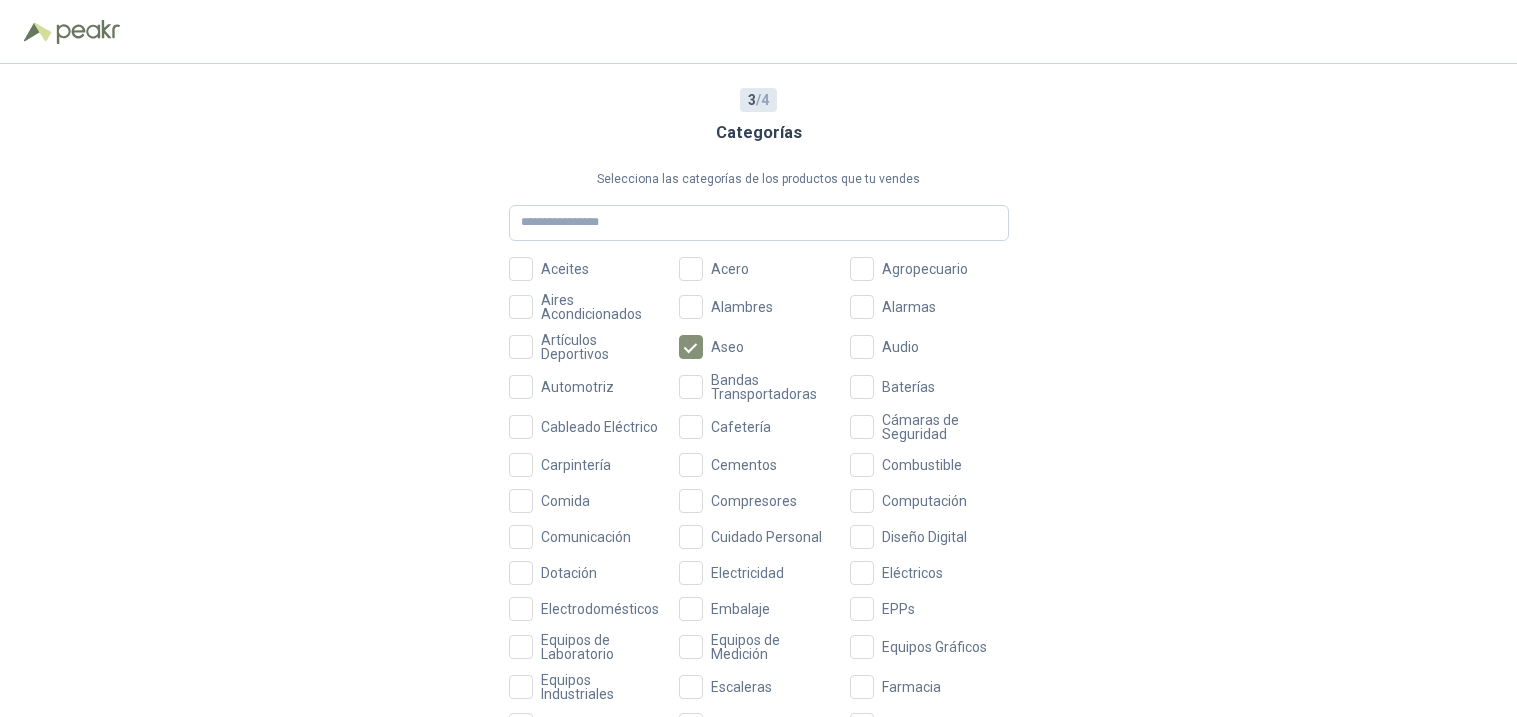 click on "3 / 4 Categorías Selecciona las categorías de los productos que tu vendes Aceites Acero Agropecuario Aires Acondicionados Alambres Alarmas Artículos Deportivos Aseo Audio Automotriz Bandas Transportadoras Baterías Cableado Eléctrico Cafetería Cámaras de Seguridad Carpintería Cementos Combustible Comida Compresores Computación Comunicación Cuidado Personal Diseño Digital Dotación Electricidad Eléctricos Electrodomésticos Embalaje EPPs Equipos de Laboratorio Equipos de Medición Equipos Gráficos Equipos Industriales Escaleras Farmacia Ferretería Fertilizantes Filtración Grasas Herramientas Hierro Iluminación Impresión Instrumentación Insumos Médicos Jardinería Juguetería Llantas y Neumáticos Lubricantes Marketing Materiales de Construcción Medicamentos Mobiliario Musical Oficina Papelería Pintura Plomería Publicidad Químicos Redes Refrigeración Repuestos Industriales Rodamientos Señalización Sensores Soldadura Tecnología Teléfonos Textiles Tornillería Troqueleria Tubería" at bounding box center [758, 390] 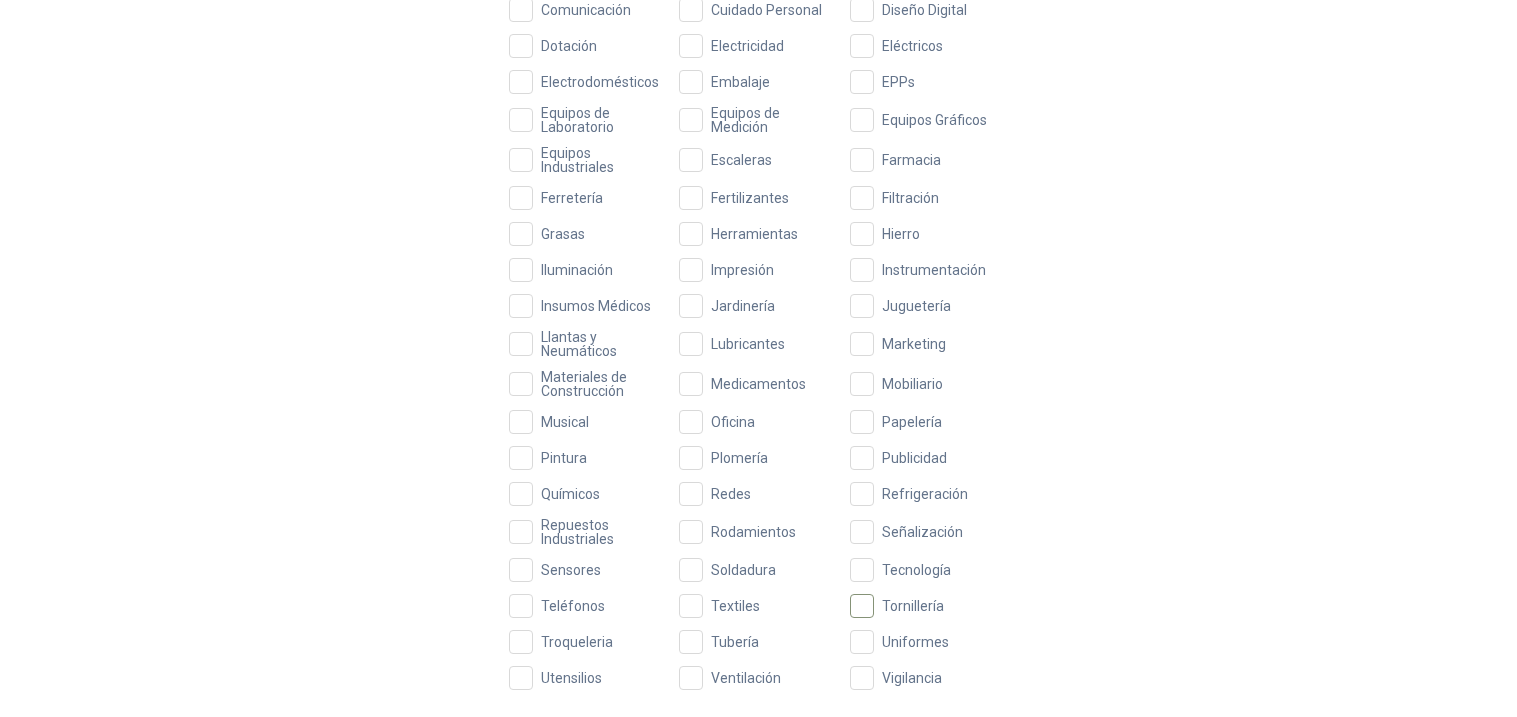 scroll, scrollTop: 573, scrollLeft: 0, axis: vertical 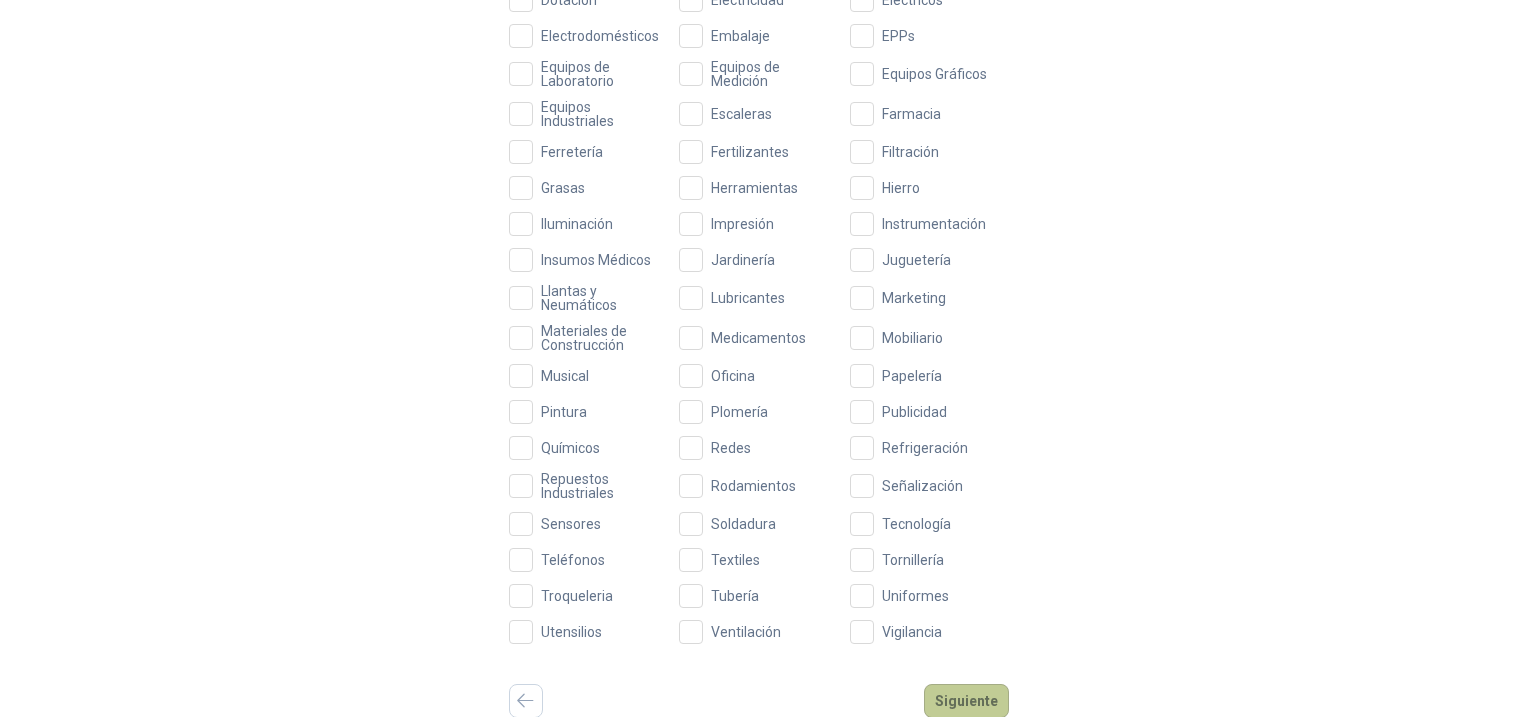 click on "Siguiente" at bounding box center [966, 701] 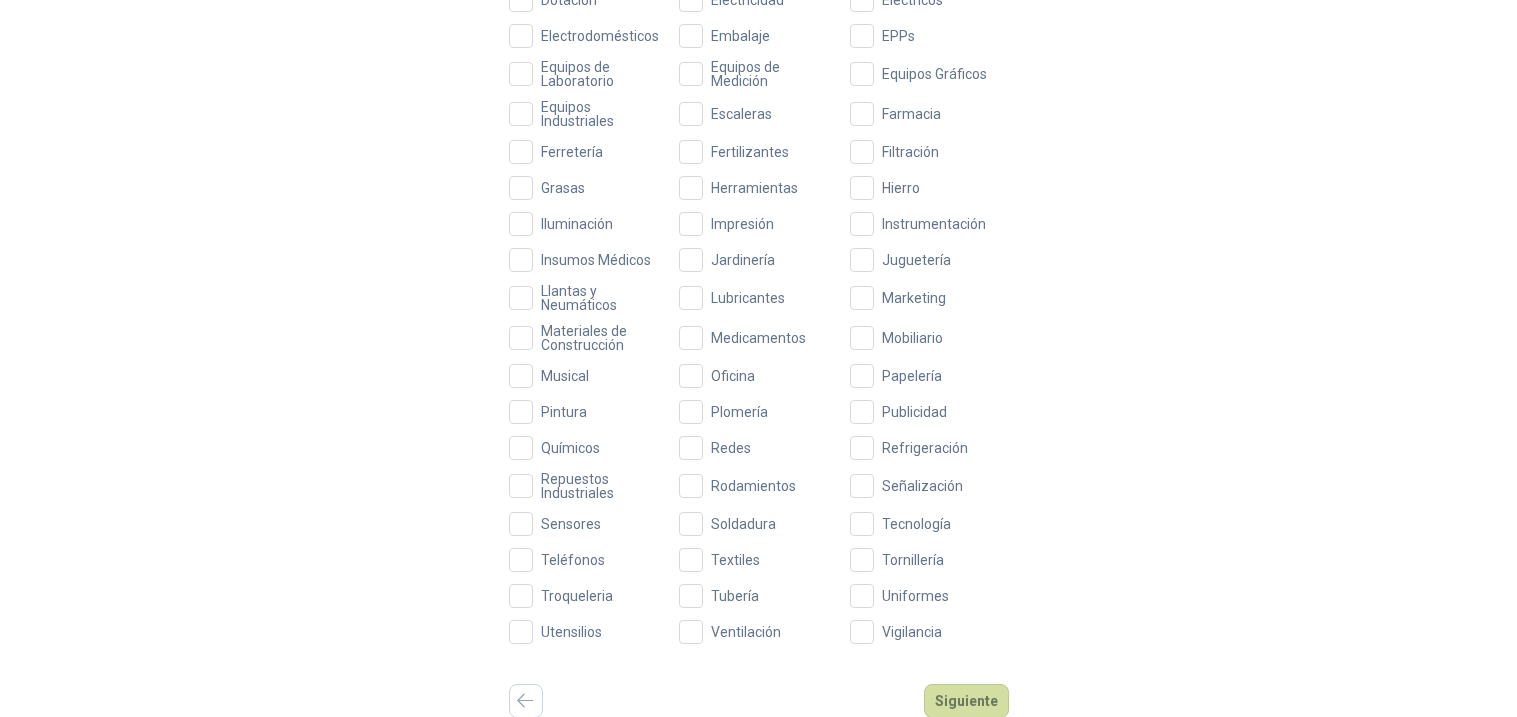 scroll, scrollTop: 0, scrollLeft: 0, axis: both 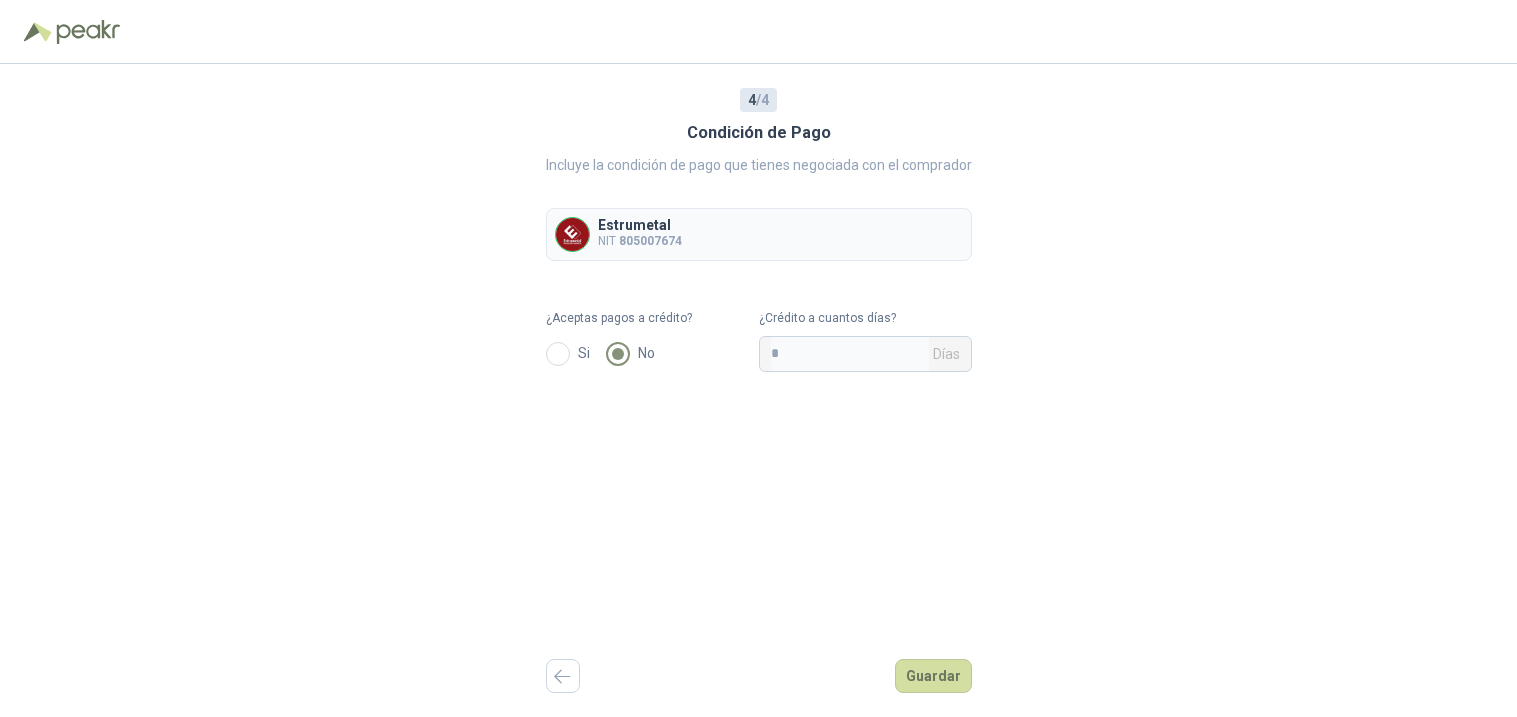 click on "4 / 4 Condición de Pago Incluye la condición de pago que tienes negociada con el comprador Estrumetal NIT   805007674 ¿Aceptas pagos a crédito? Si No ¿Crédito a cuantos días? * Días Guardar" at bounding box center [759, 390] 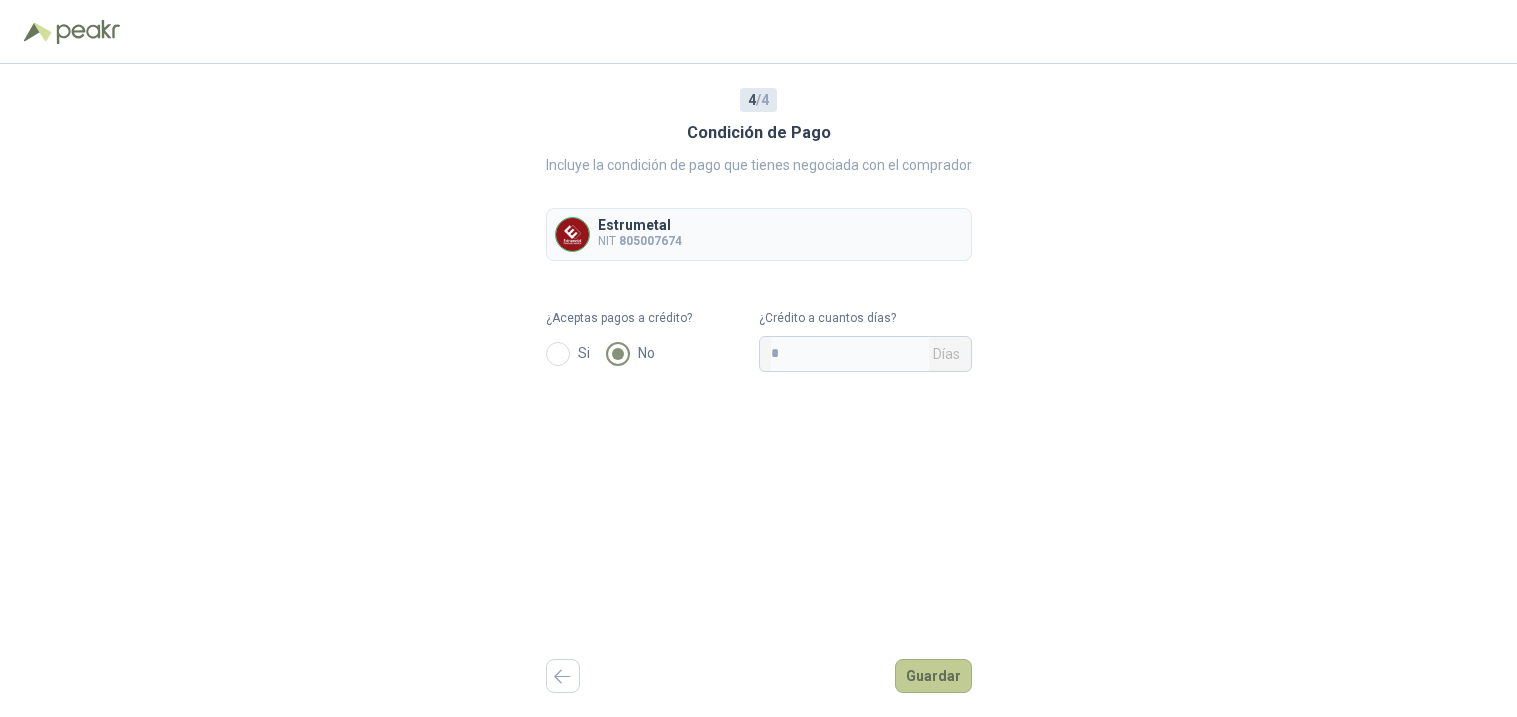 click on "Guardar" at bounding box center [933, 676] 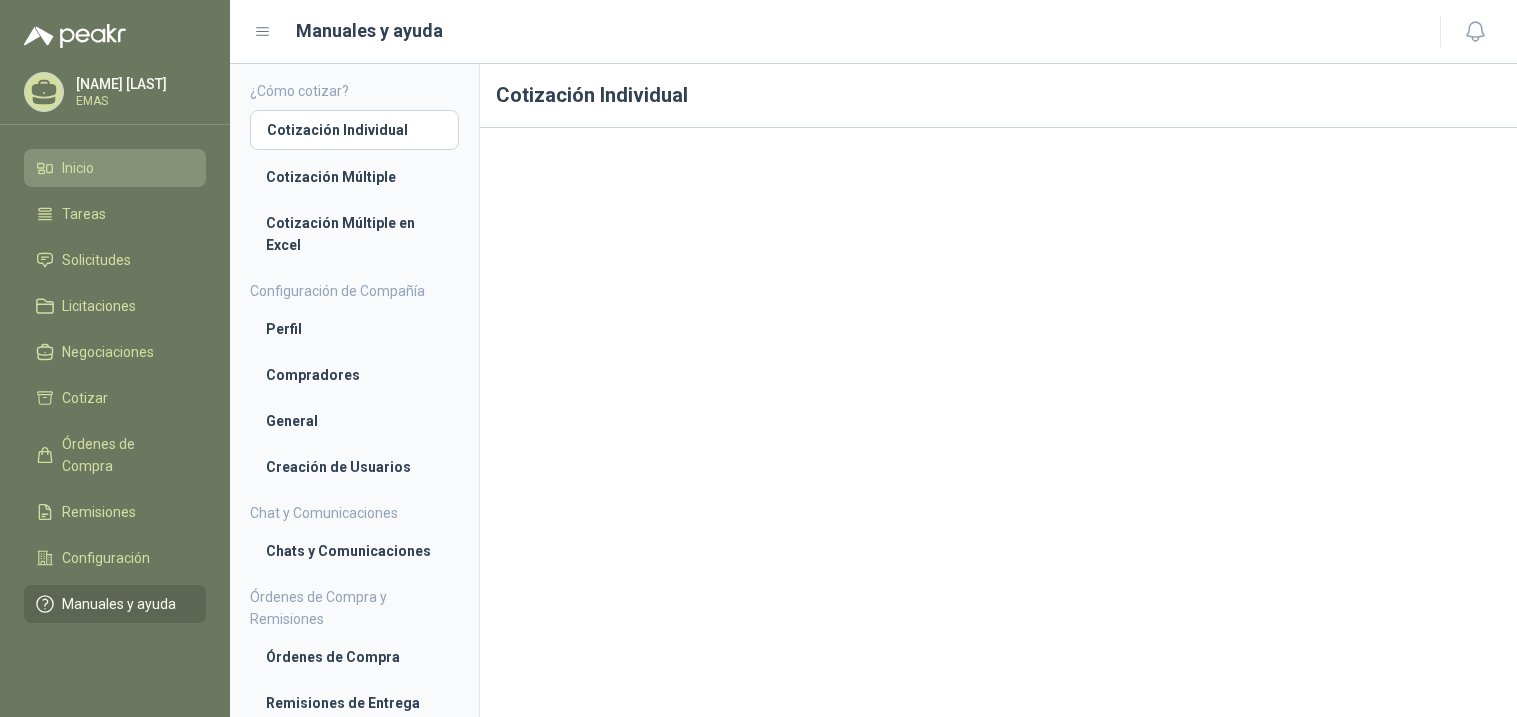 click on "Inicio" at bounding box center (78, 168) 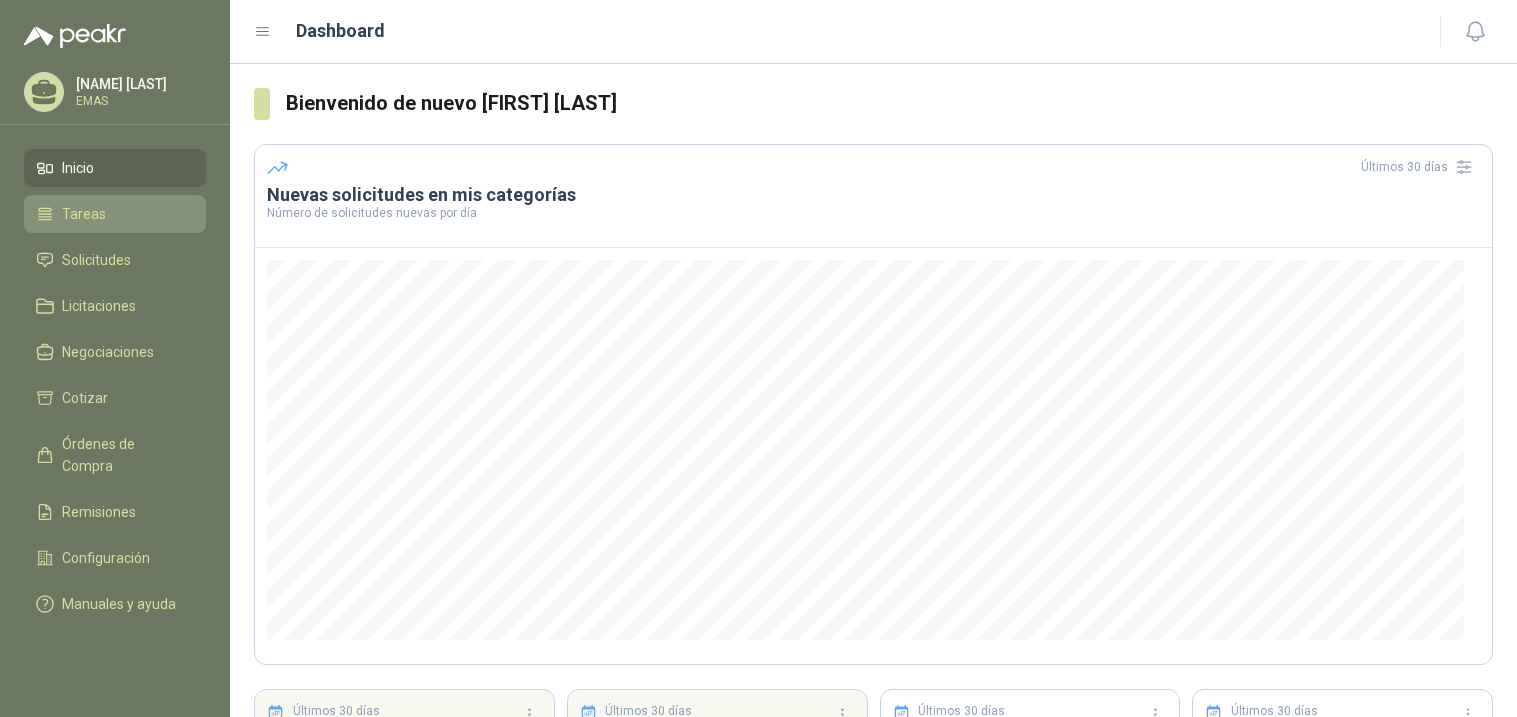click on "Tareas" at bounding box center [115, 214] 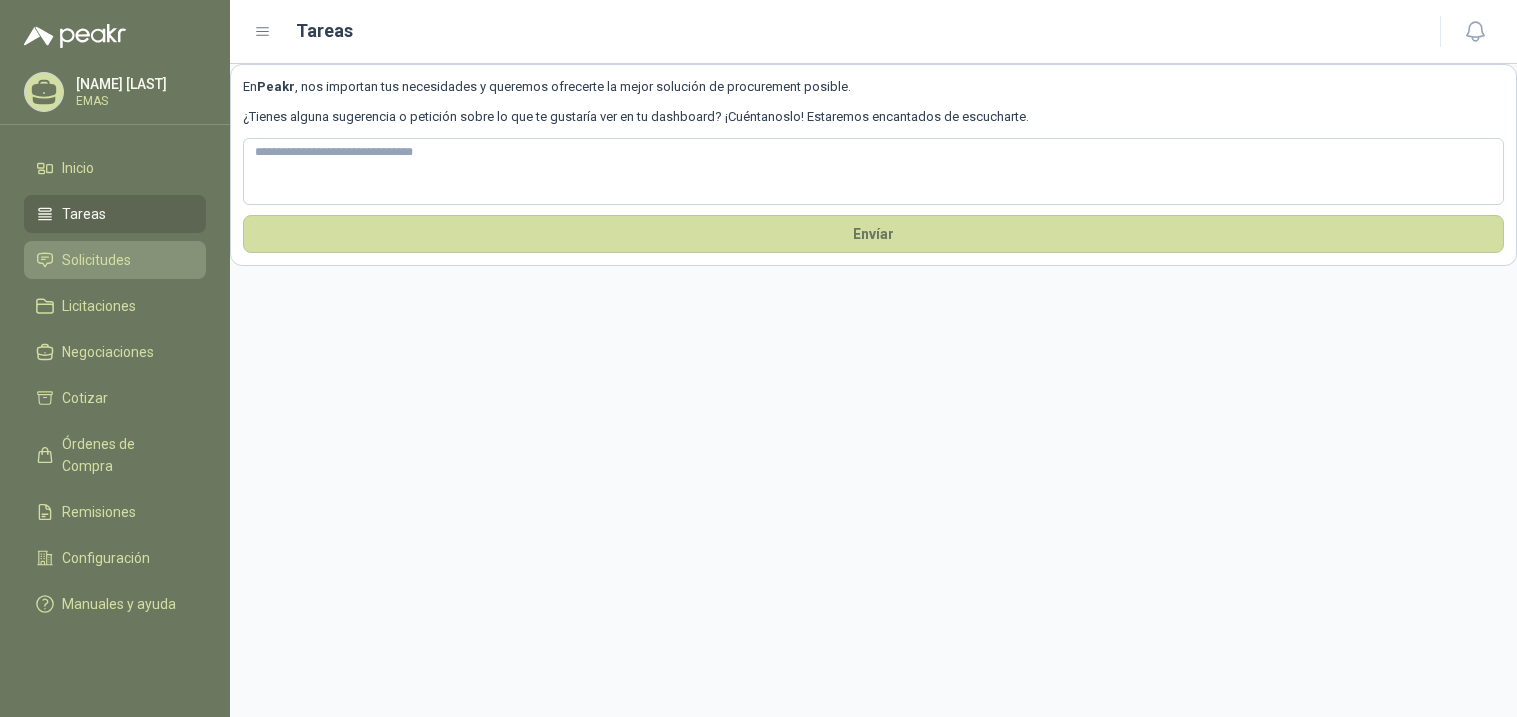 click on "Solicitudes" at bounding box center [96, 260] 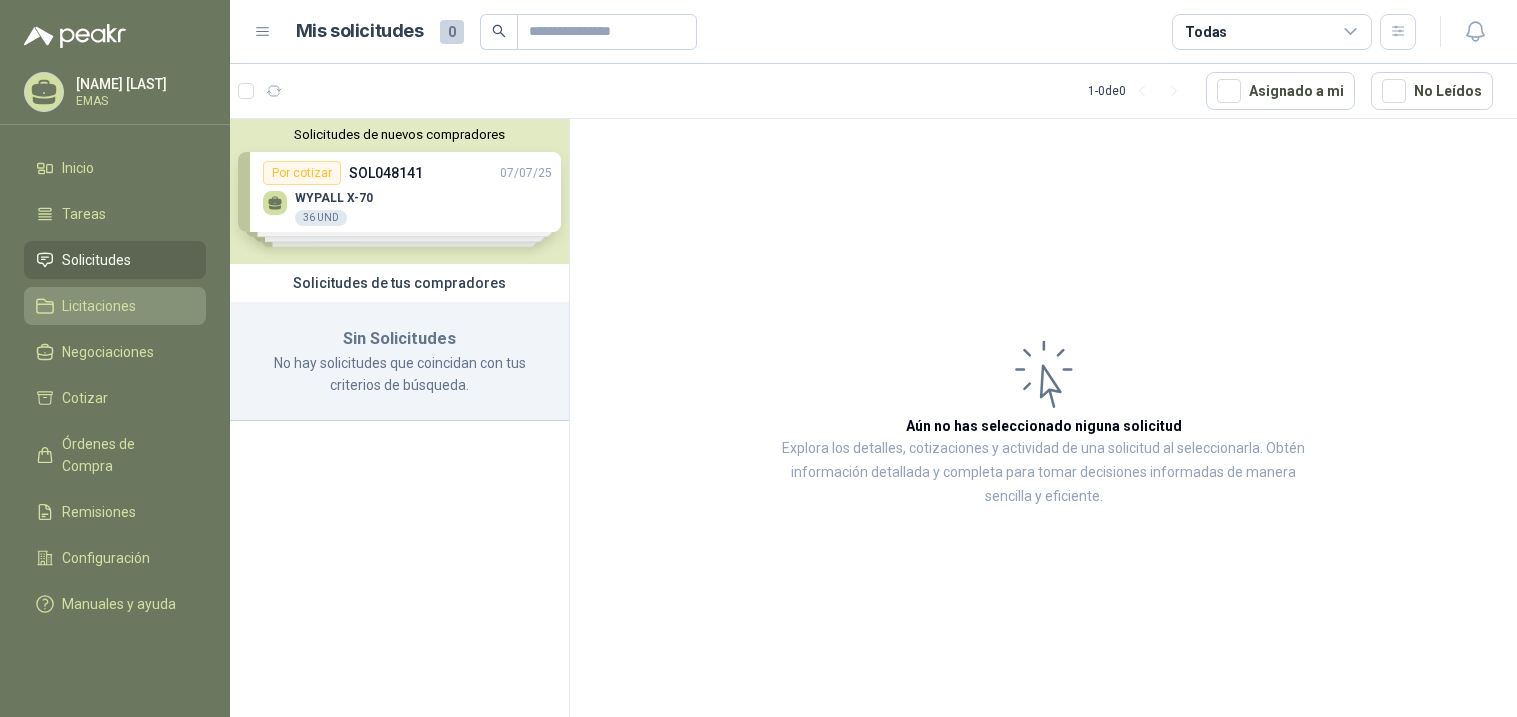 click on "Licitaciones" at bounding box center [99, 306] 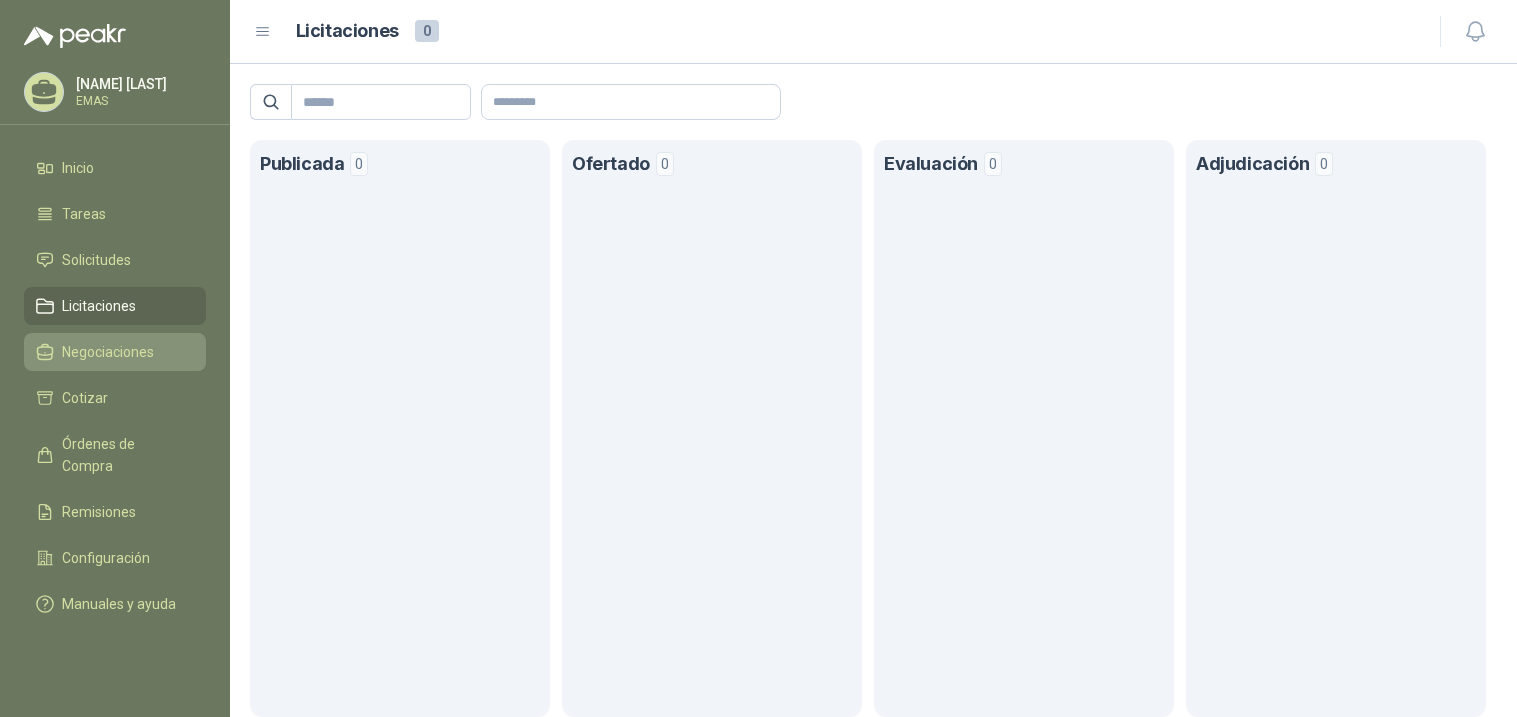 click on "Negociaciones" at bounding box center [108, 352] 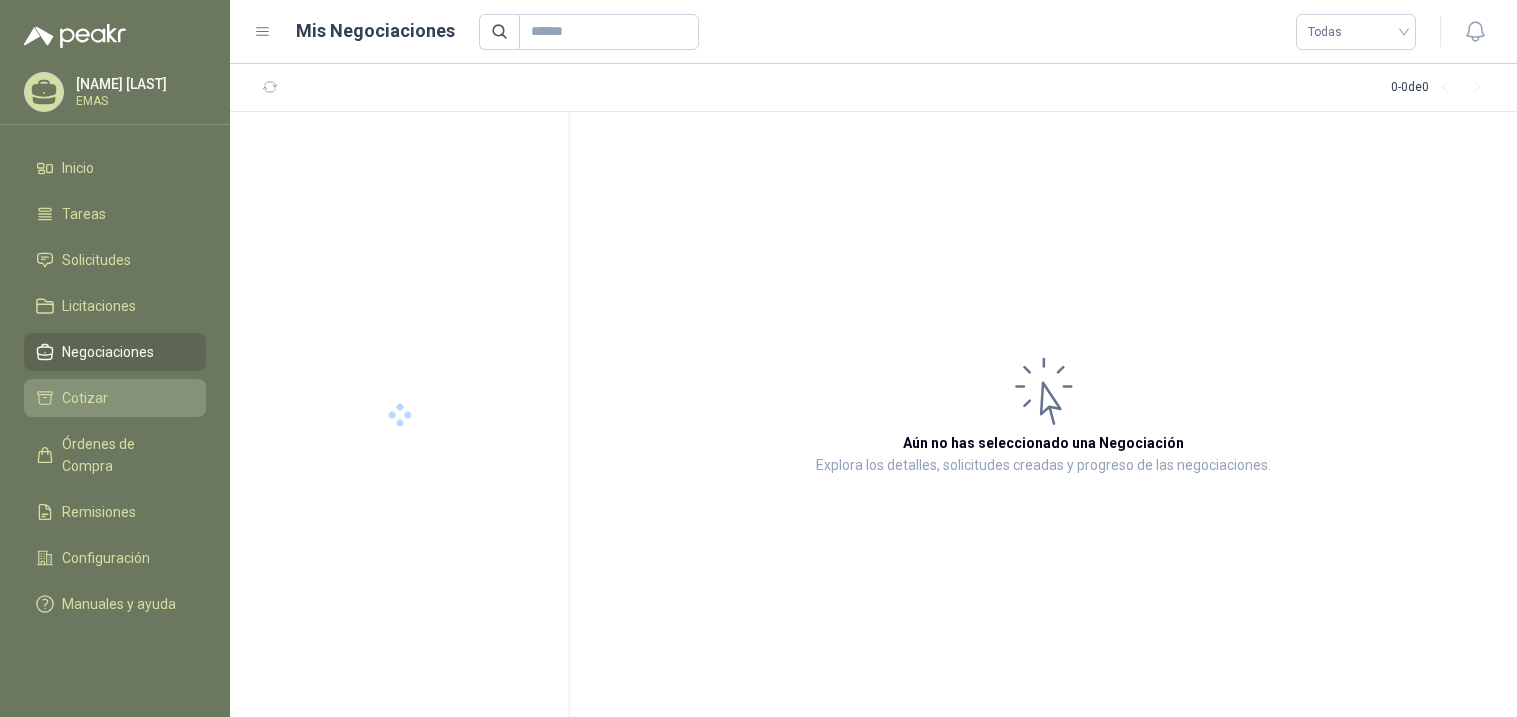 click on "Cotizar" at bounding box center (85, 398) 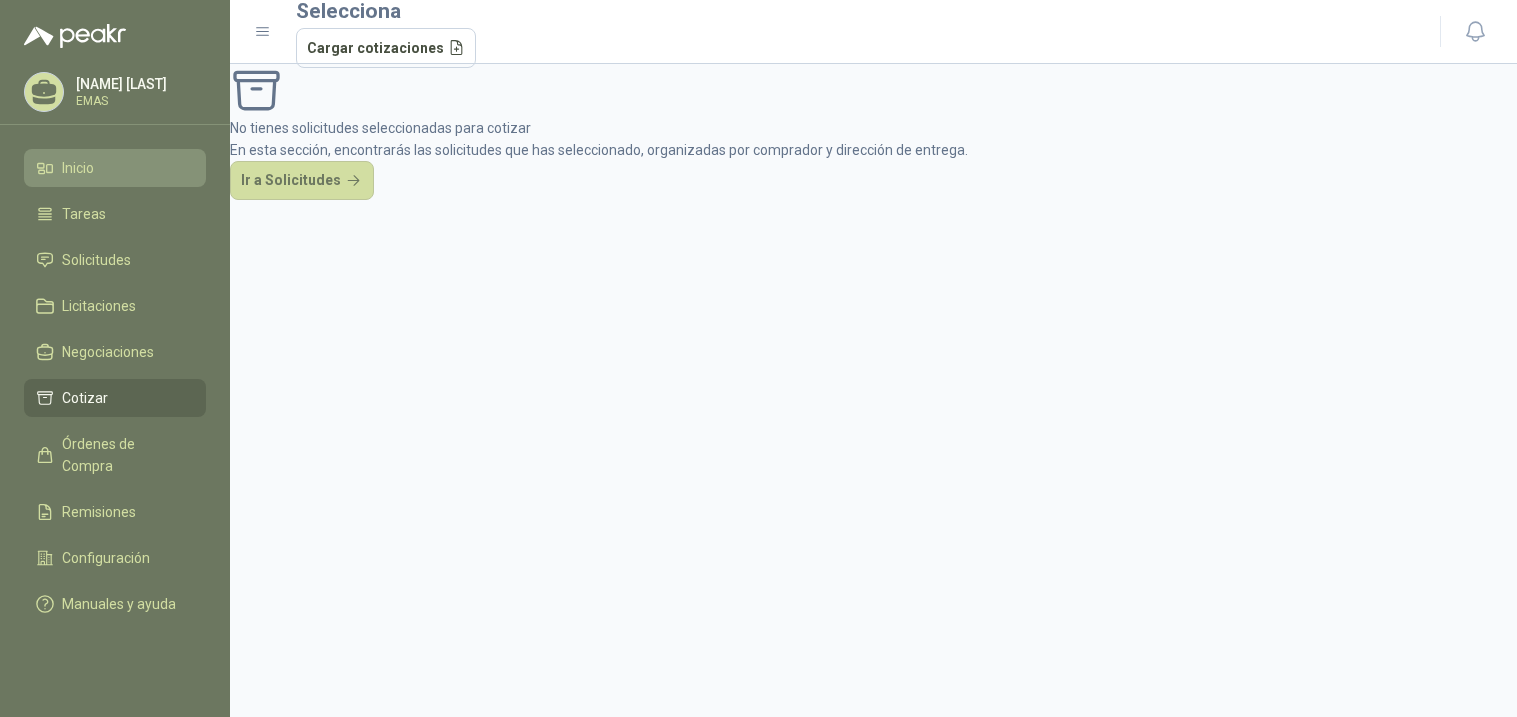 click on "Inicio" at bounding box center [78, 168] 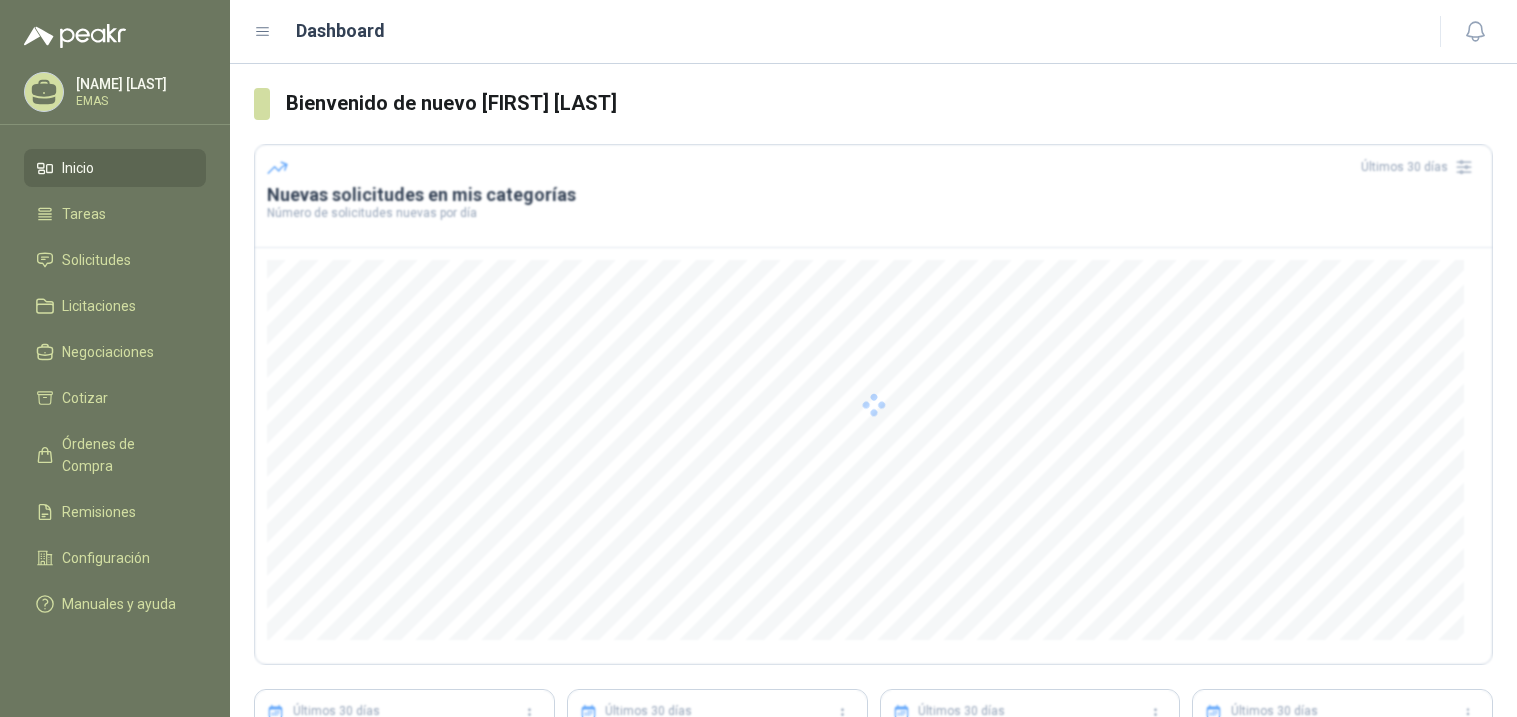 click on "[FIRST]   [LAST] EMAS" at bounding box center (138, 84) 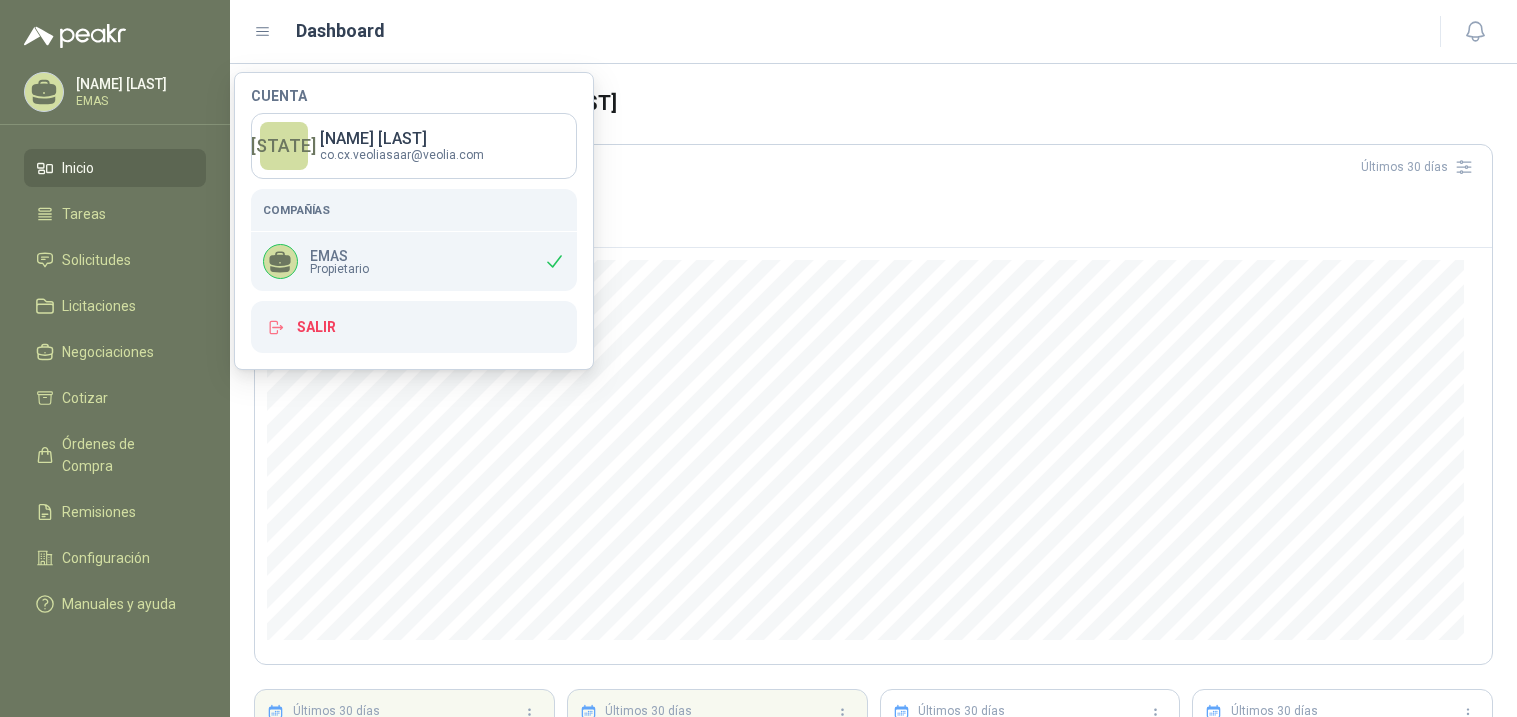 click on "Dashboard" at bounding box center [873, 32] 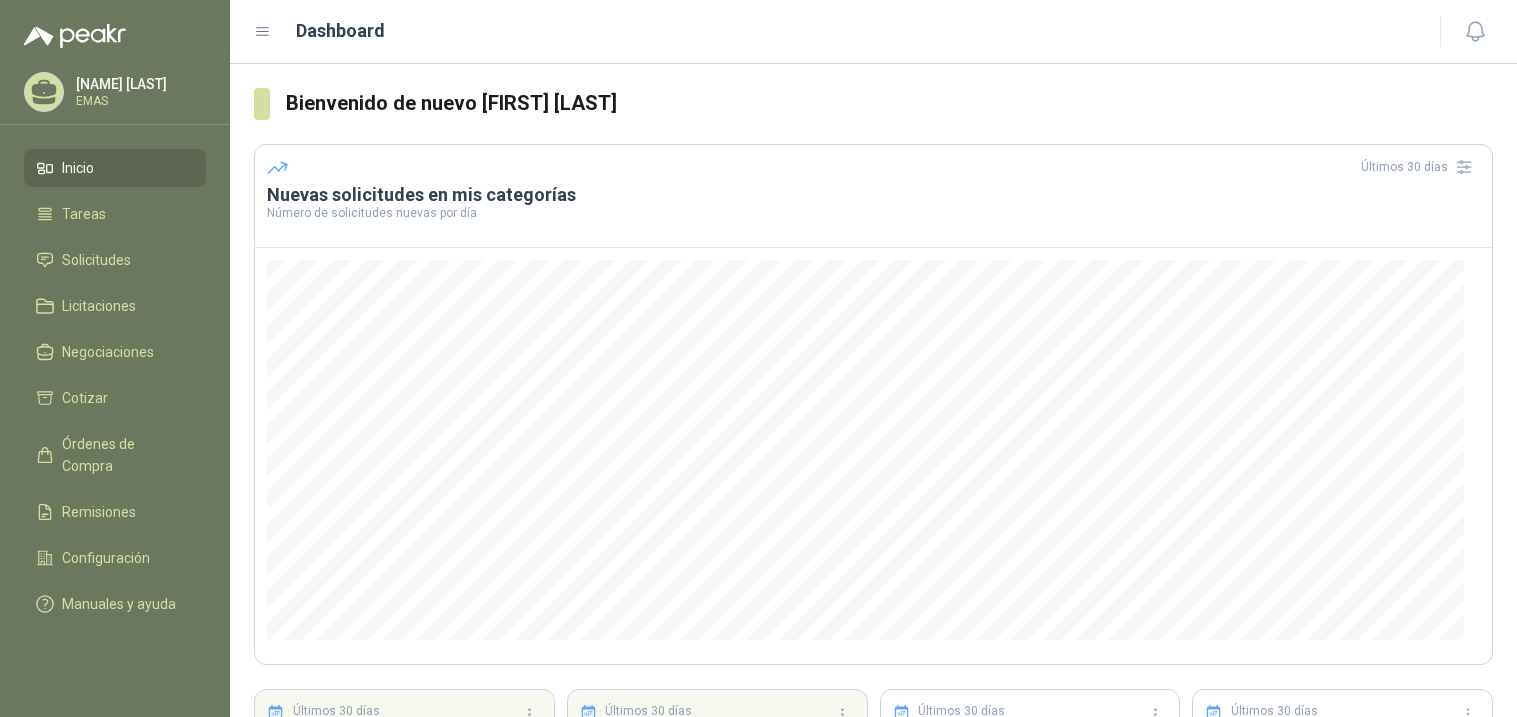 click at bounding box center (263, 32) 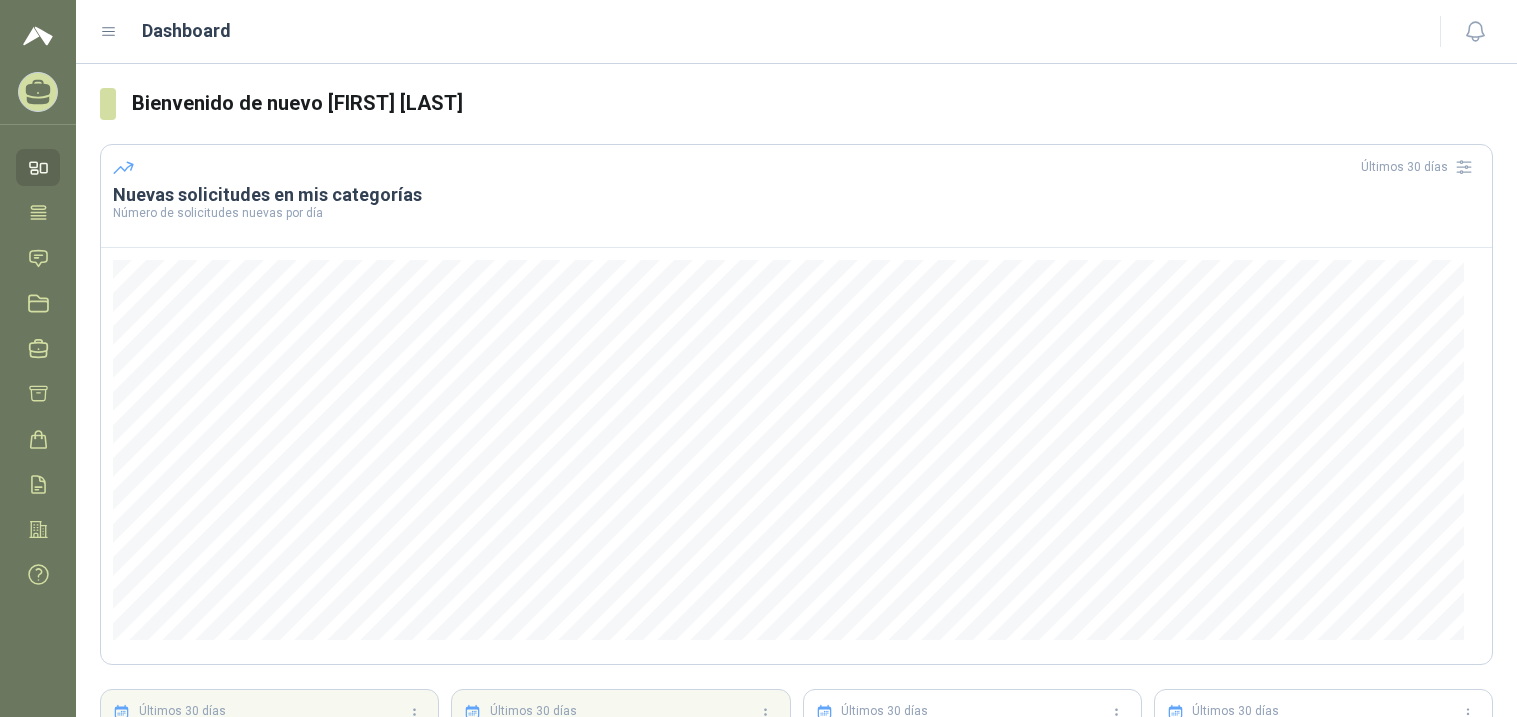 click on "Dashboard" at bounding box center (758, 31) 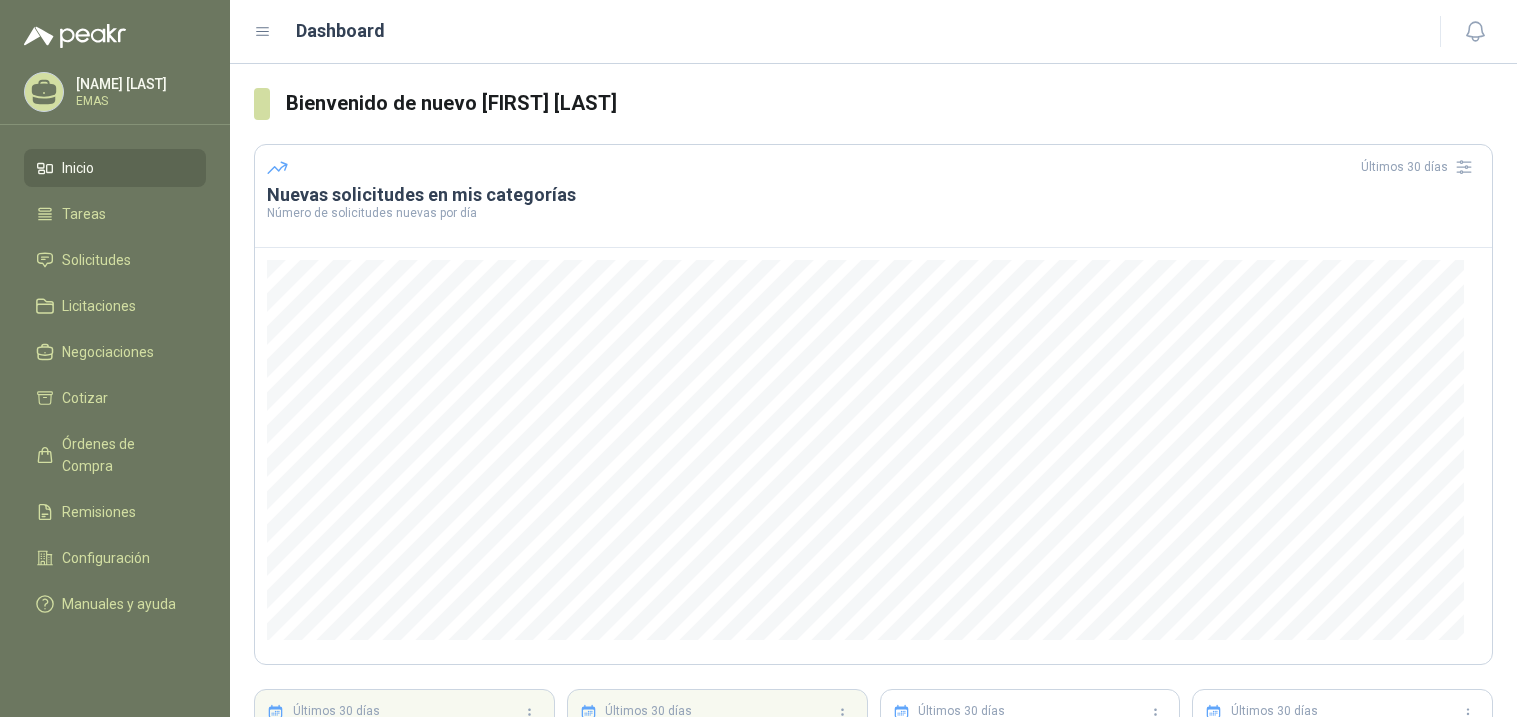 click on "Dashboard" at bounding box center [340, 31] 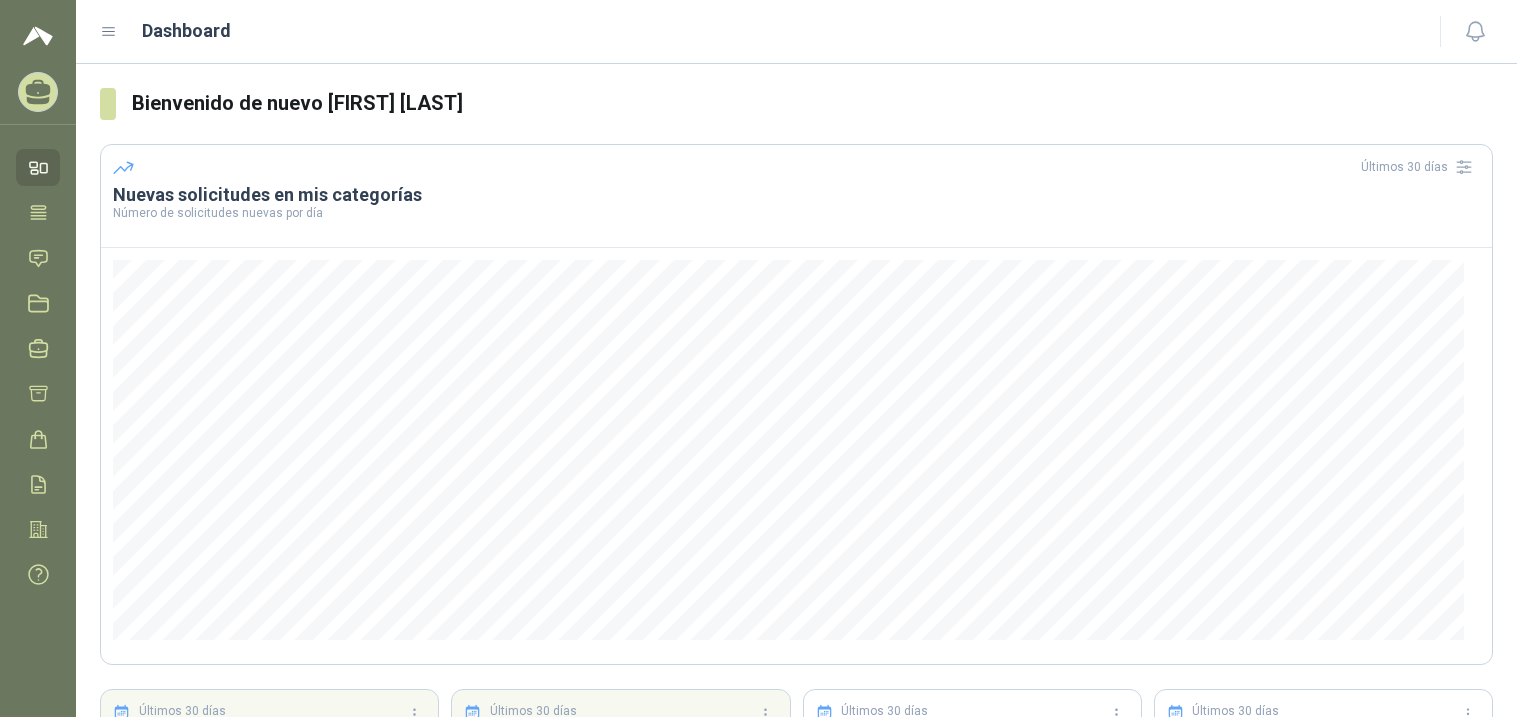 click on "Dashboard" at bounding box center (758, 31) 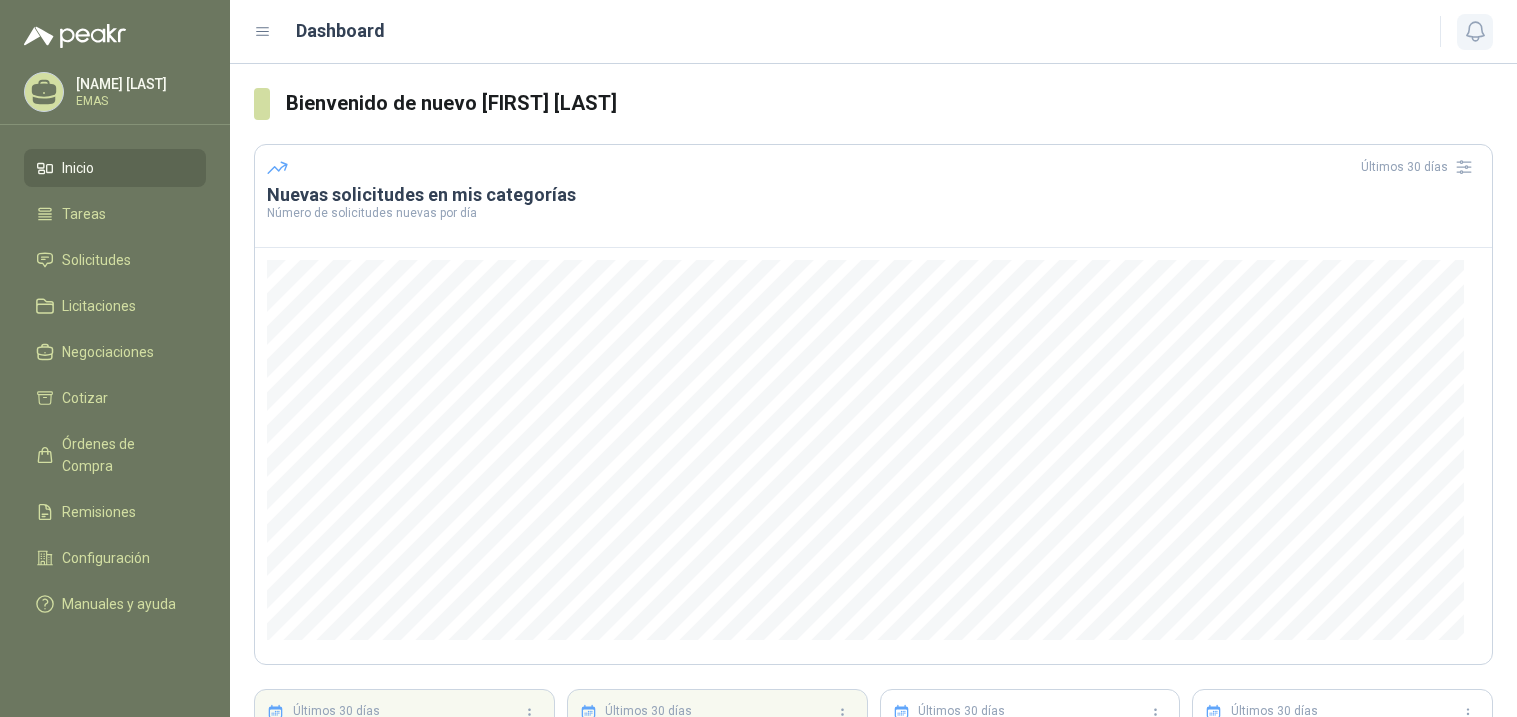 click at bounding box center [1475, 31] 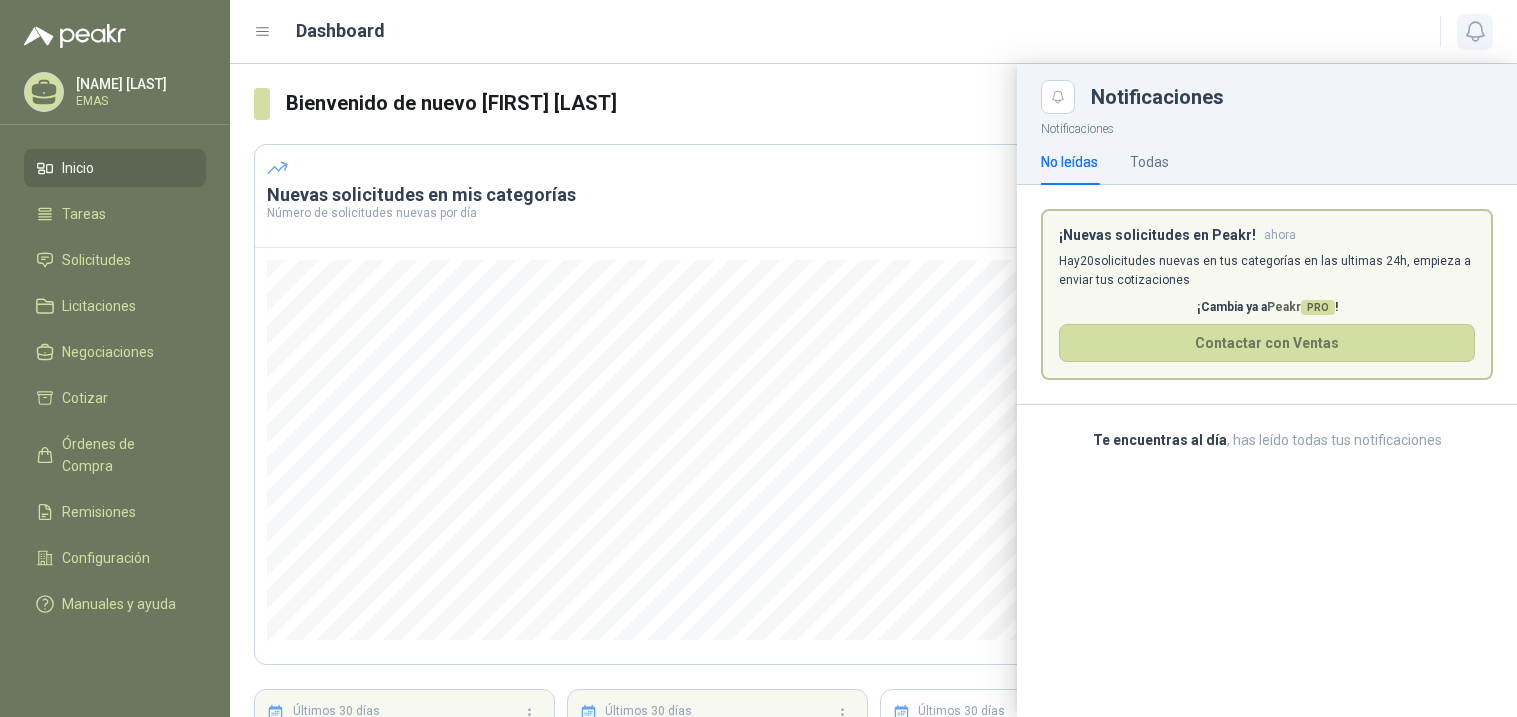 click at bounding box center [1475, 31] 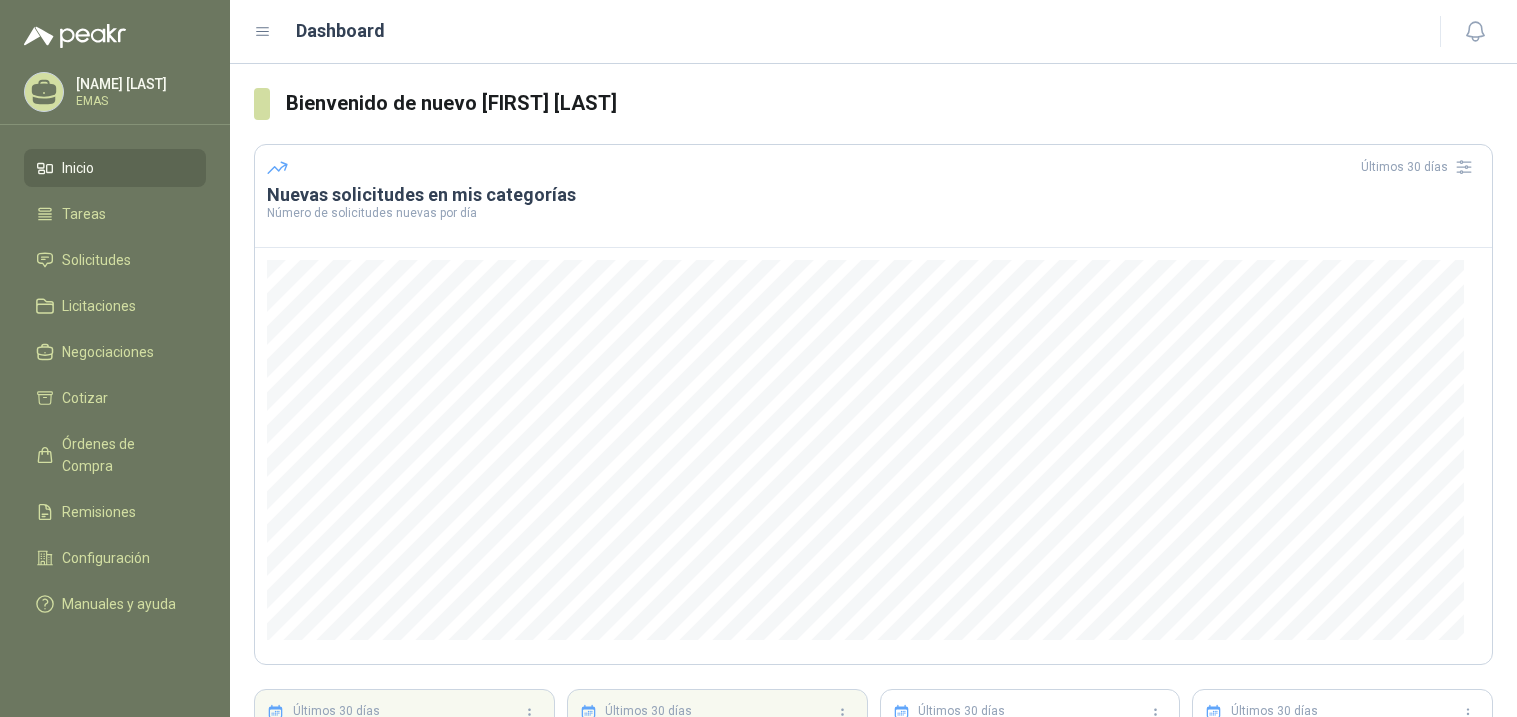 click on "Dashboard" at bounding box center (835, 31) 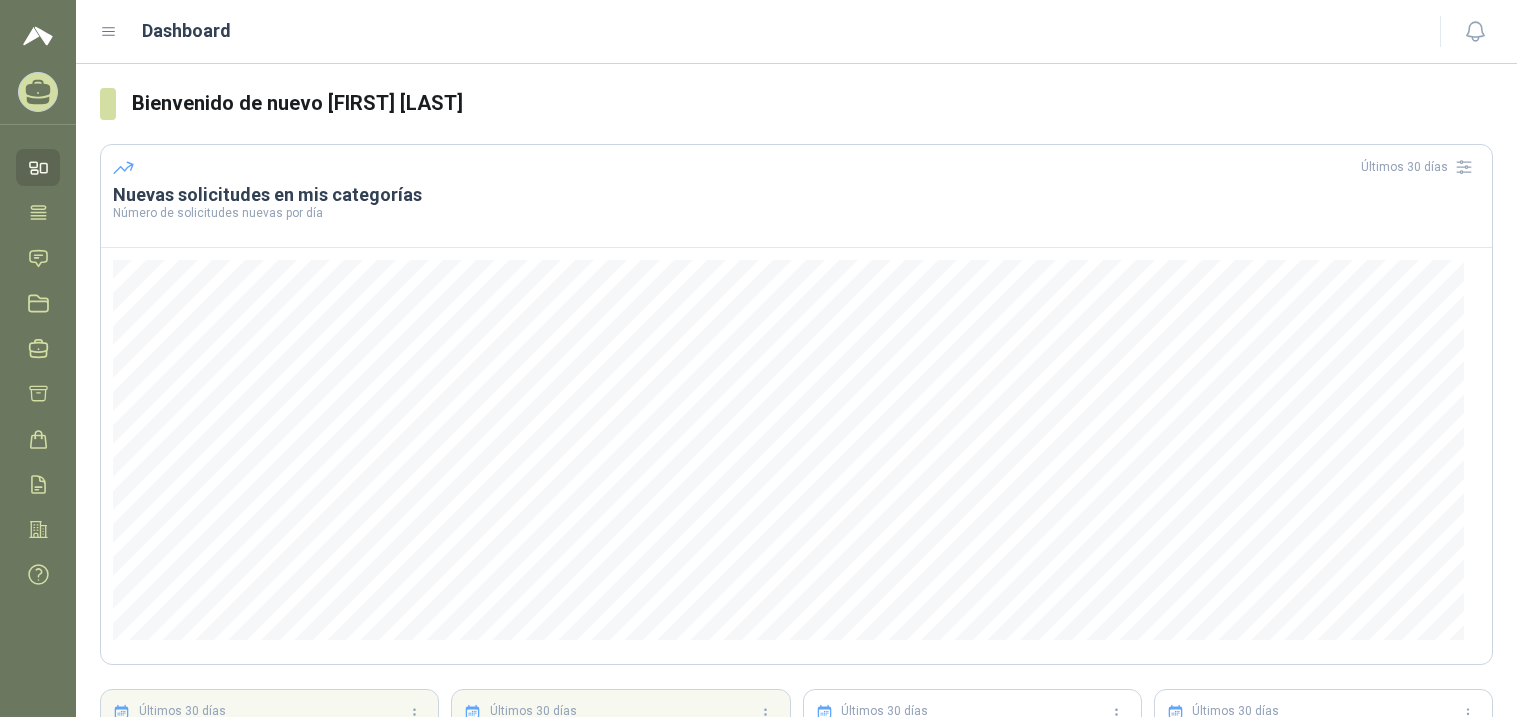 click on "Dashboard" at bounding box center (758, 31) 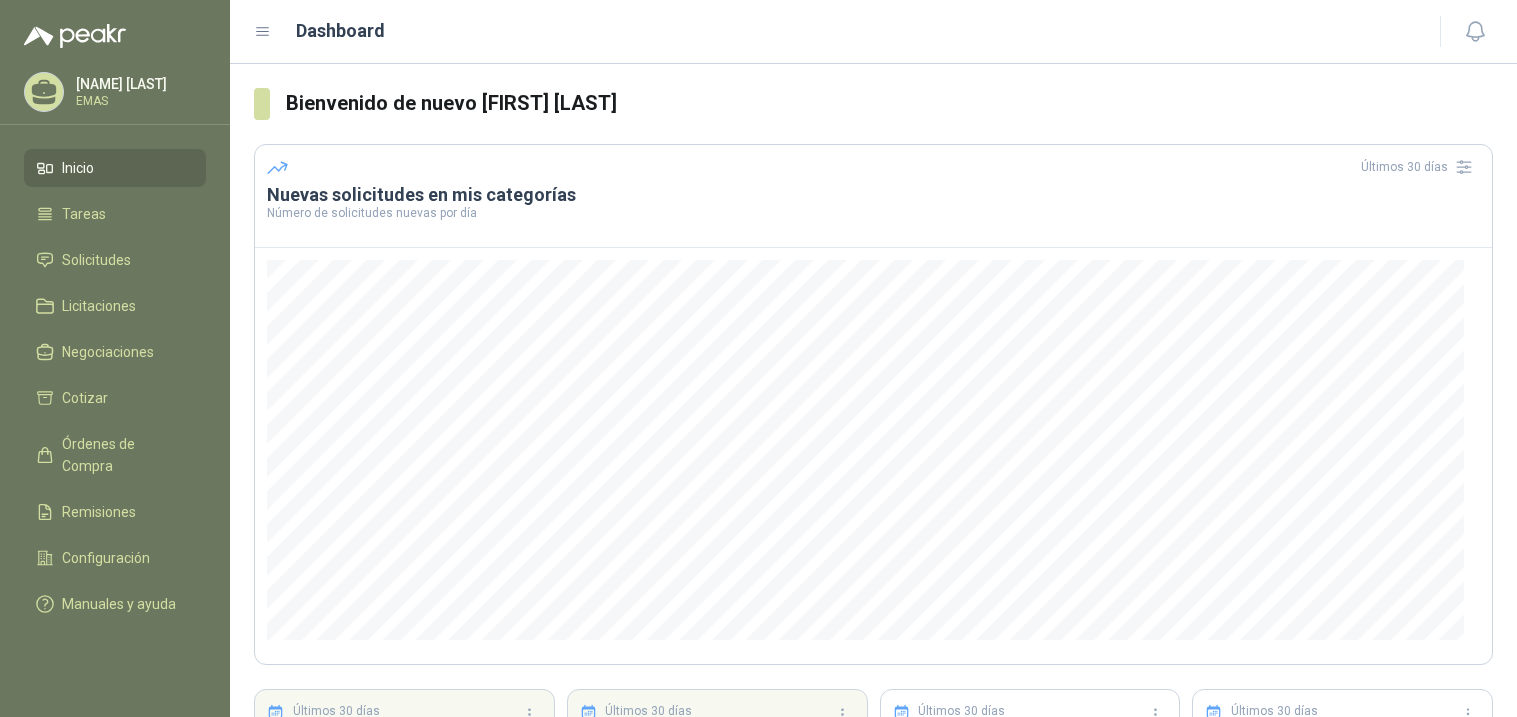 click on "[FIRST]   [LAST] EMAS" at bounding box center [138, 84] 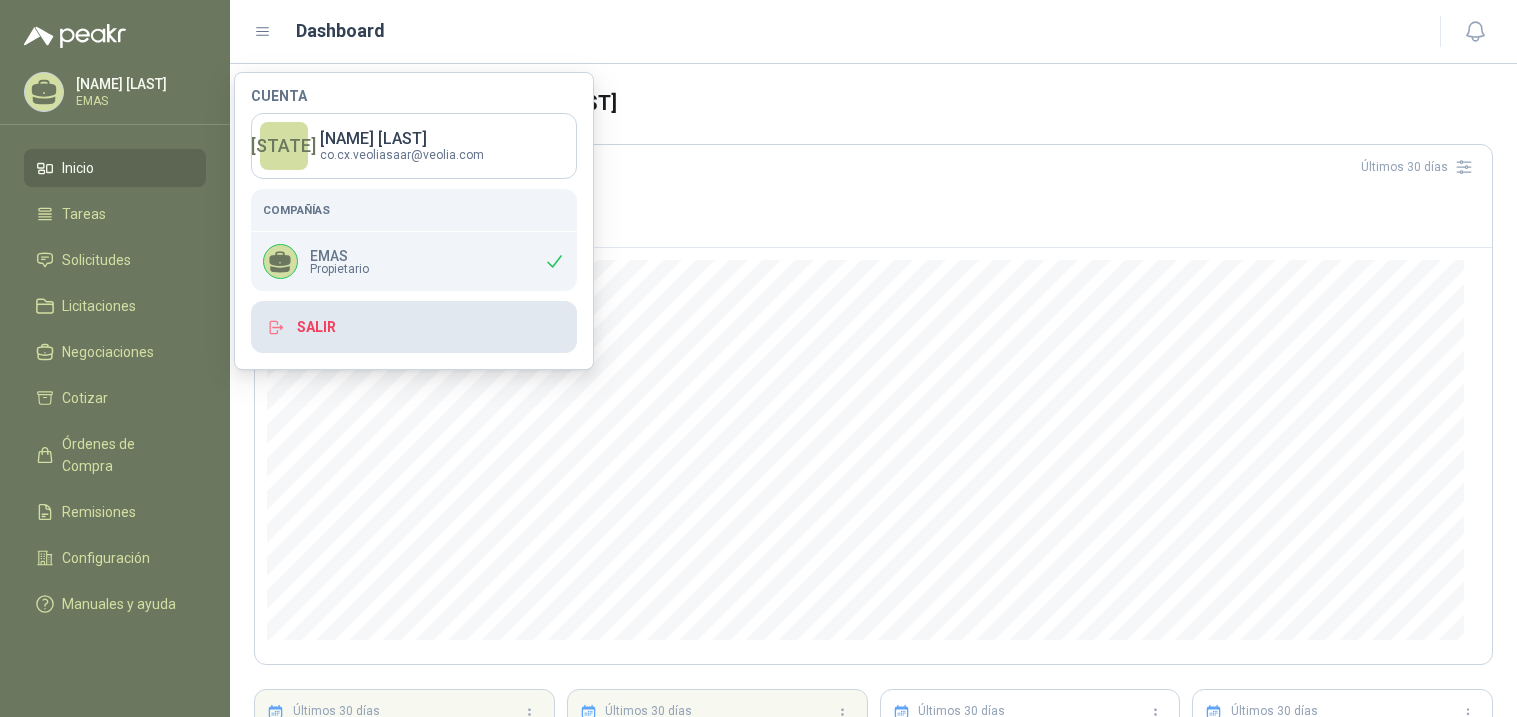 click on "Salir" at bounding box center [414, 327] 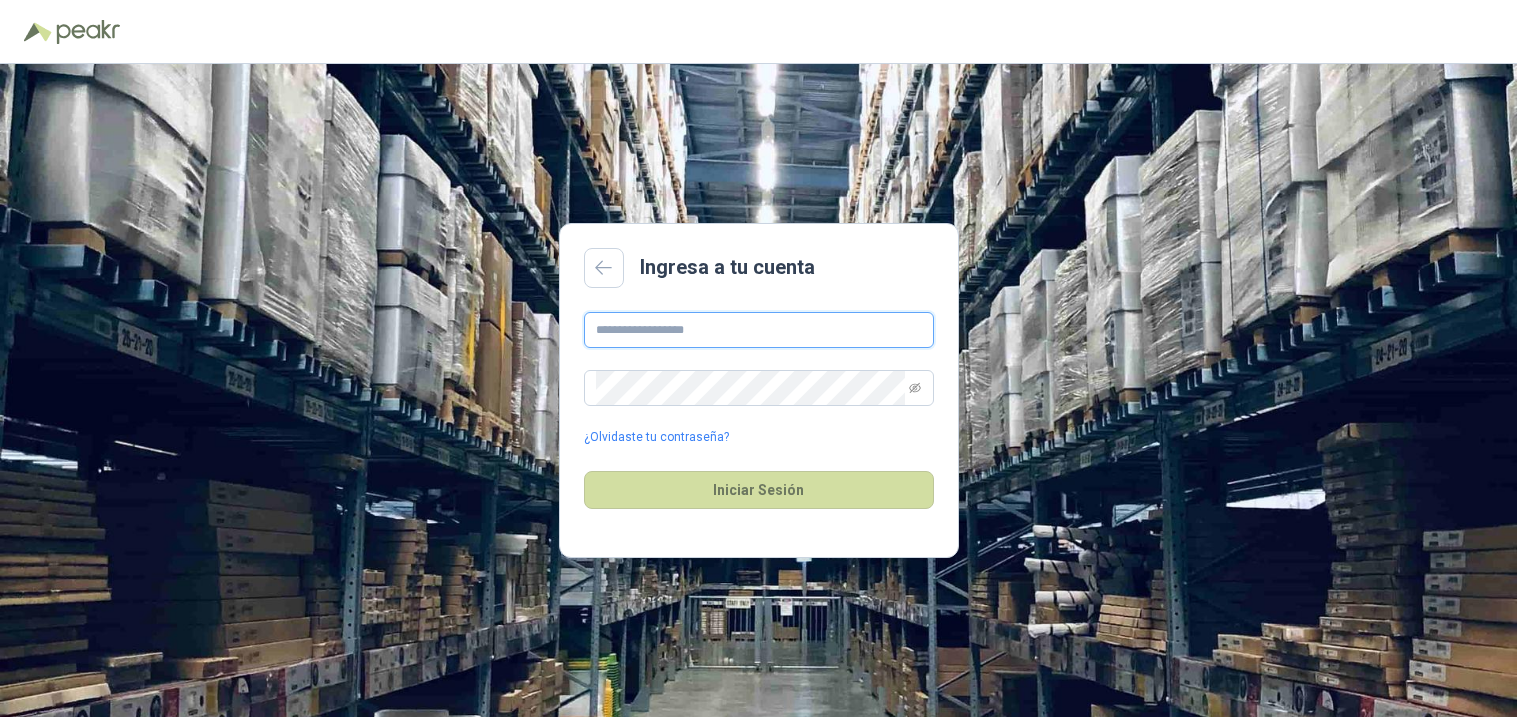 click at bounding box center (759, 330) 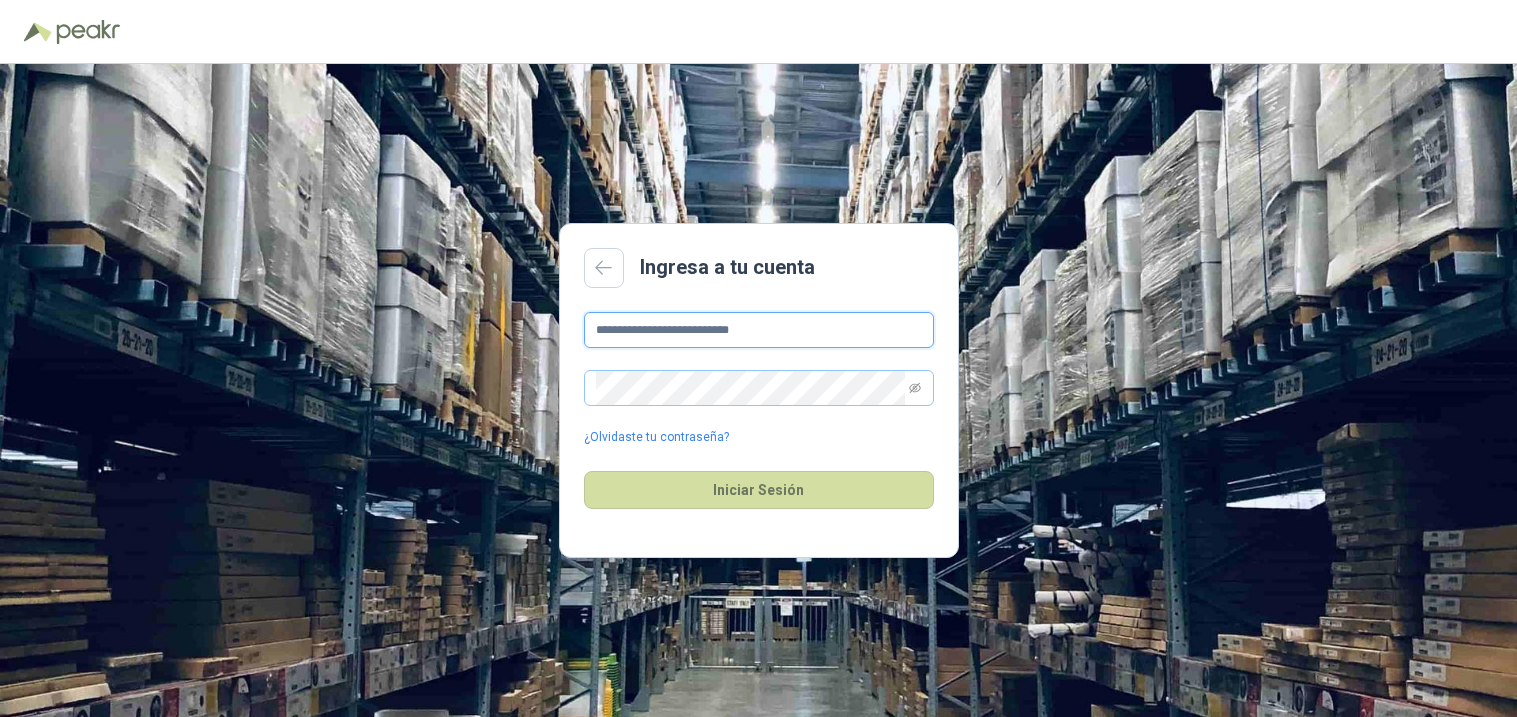 type on "**********" 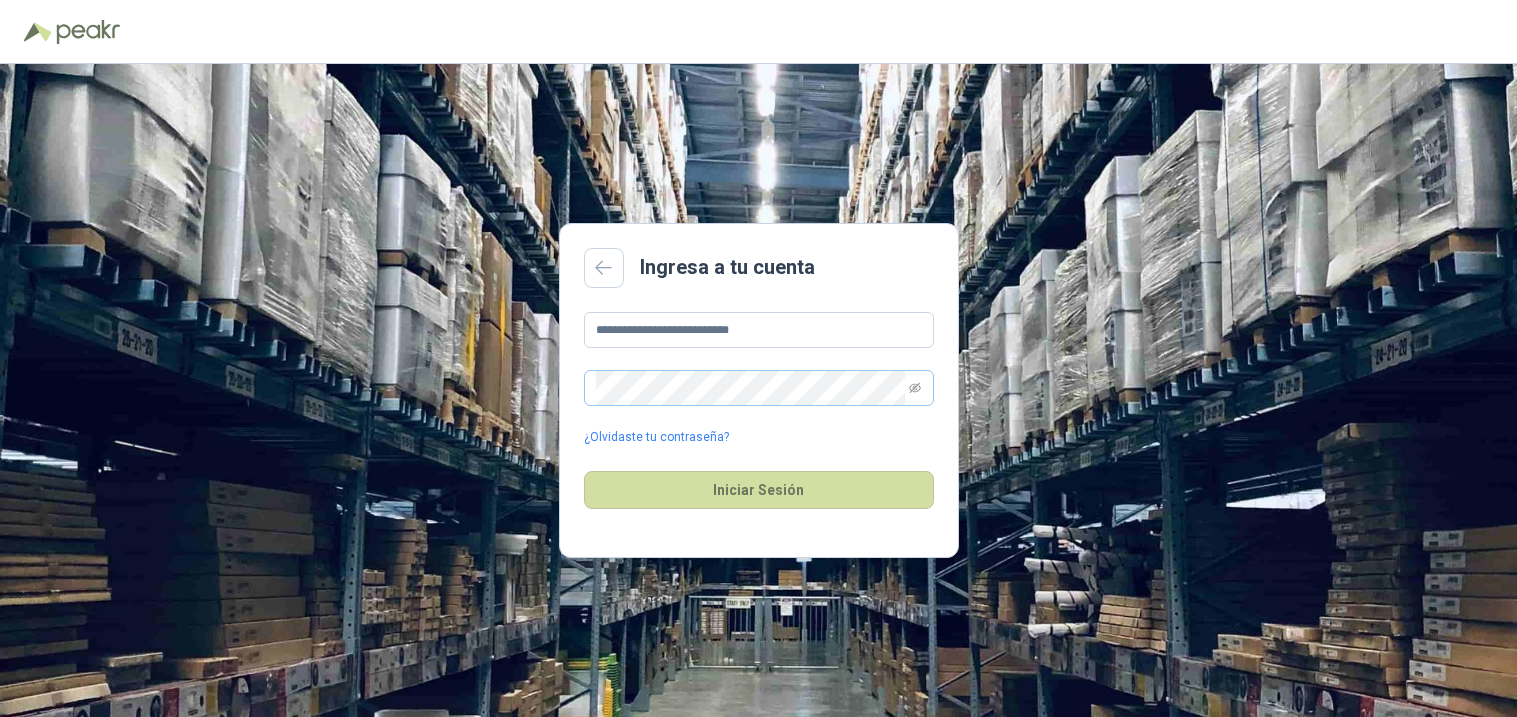 drag, startPoint x: 931, startPoint y: 387, endPoint x: 916, endPoint y: 389, distance: 15.132746 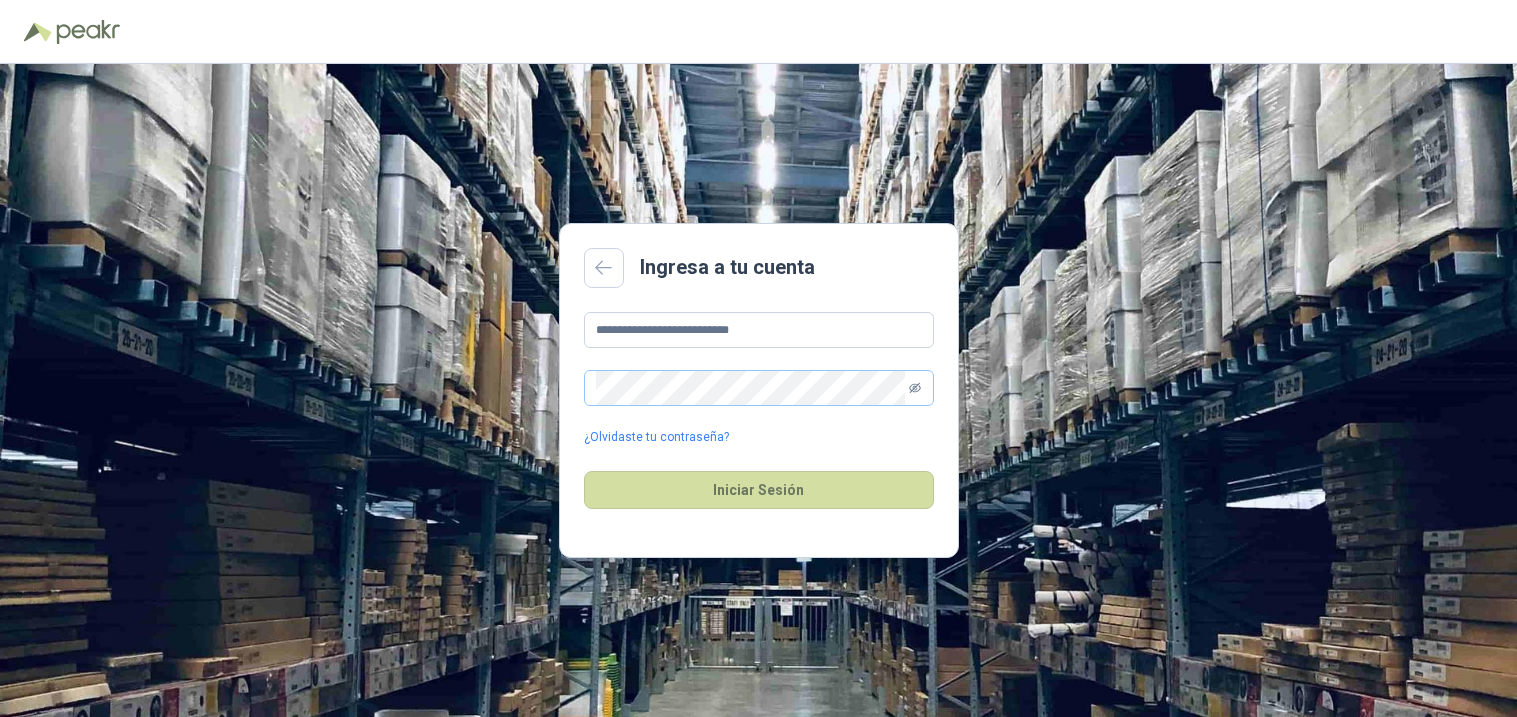 click at bounding box center (759, 388) 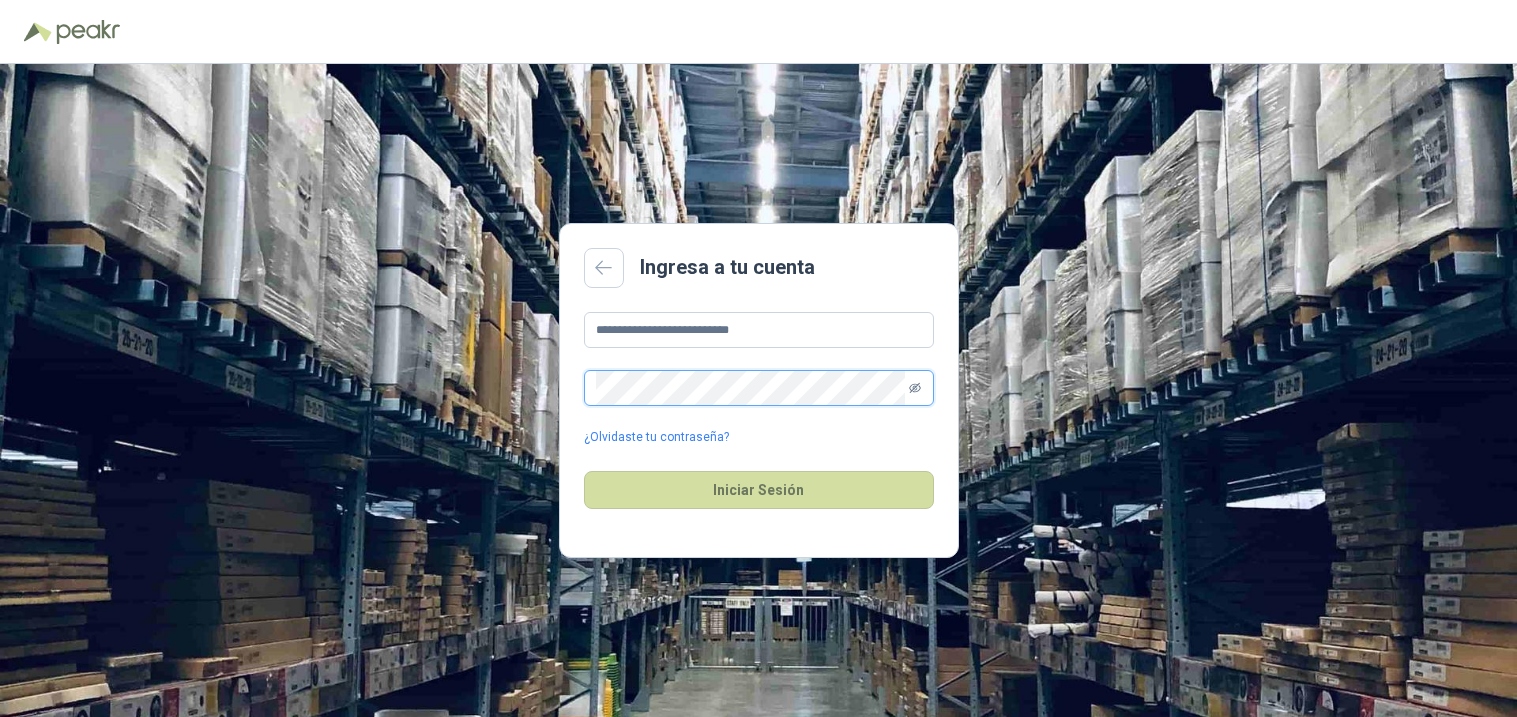 click at bounding box center (915, 388) 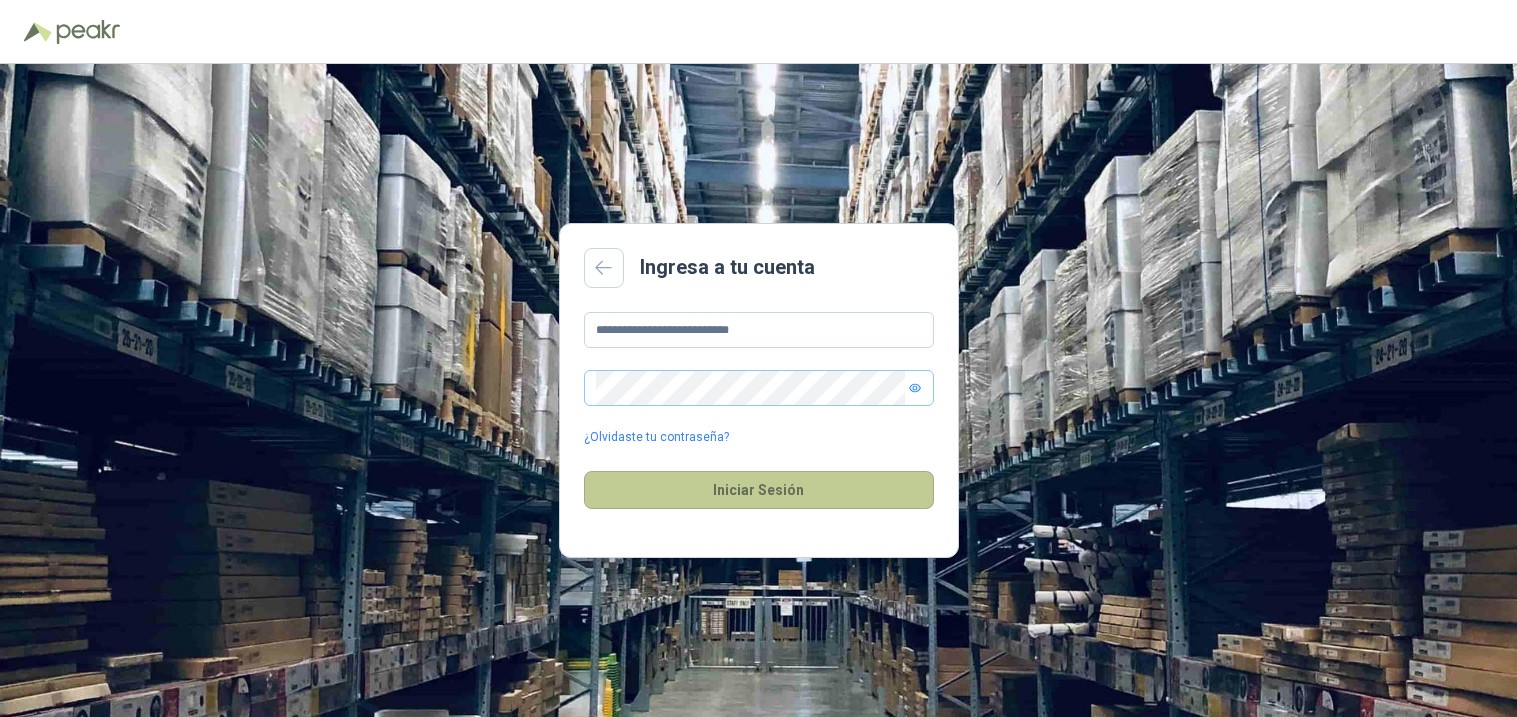 click on "Iniciar Sesión" at bounding box center (759, 490) 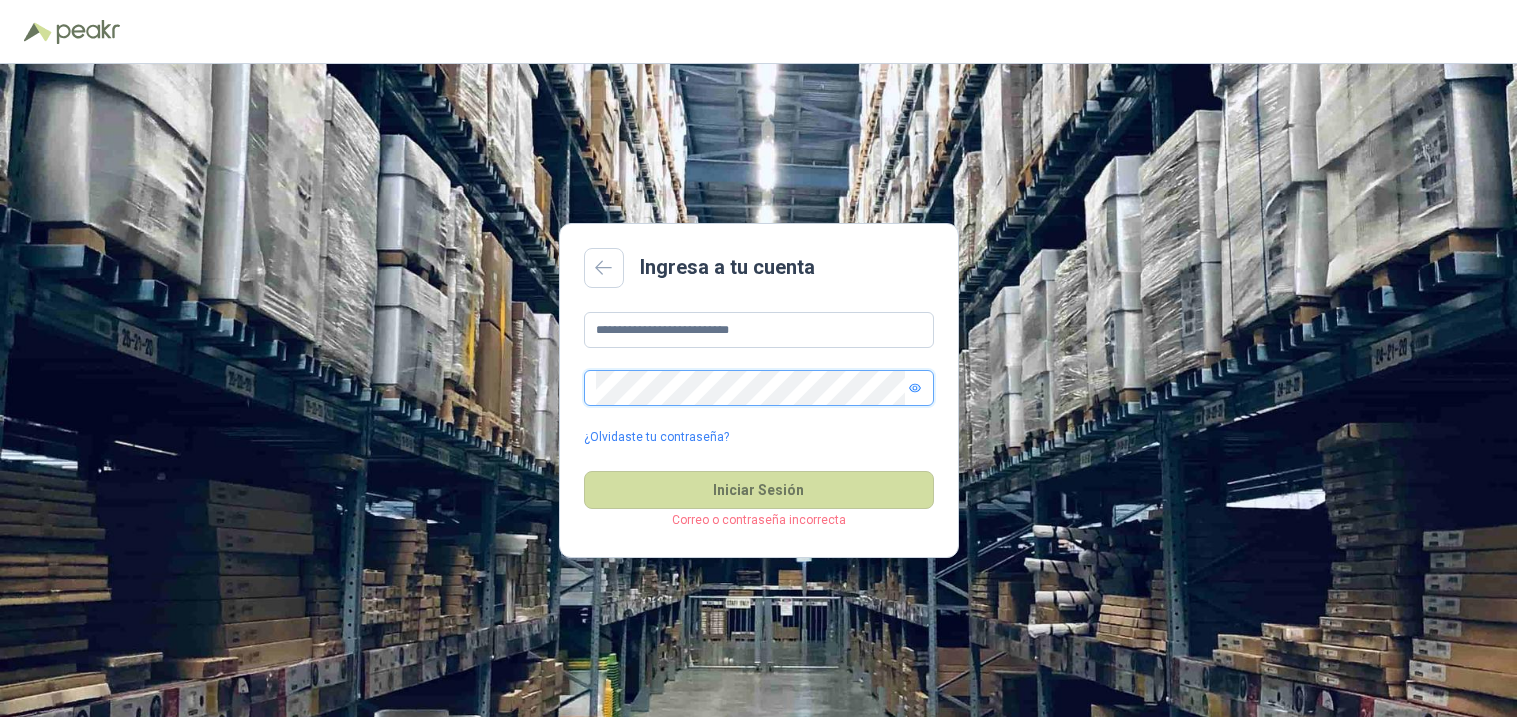 click on "Iniciar Sesión" at bounding box center (759, 490) 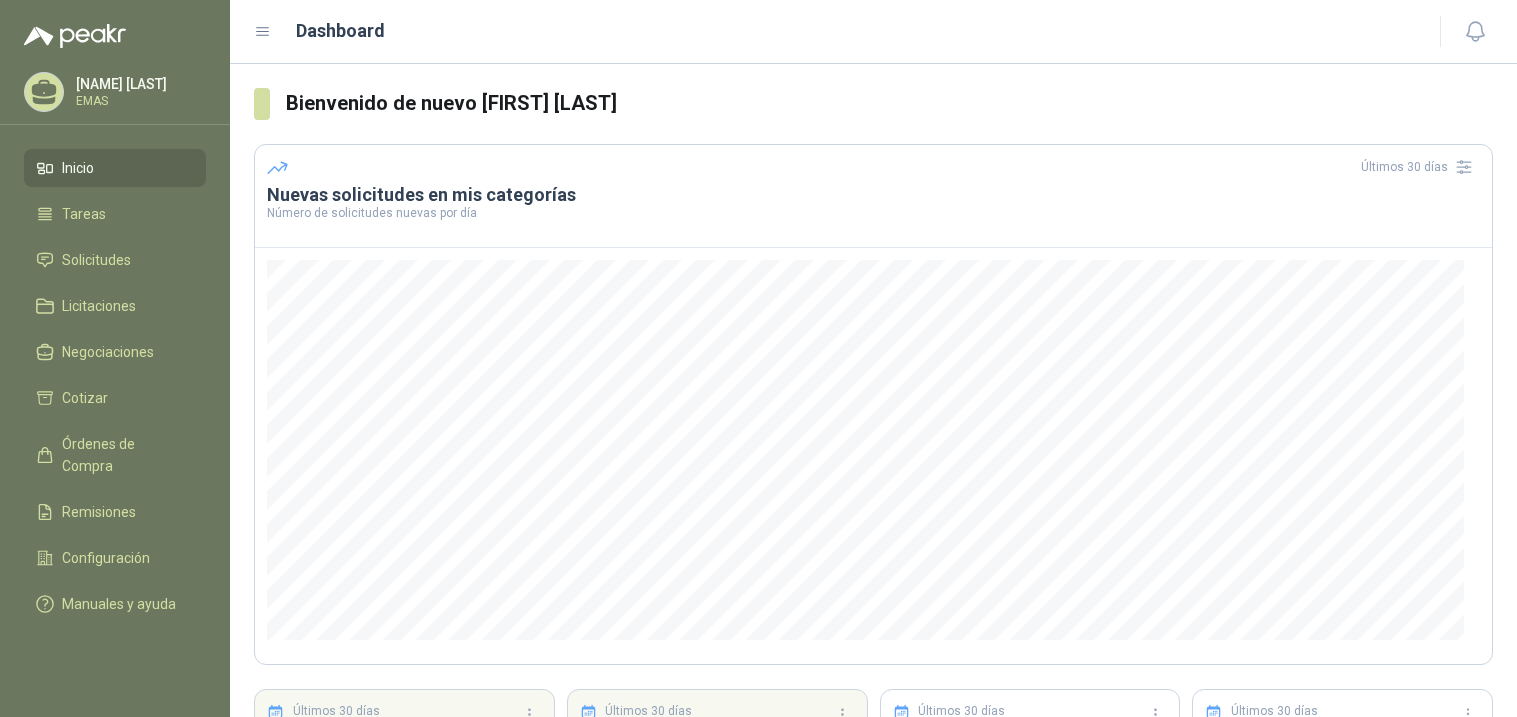 click on "[FIRST]   [LAST] EMAS" at bounding box center [115, 92] 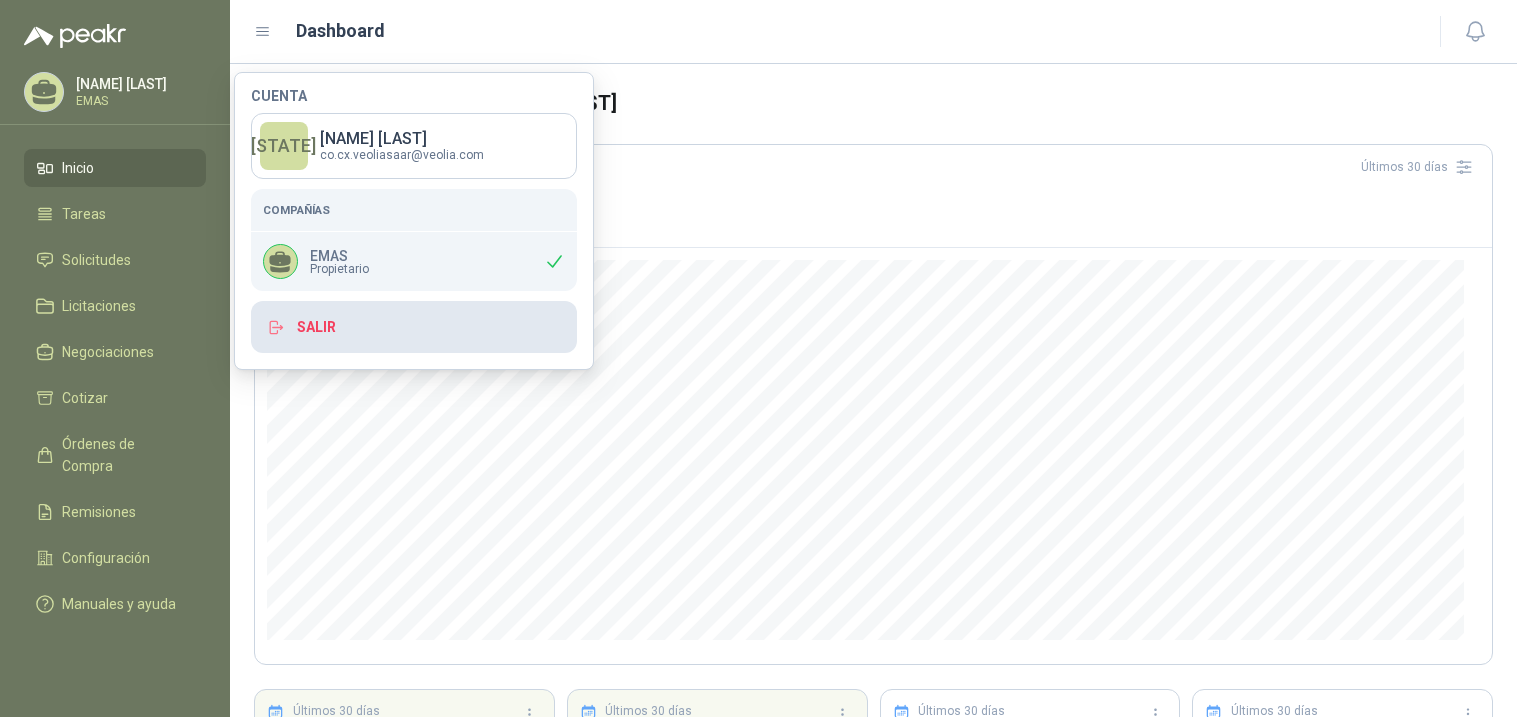 click on "Salir" at bounding box center (414, 327) 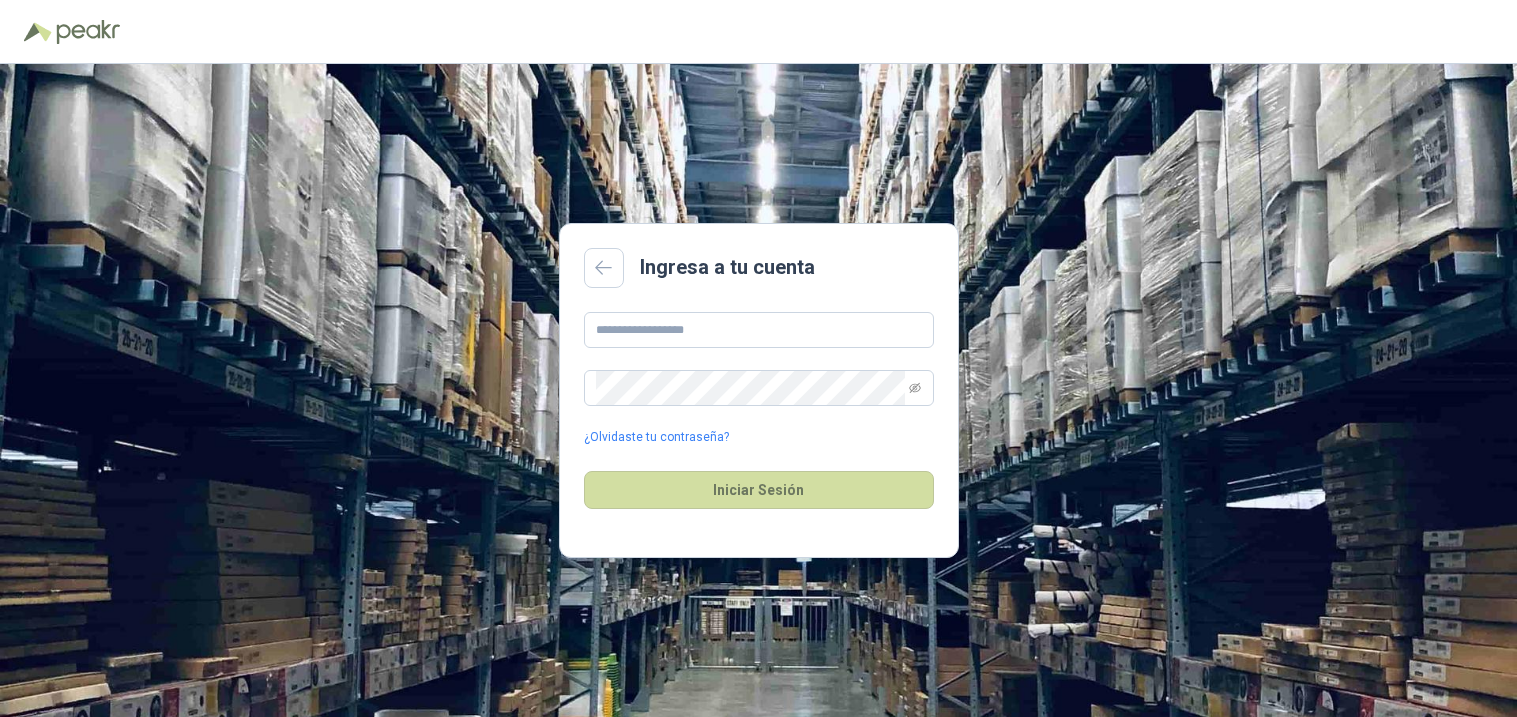 click on "Ingresa a tu cuenta ¿Olvidaste tu contraseña? Iniciar Sesión" at bounding box center (758, 390) 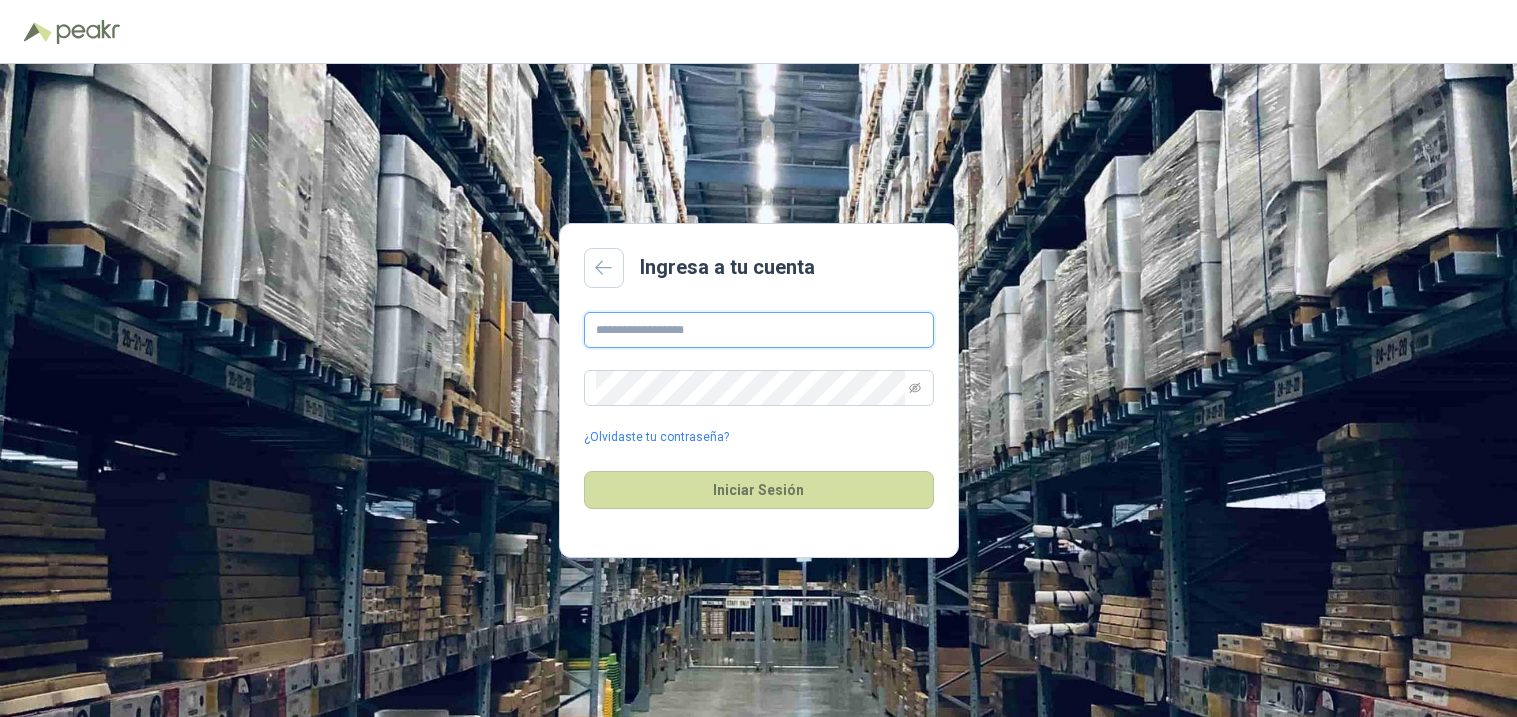 click at bounding box center (759, 330) 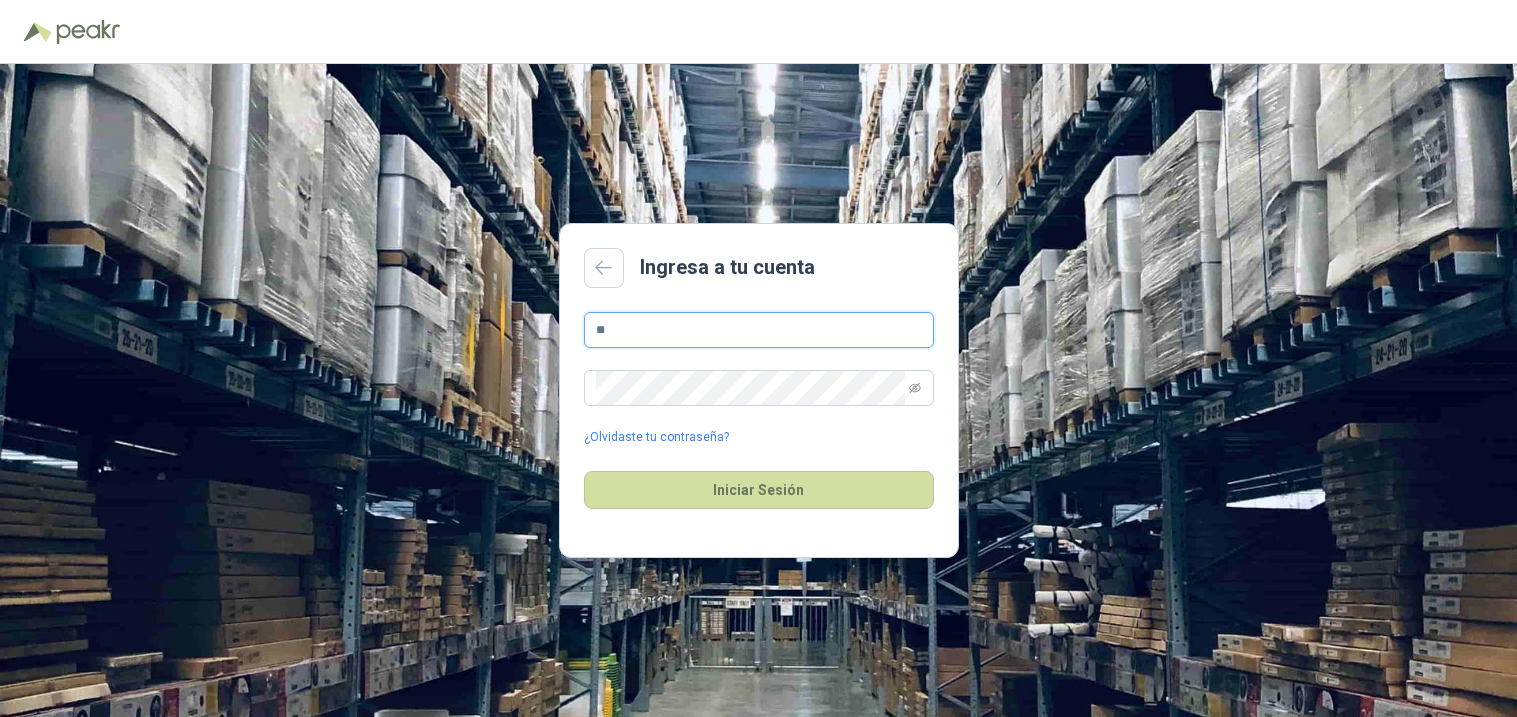 type on "**********" 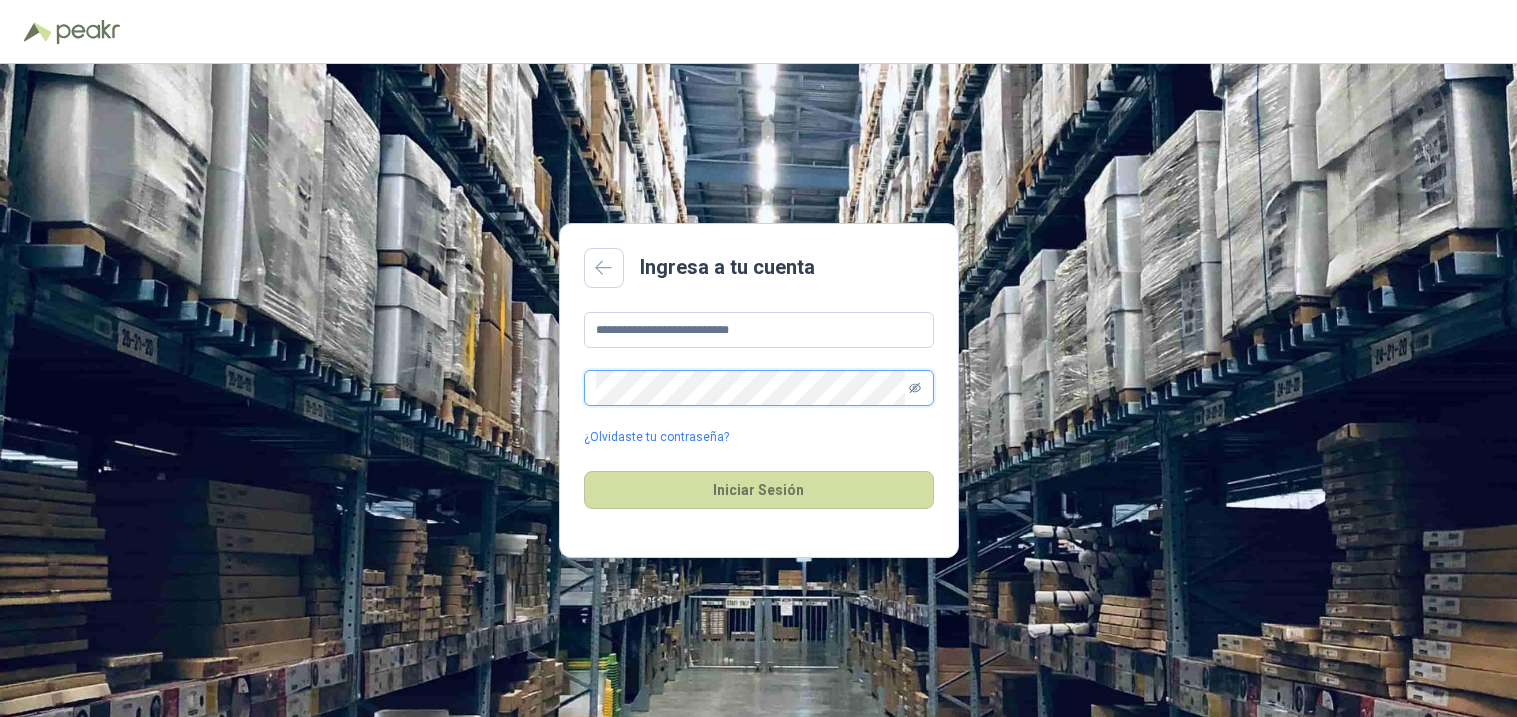click at bounding box center [915, 388] 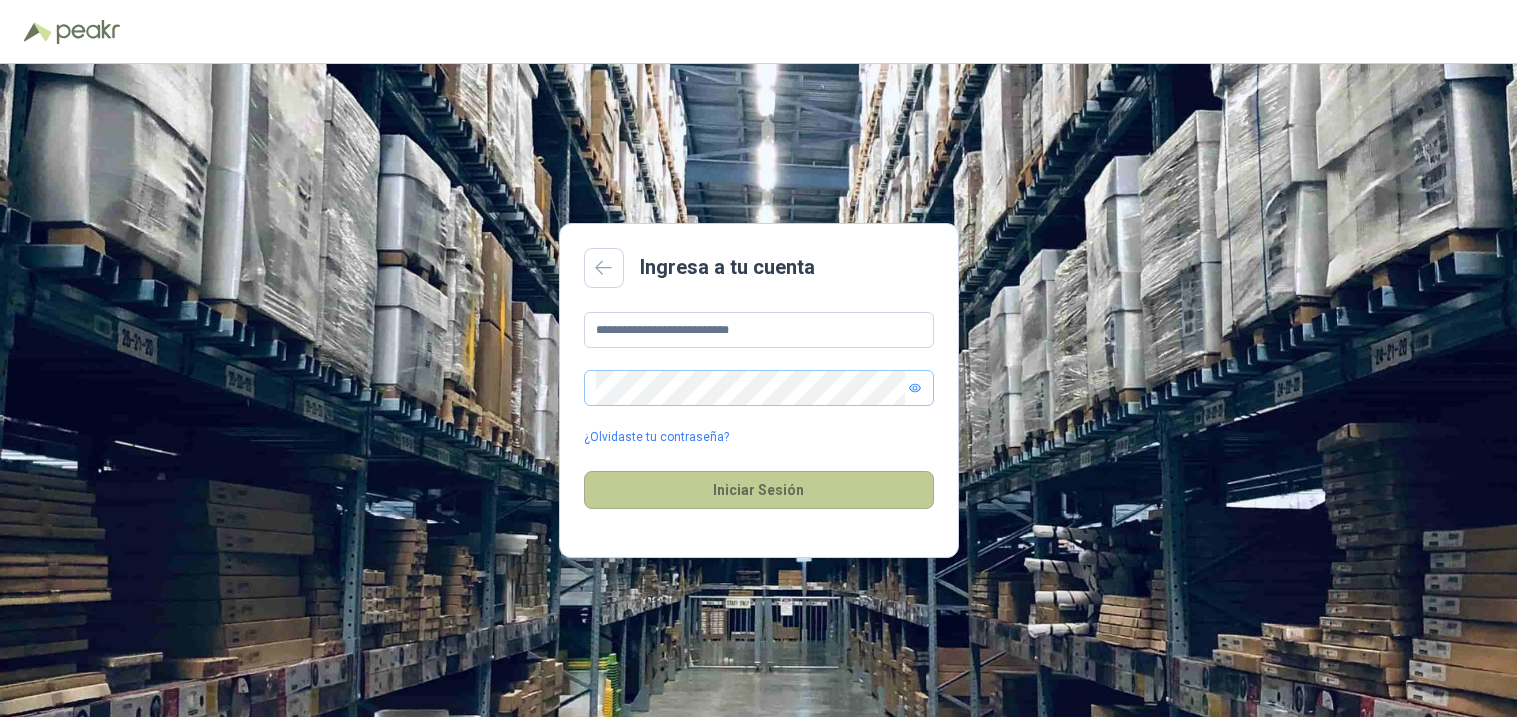click on "Iniciar Sesión" at bounding box center (759, 490) 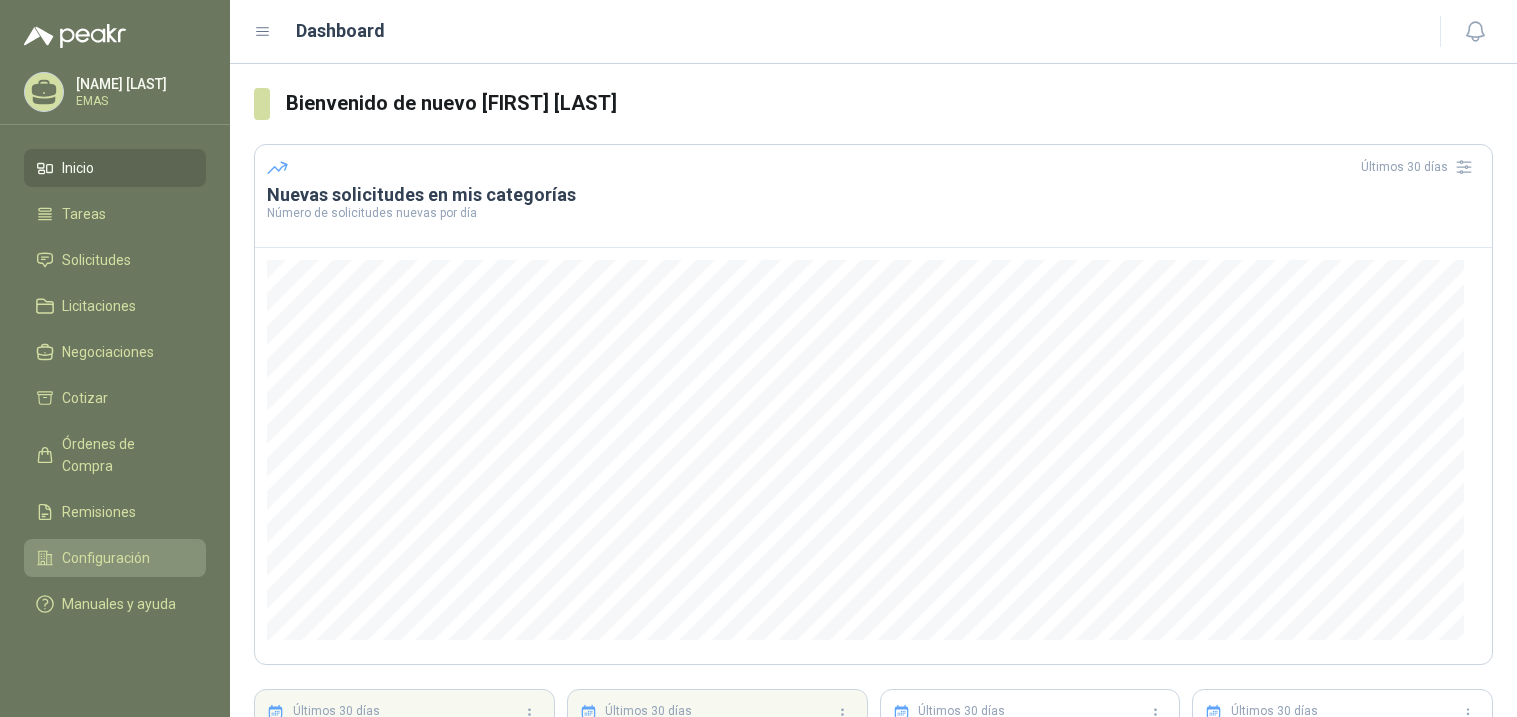 click on "Configuración" at bounding box center [115, 558] 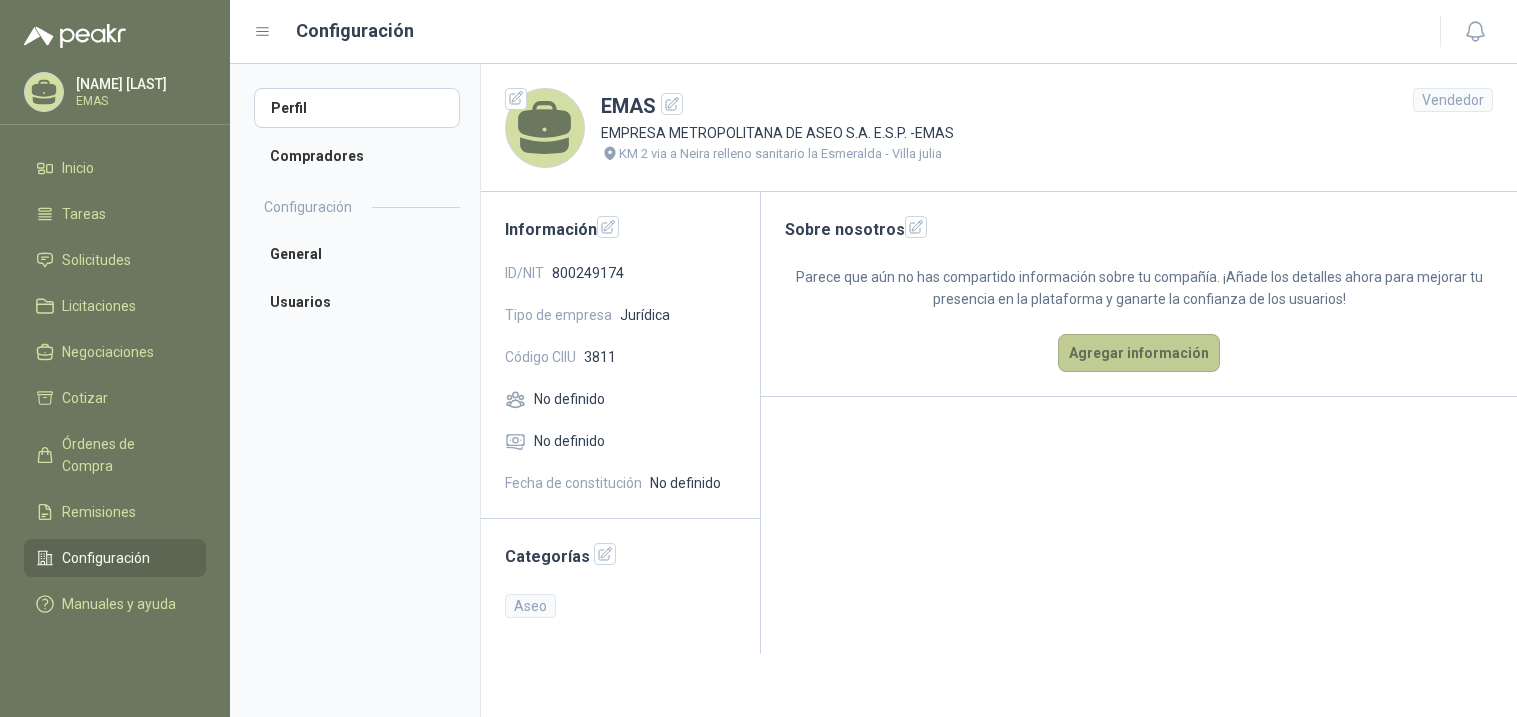 click on "Agregar información" at bounding box center [1139, 353] 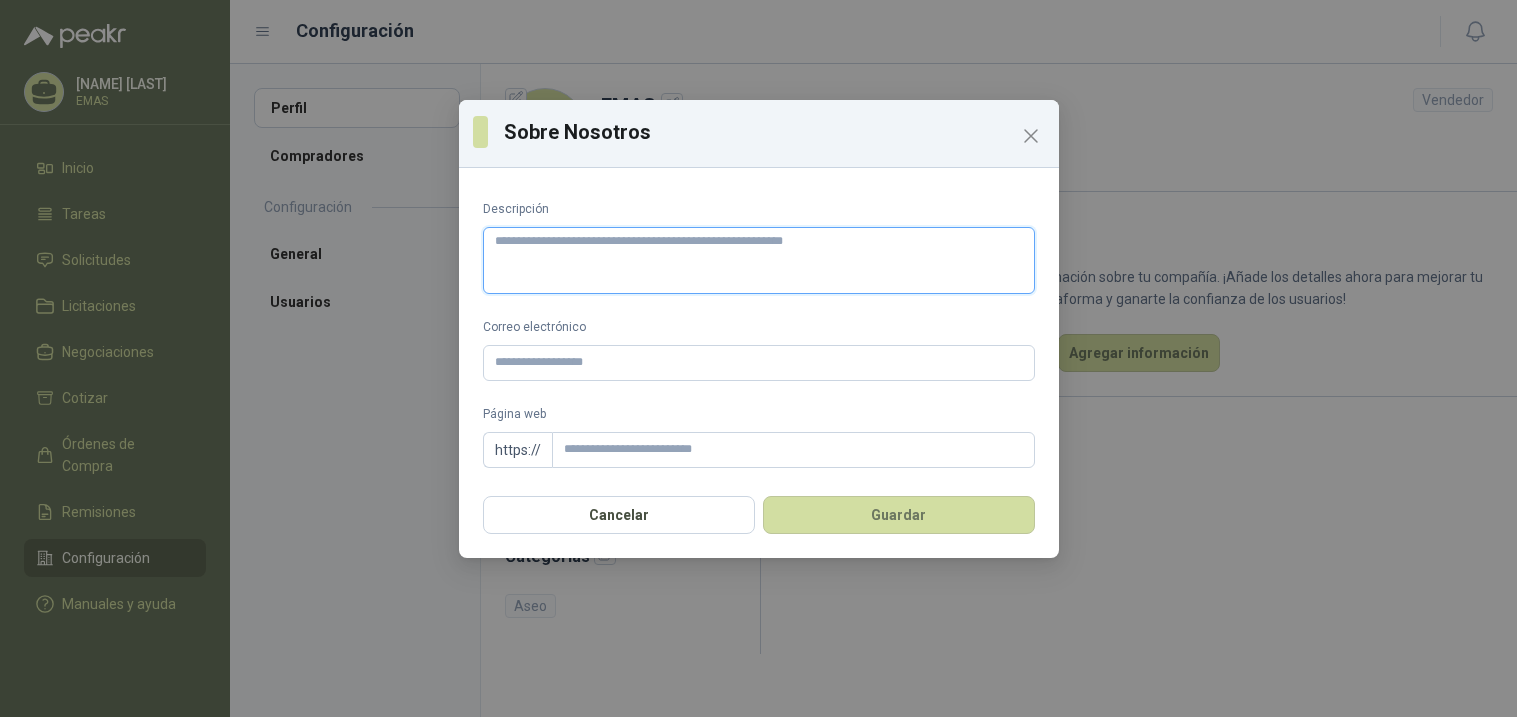 click on "Descripción" at bounding box center [759, 260] 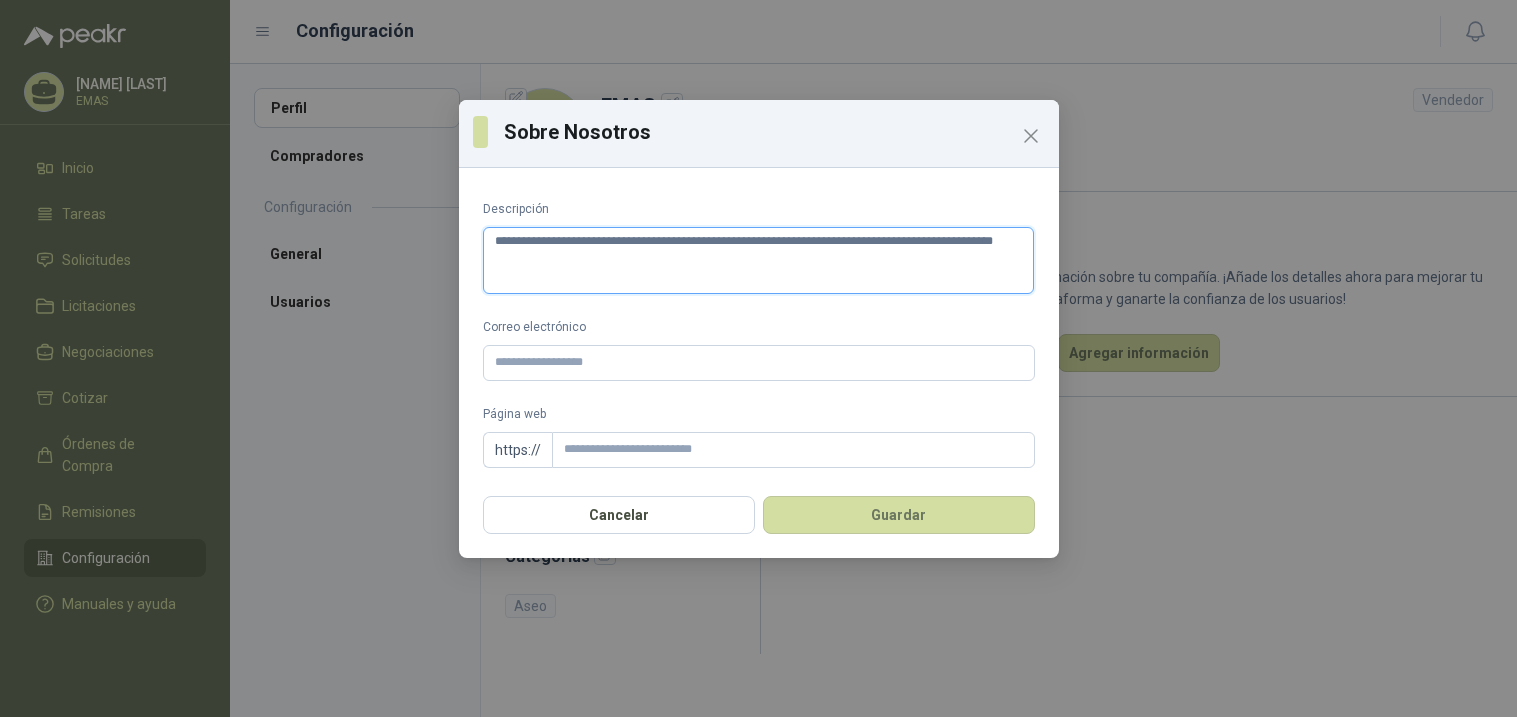 click on "**********" at bounding box center [759, 260] 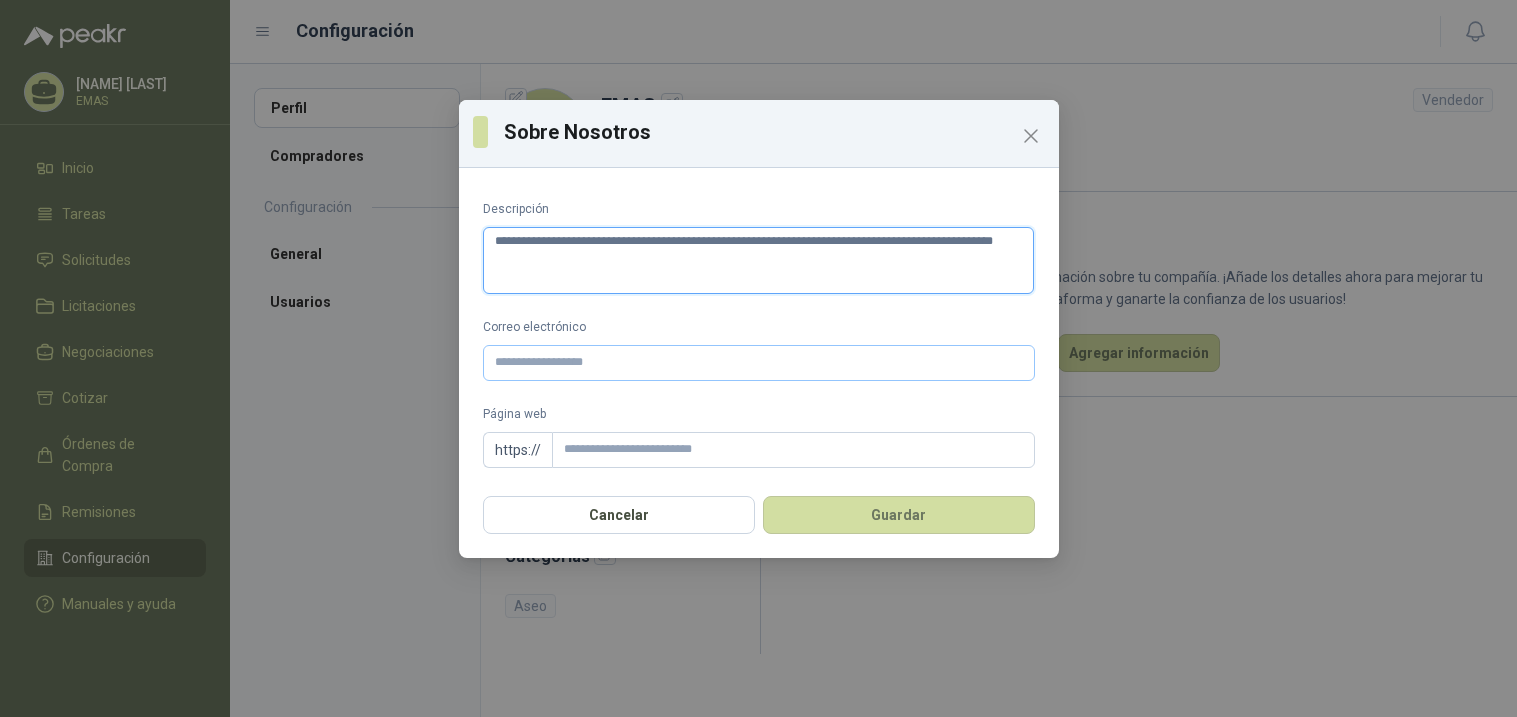 type on "**********" 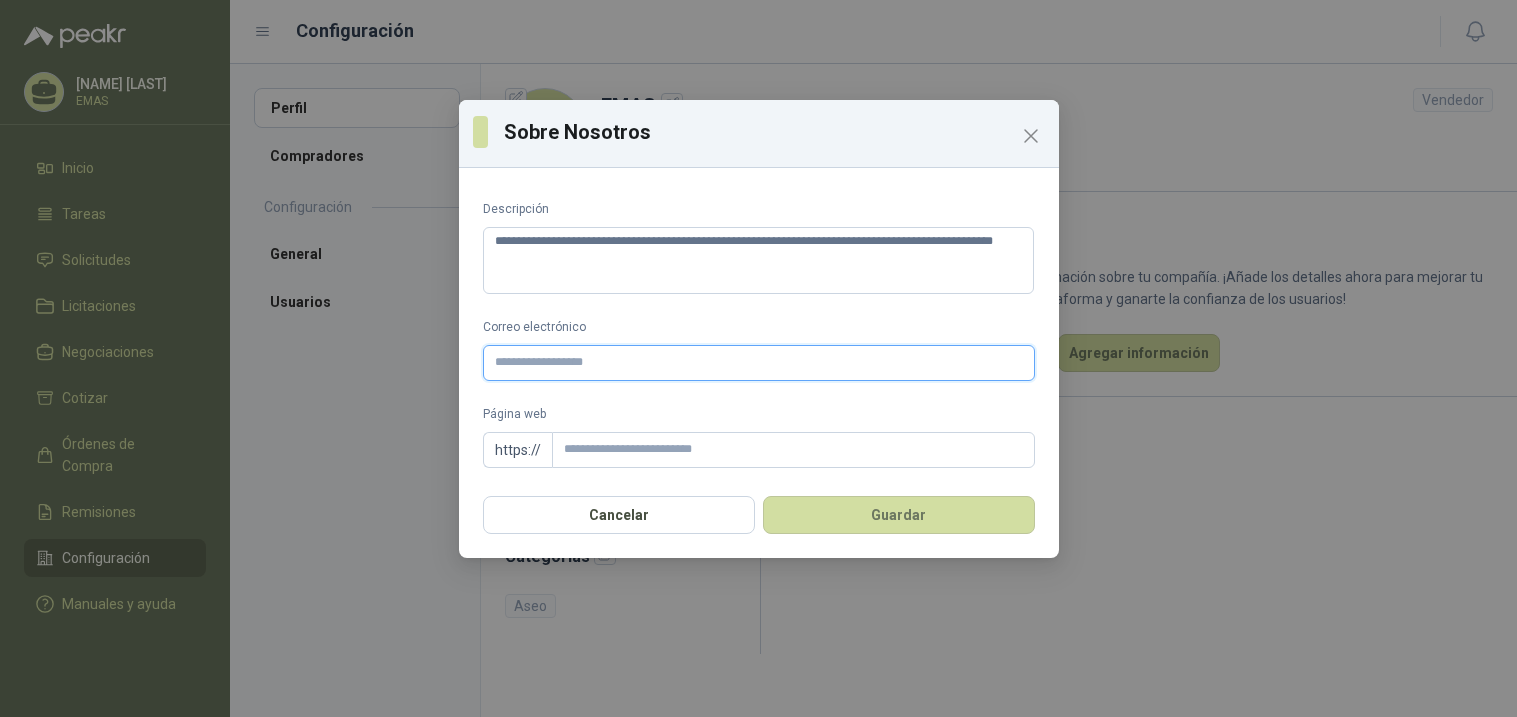 click on "Correo electrónico" at bounding box center (759, 363) 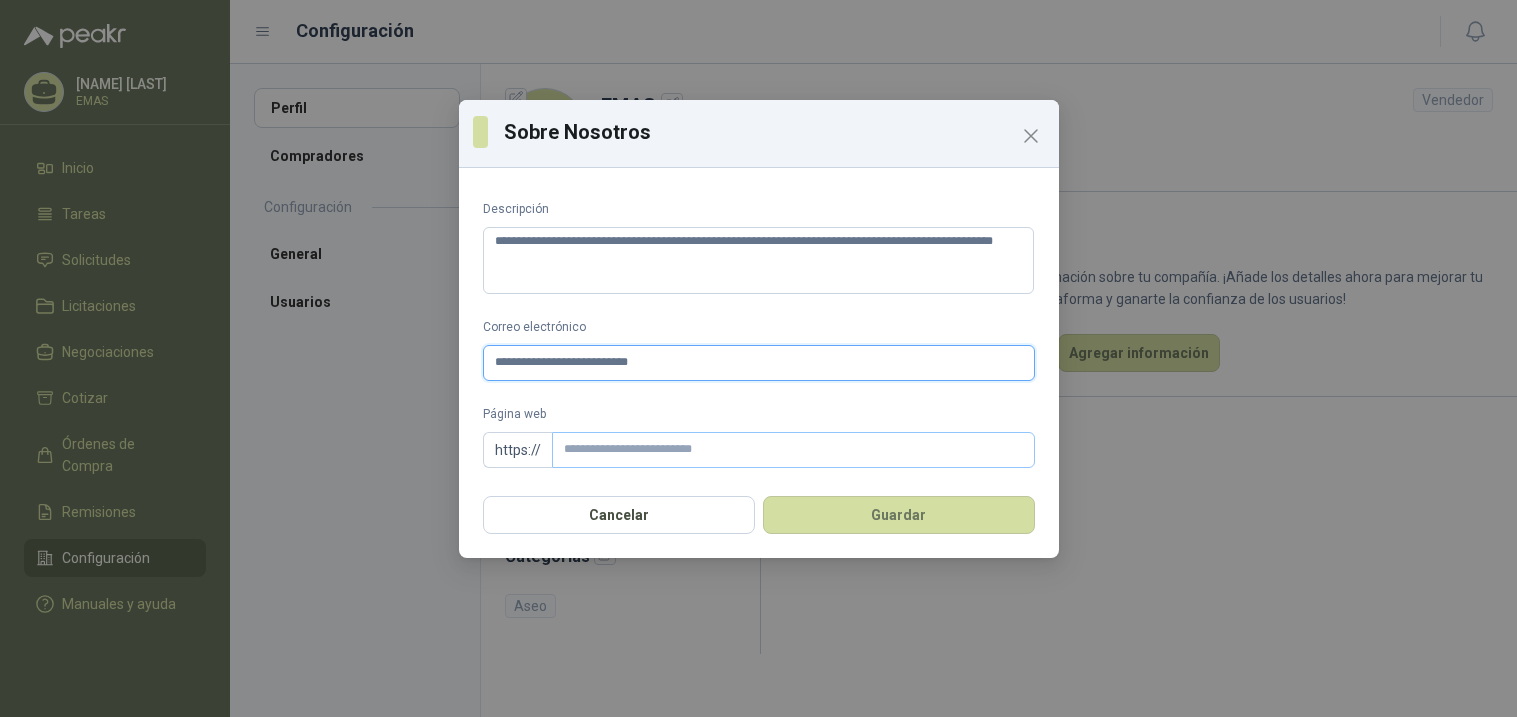 type on "**********" 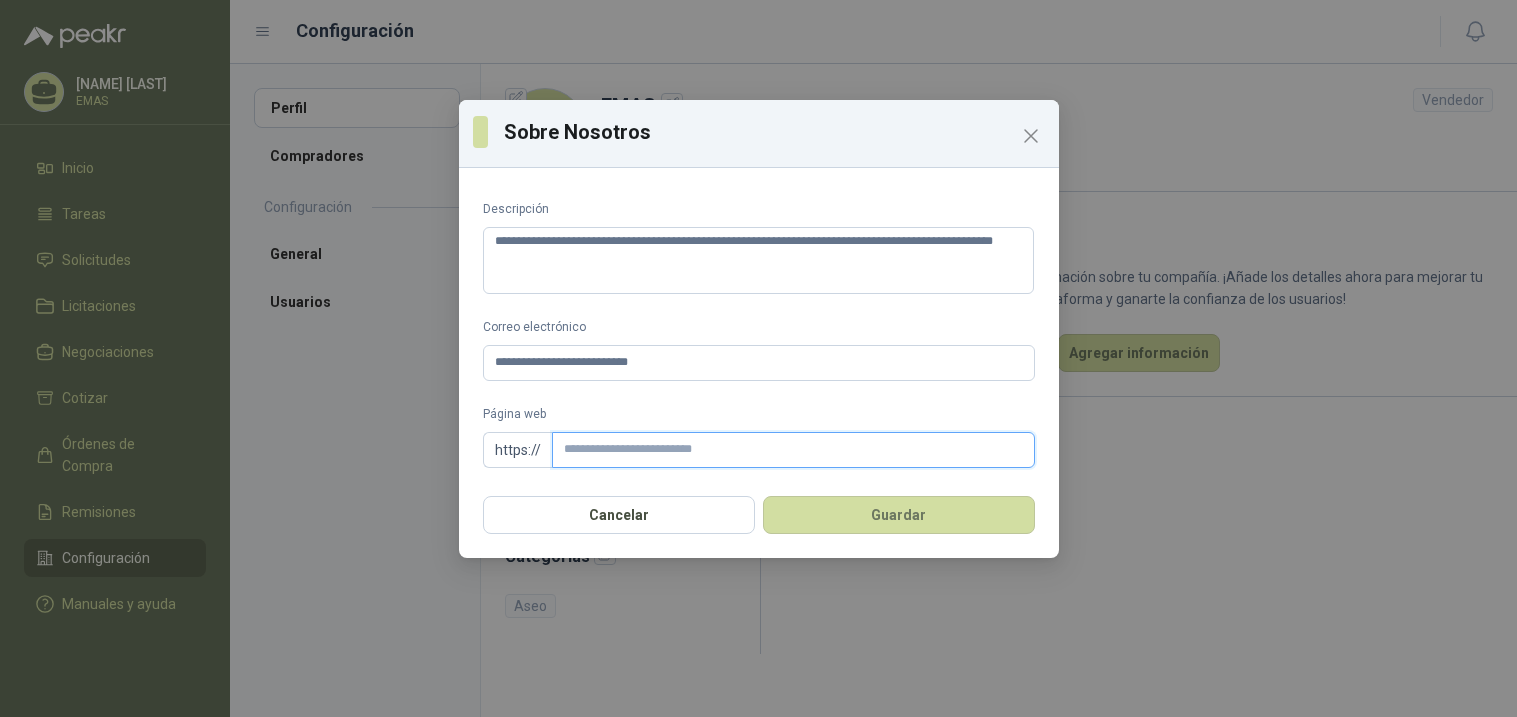 click on "Página web" at bounding box center (793, 450) 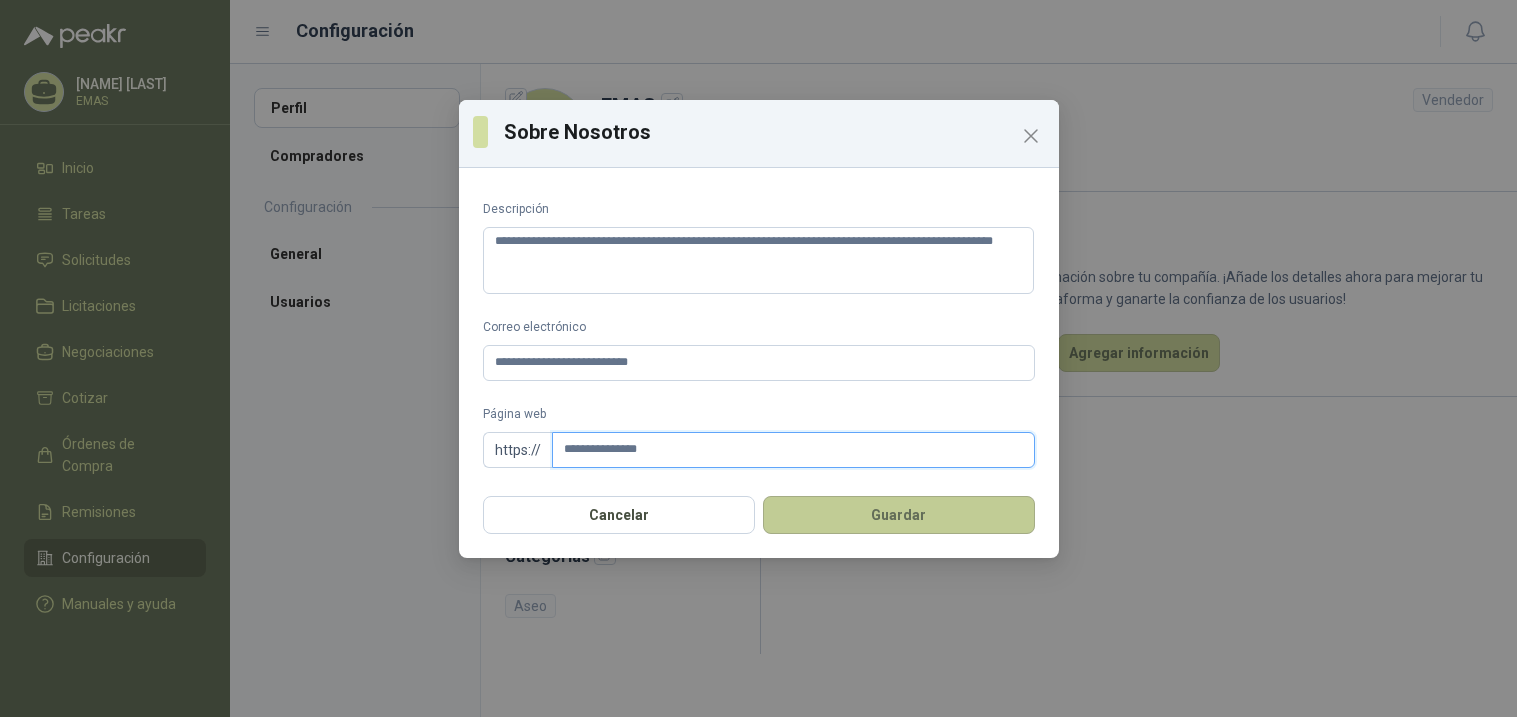 type on "**********" 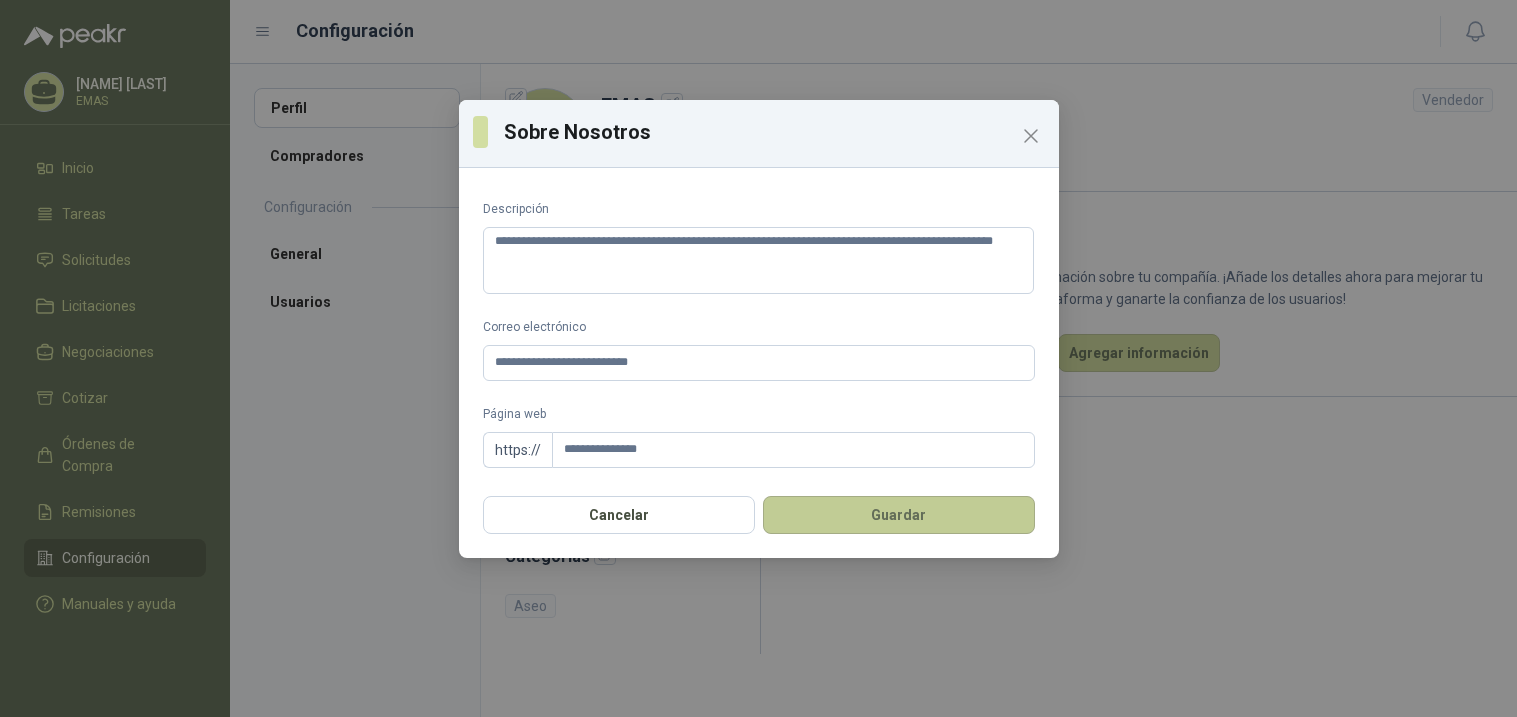click on "Guardar" at bounding box center (899, 515) 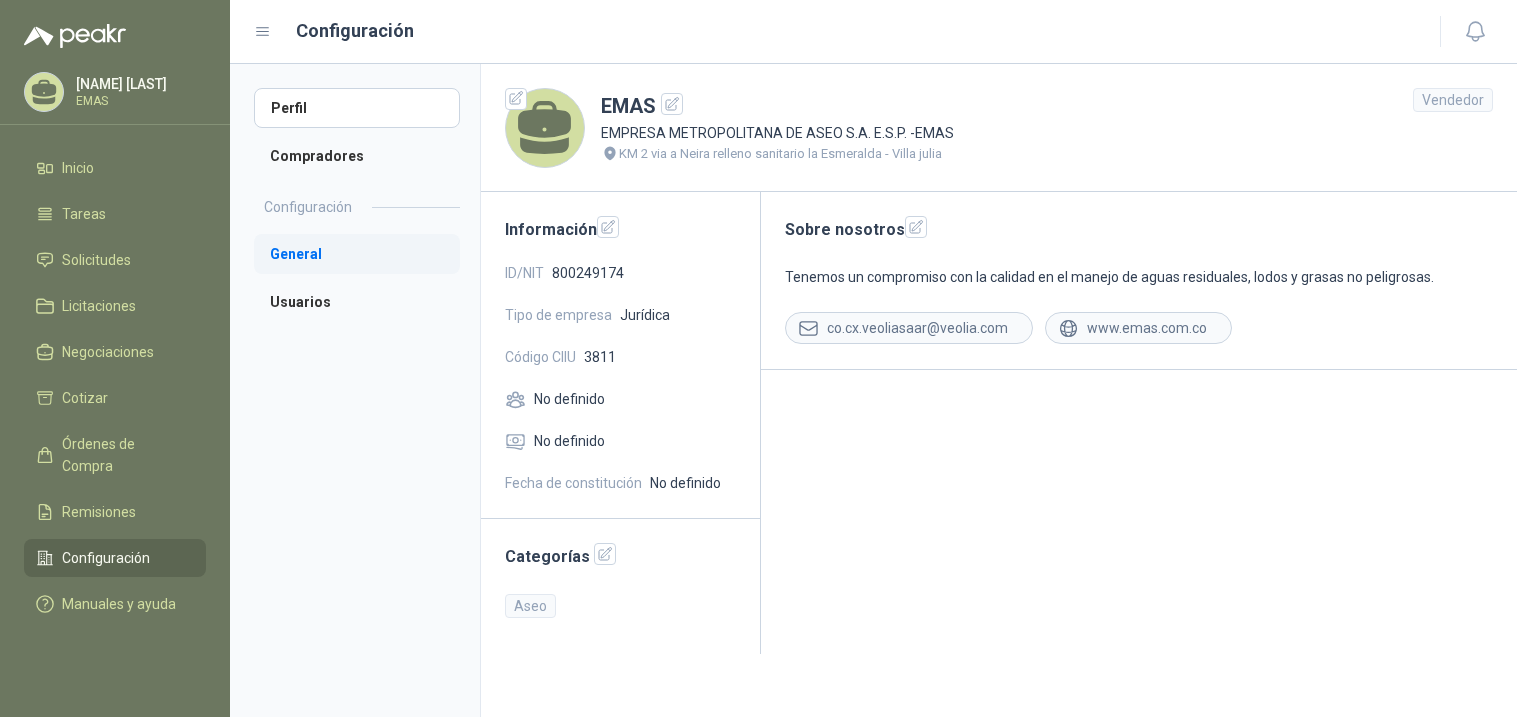 click on "General" at bounding box center [357, 254] 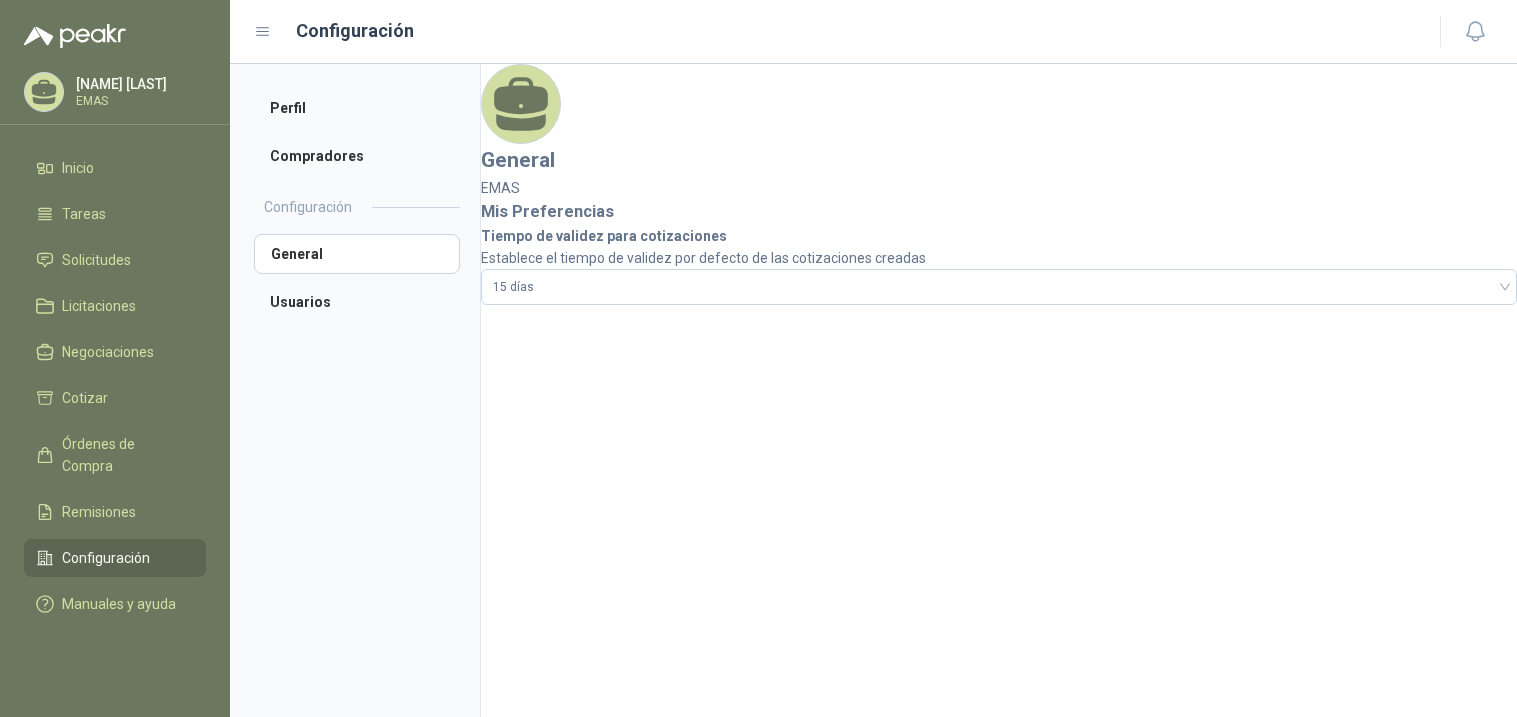 click on "Configuración" at bounding box center [367, 209] 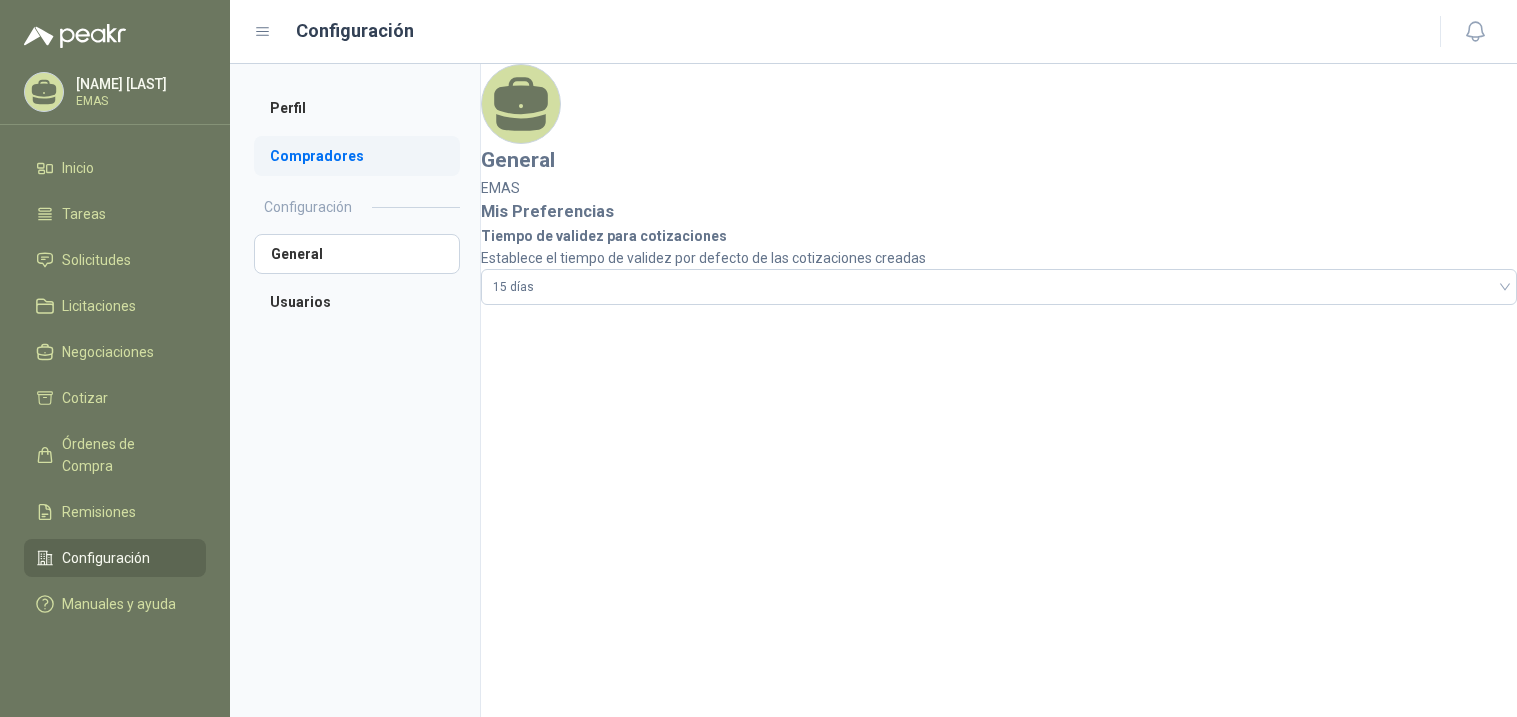 click on "Compradores" at bounding box center [357, 156] 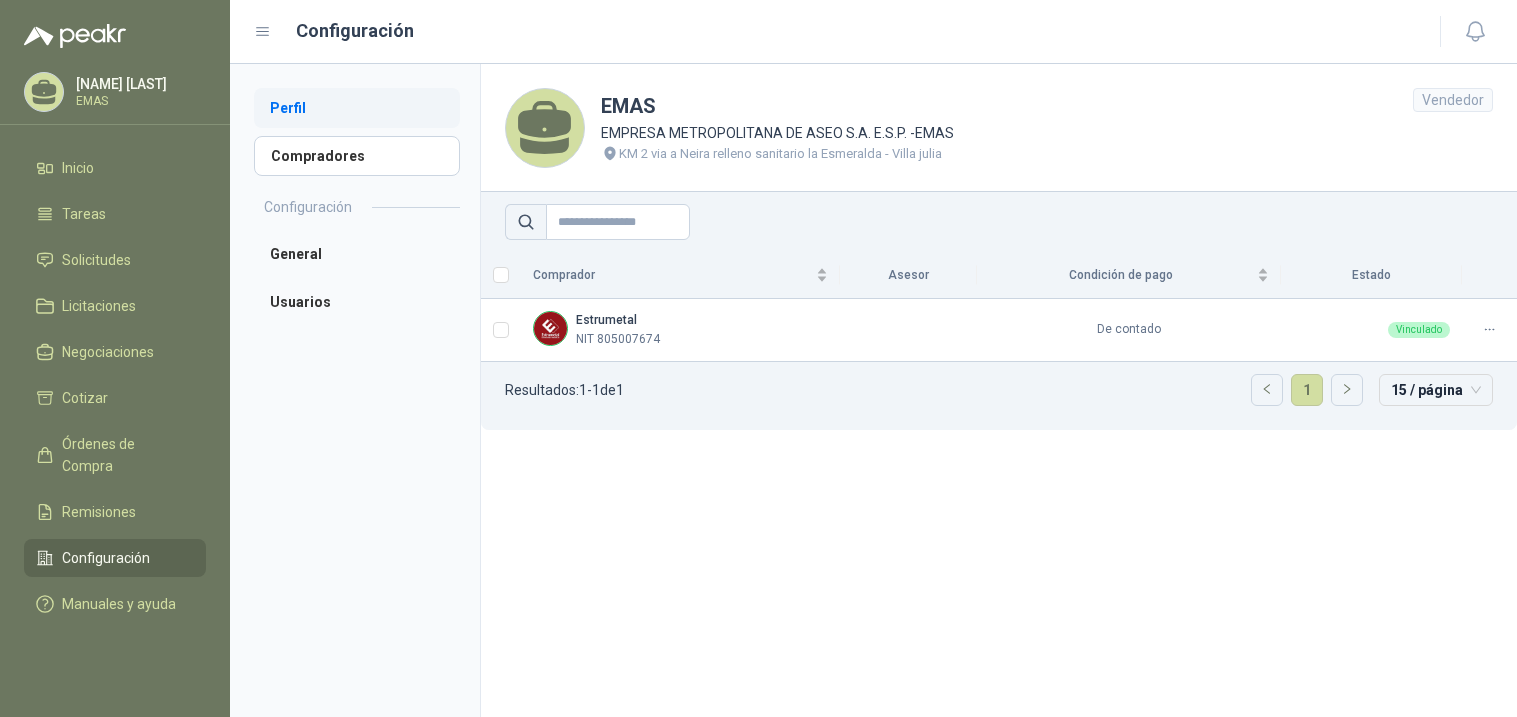 click on "Perfil" at bounding box center [357, 108] 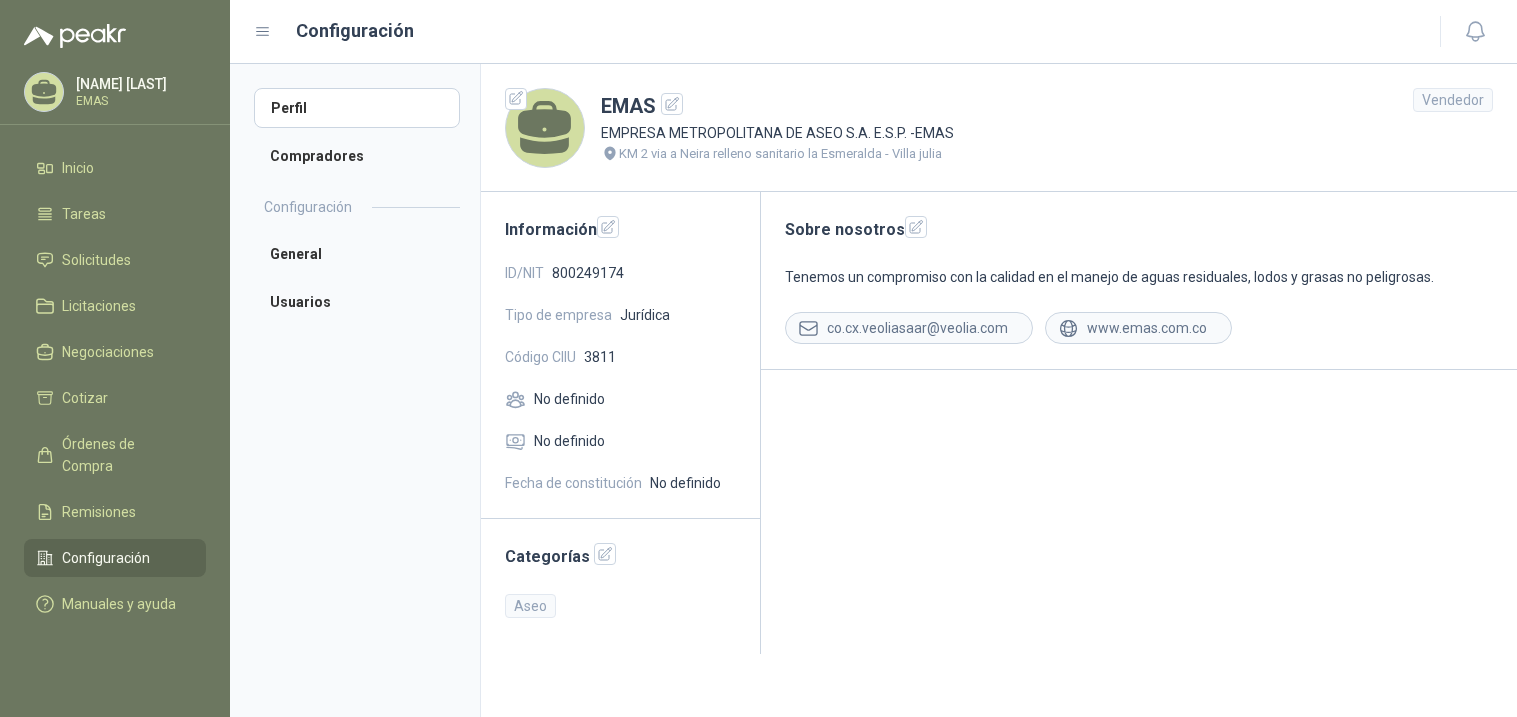 click at bounding box center (75, 36) 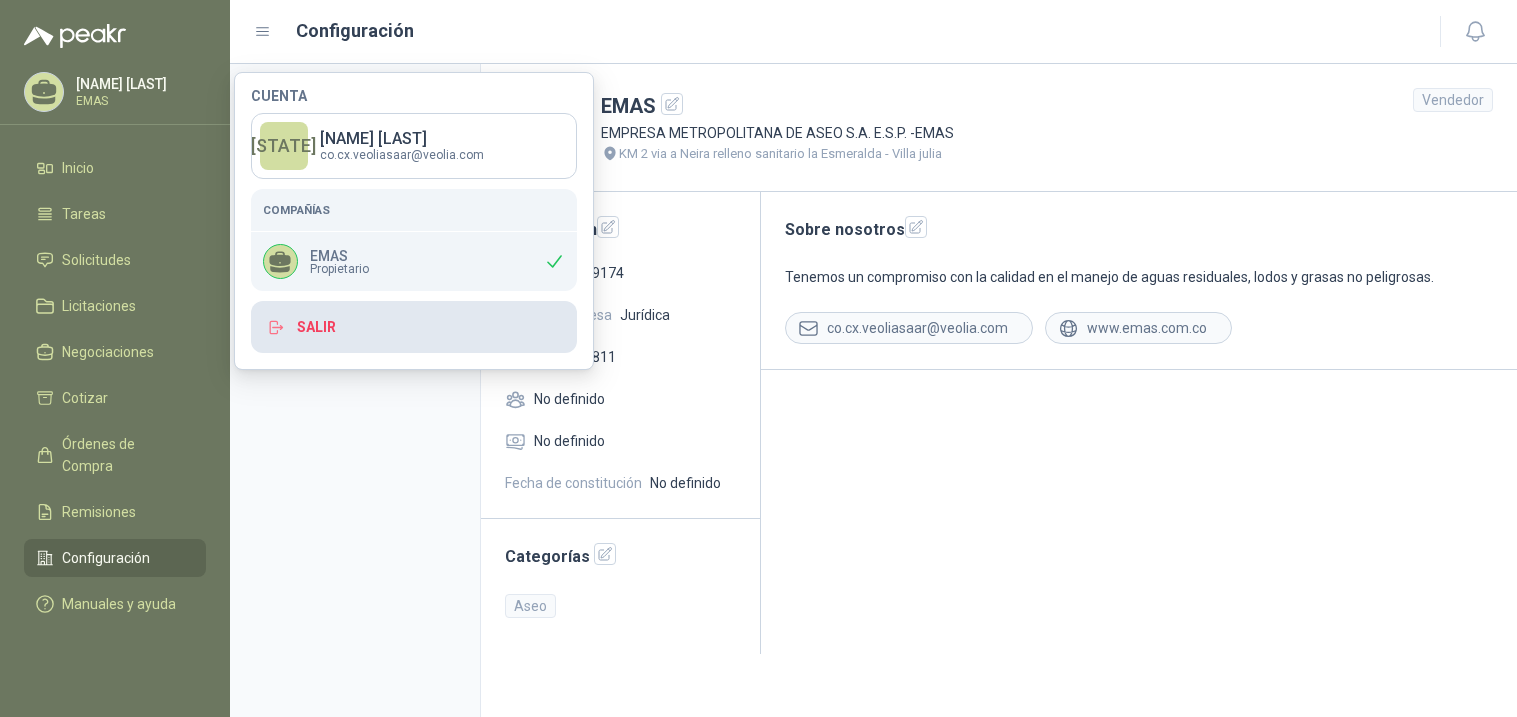 click on "Salir" at bounding box center (414, 327) 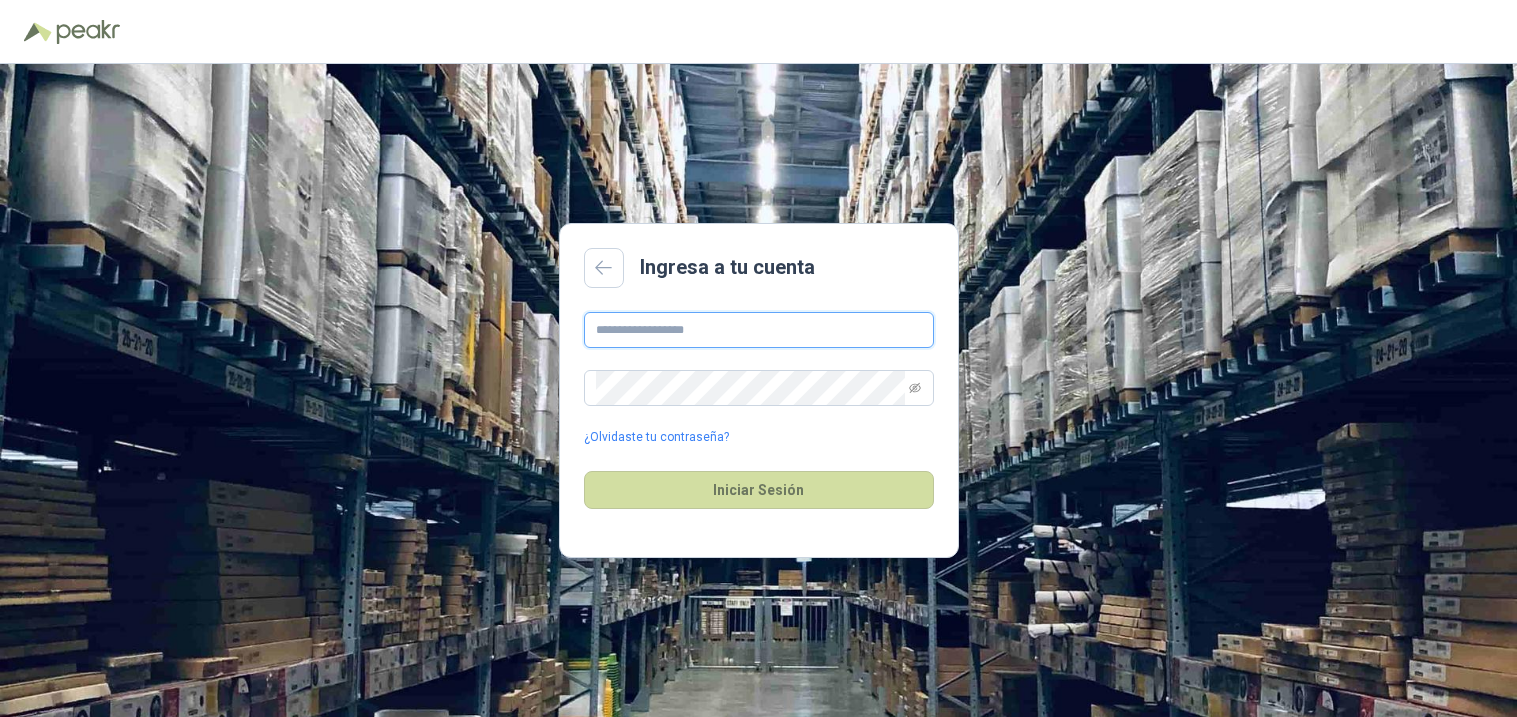 click at bounding box center (759, 330) 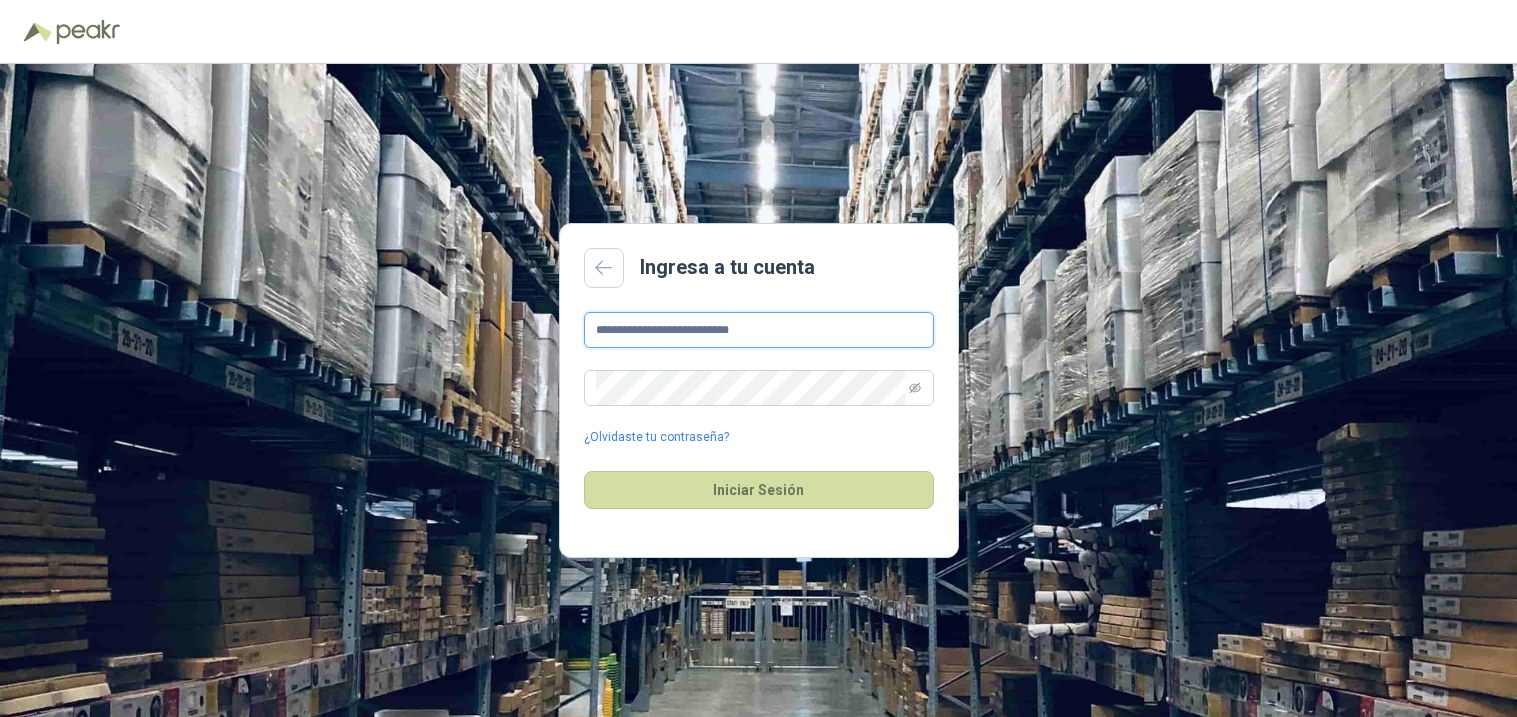 type on "**********" 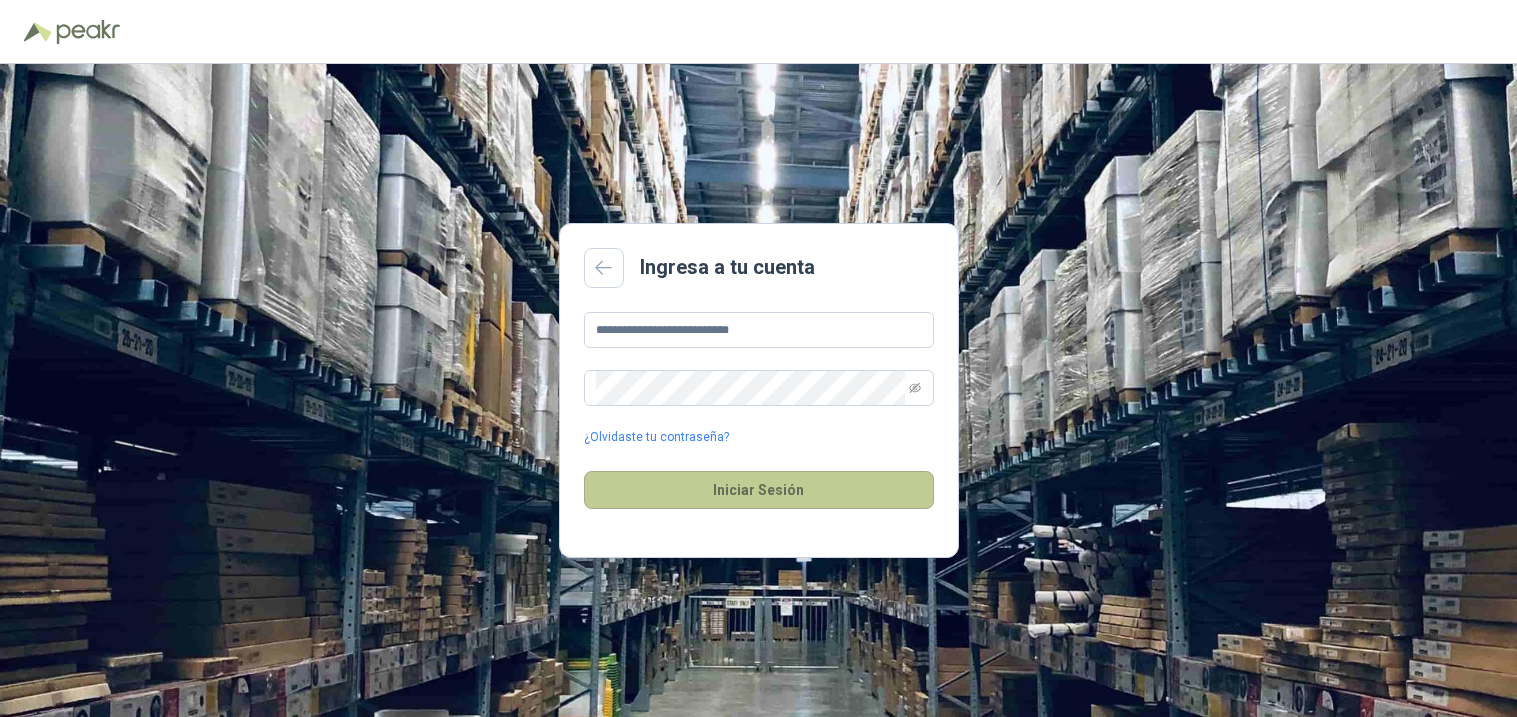 click on "Iniciar Sesión" at bounding box center [759, 490] 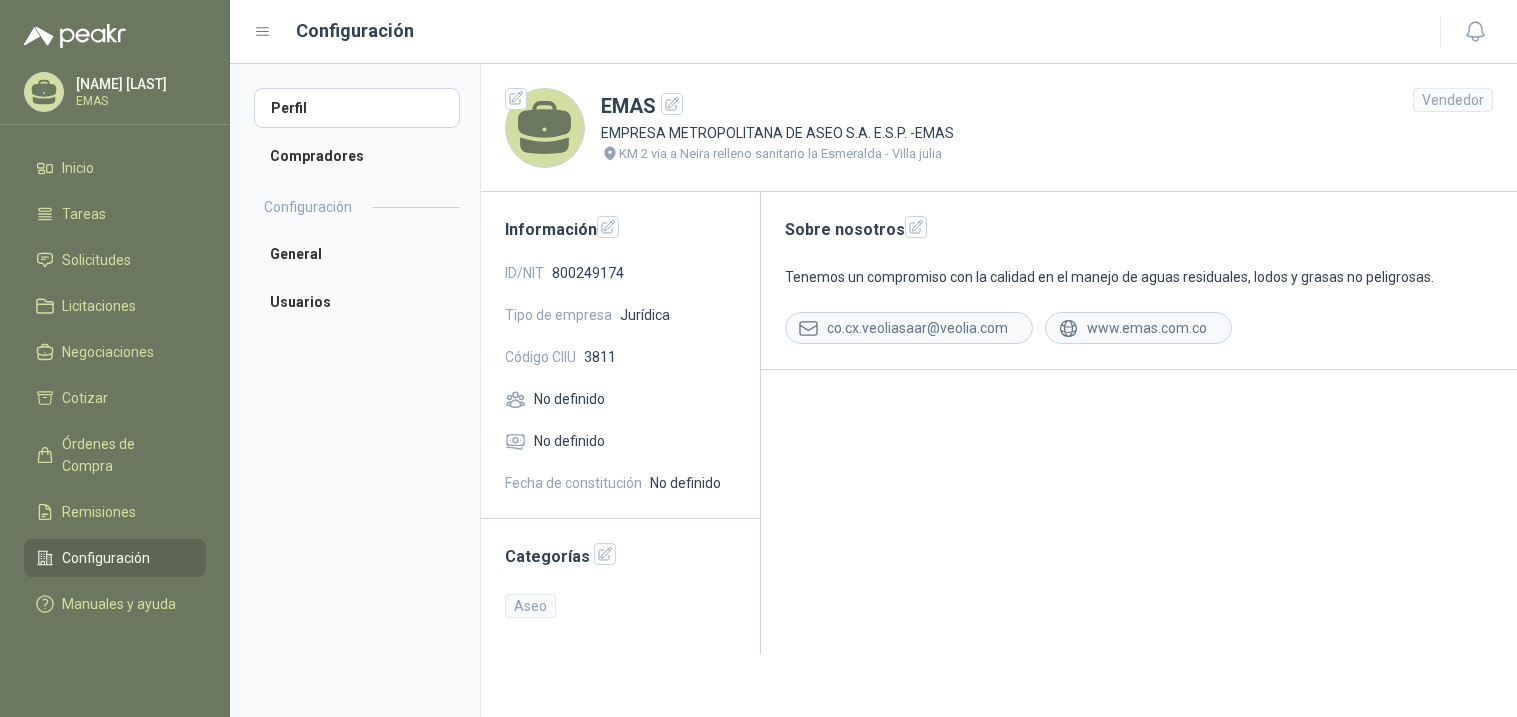 click at bounding box center [75, 36] 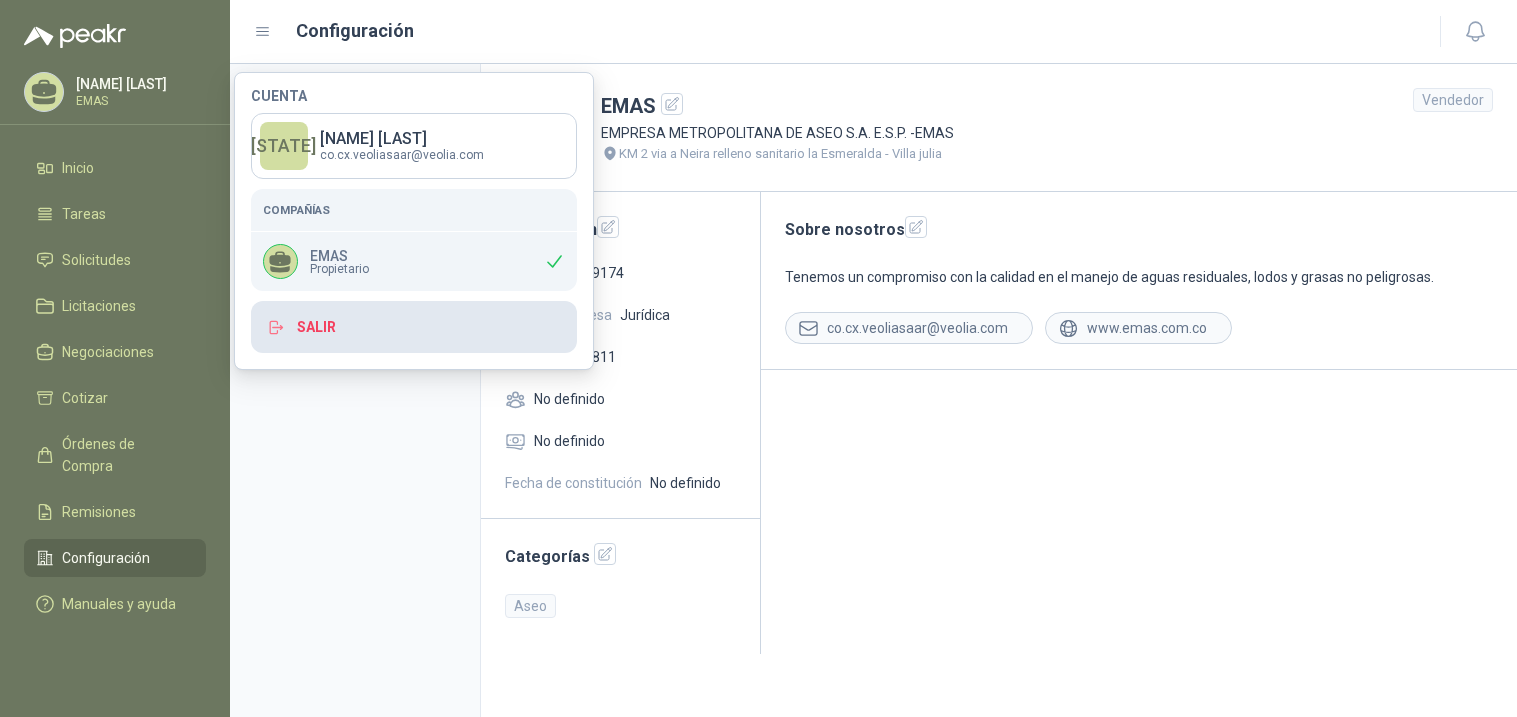 click on "Salir" at bounding box center [414, 327] 